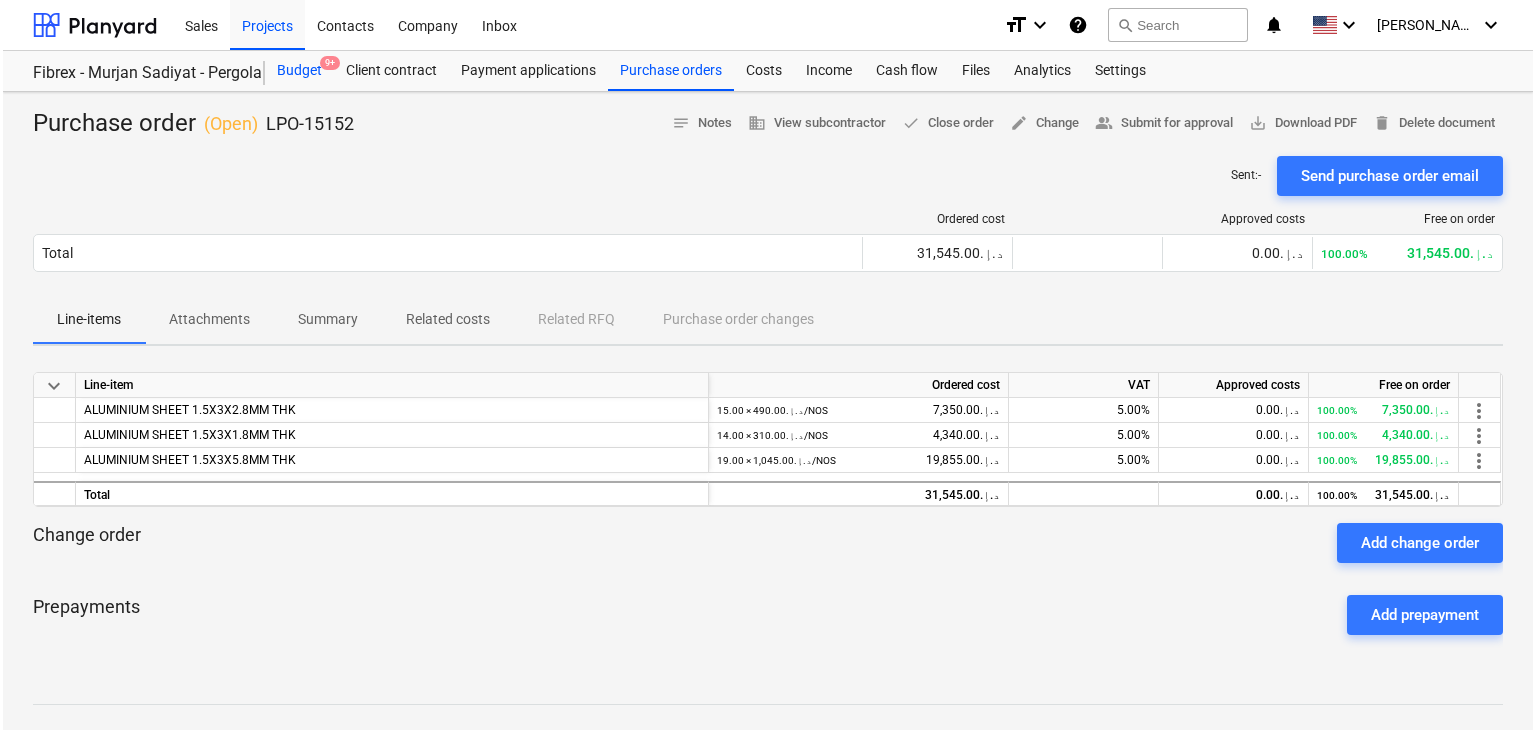 scroll, scrollTop: 0, scrollLeft: 0, axis: both 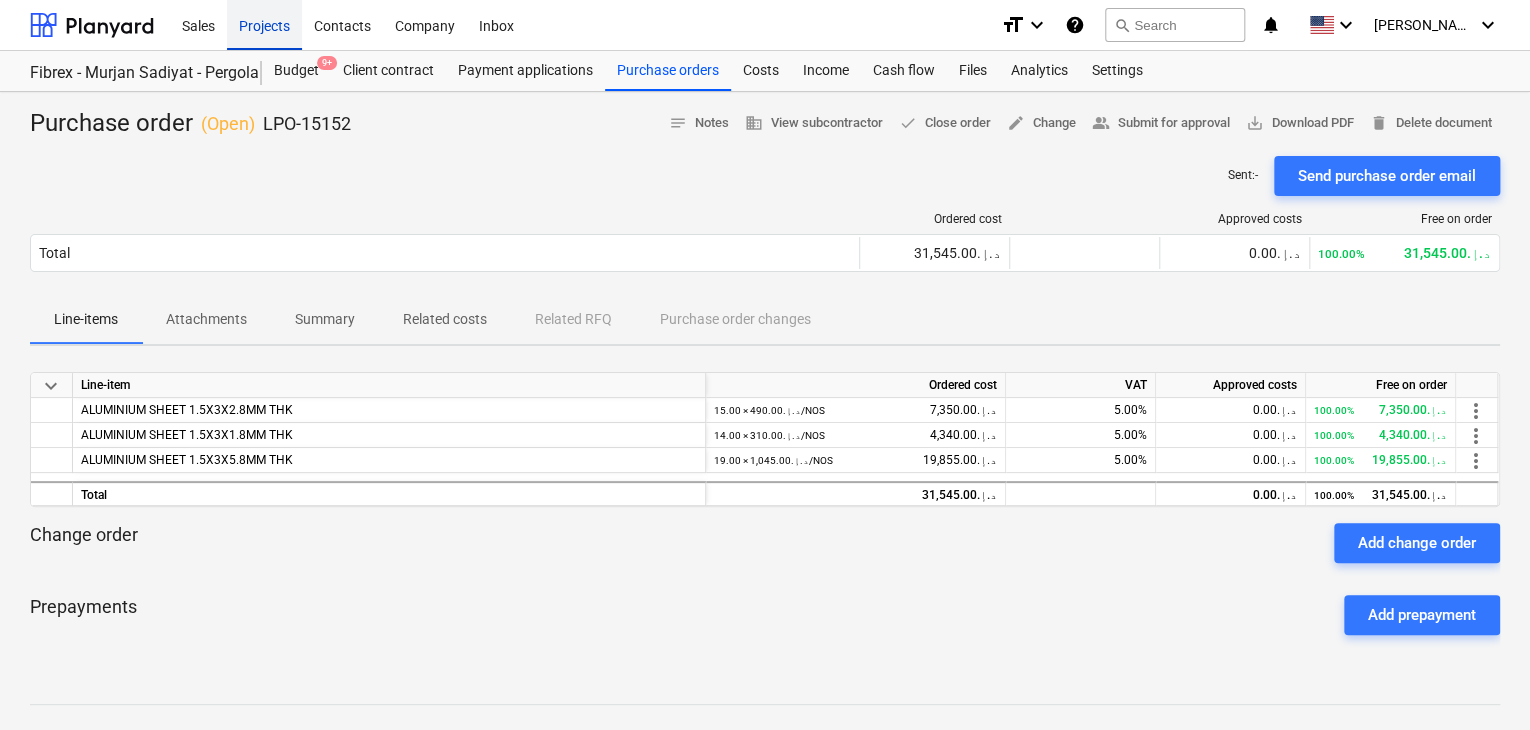 click on "Projects" at bounding box center (264, 24) 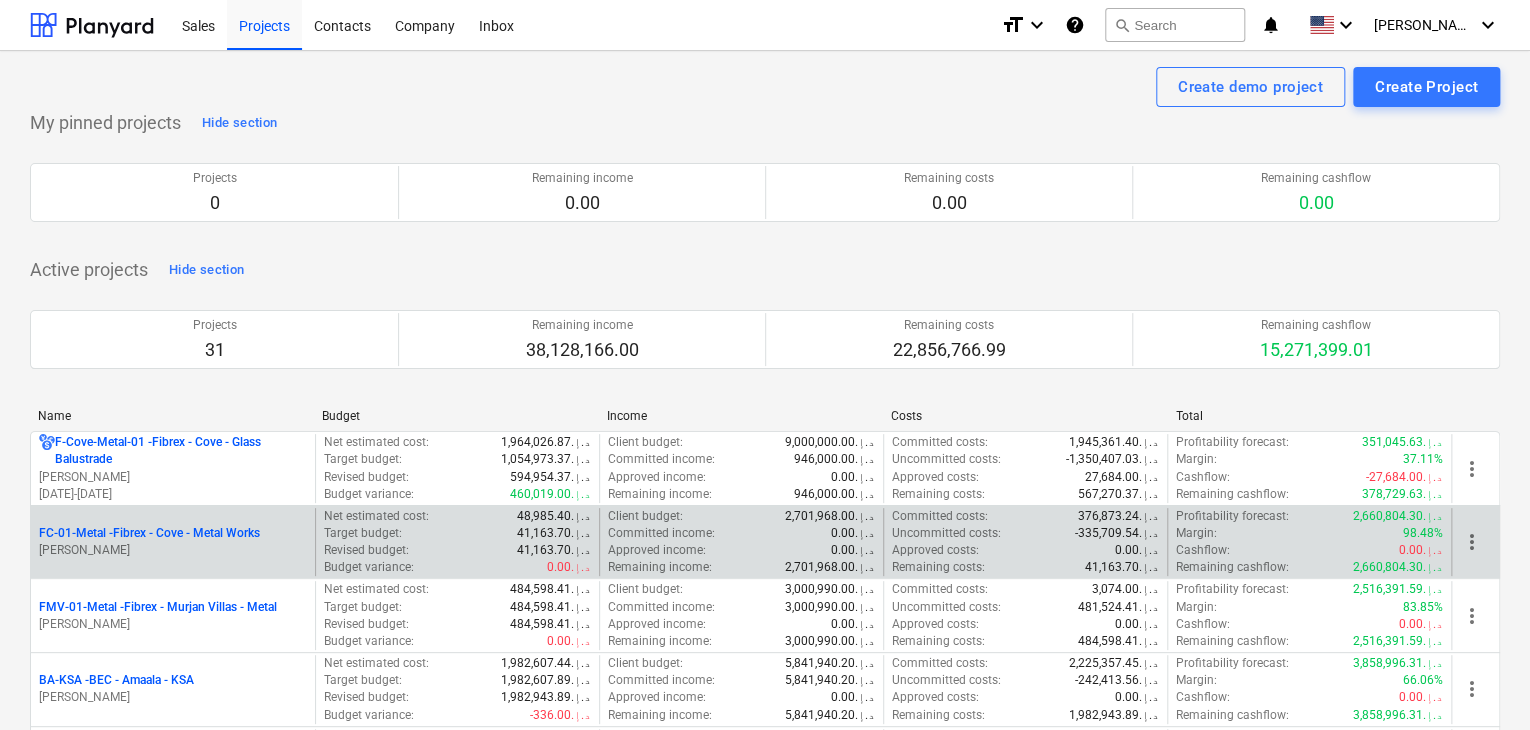 click on "[PERSON_NAME]" at bounding box center [173, 550] 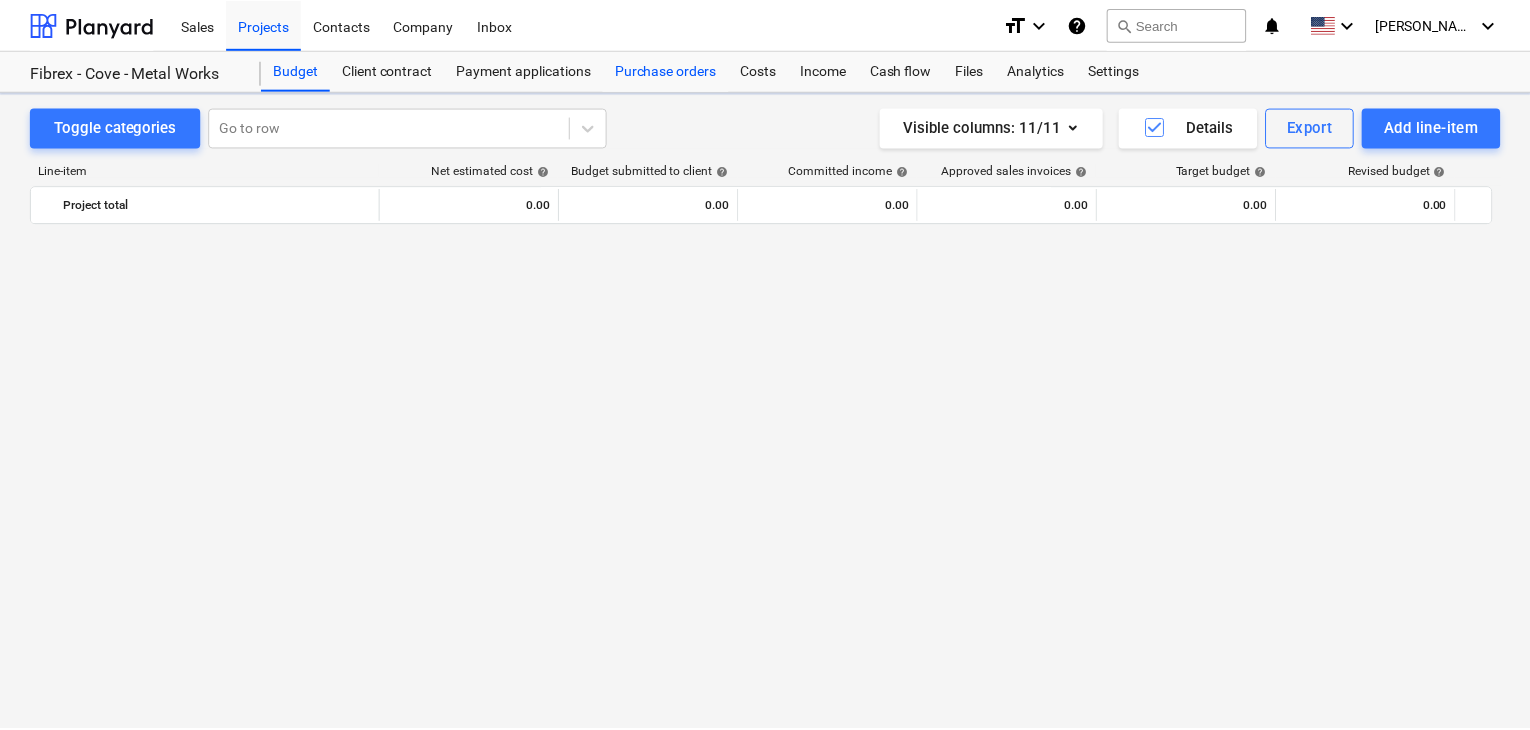 scroll, scrollTop: 23769, scrollLeft: 0, axis: vertical 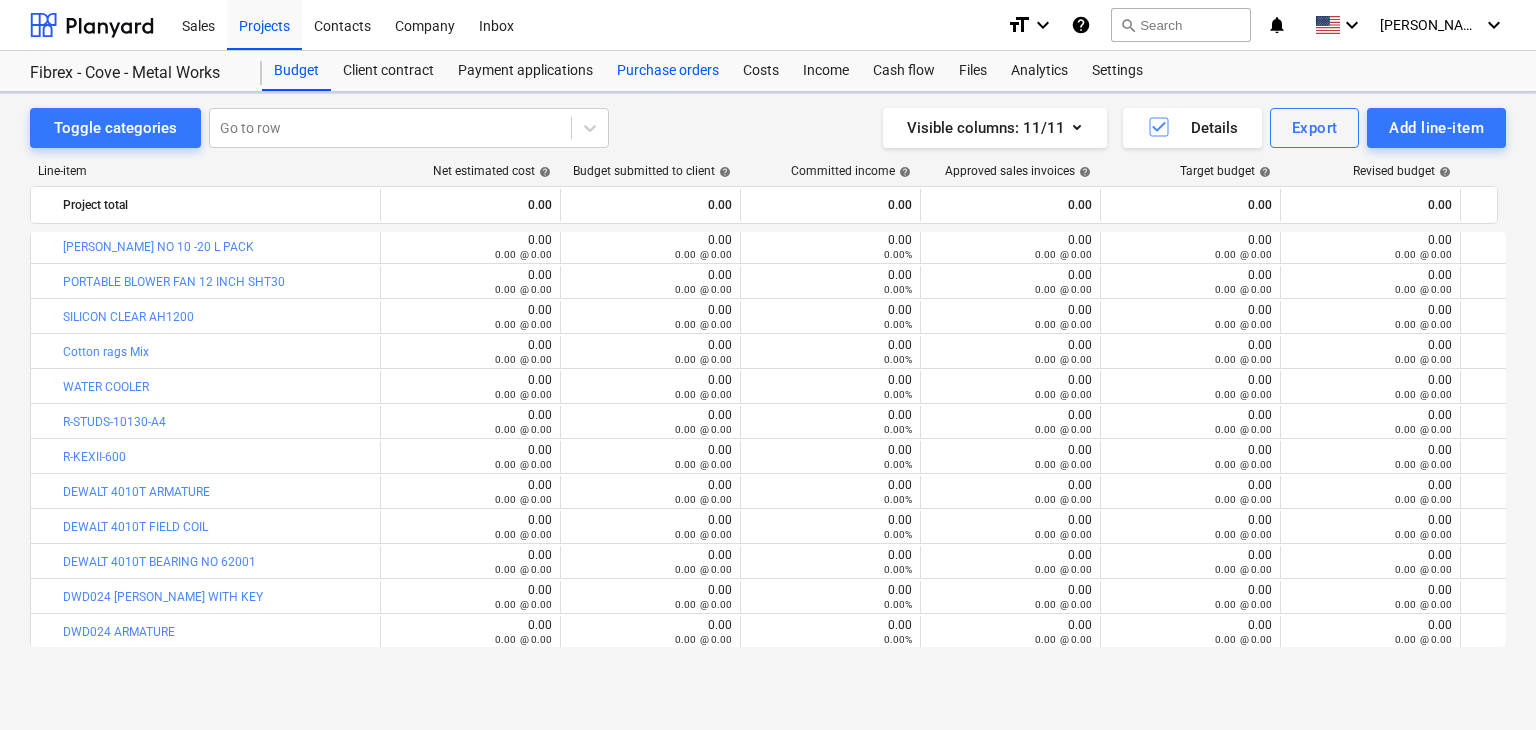click on "Purchase orders" at bounding box center [668, 71] 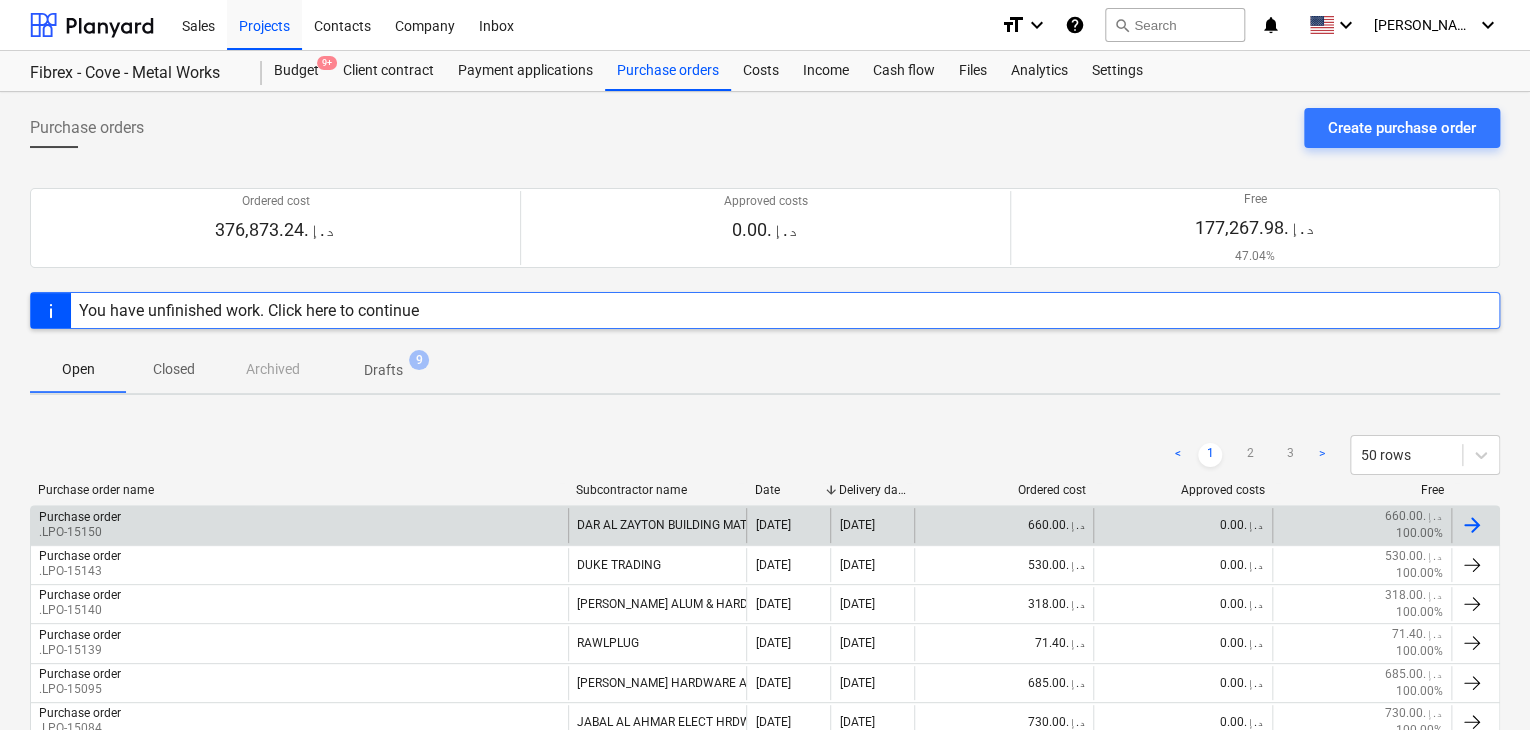 click on "Purchase order .LPO-15150" at bounding box center (299, 525) 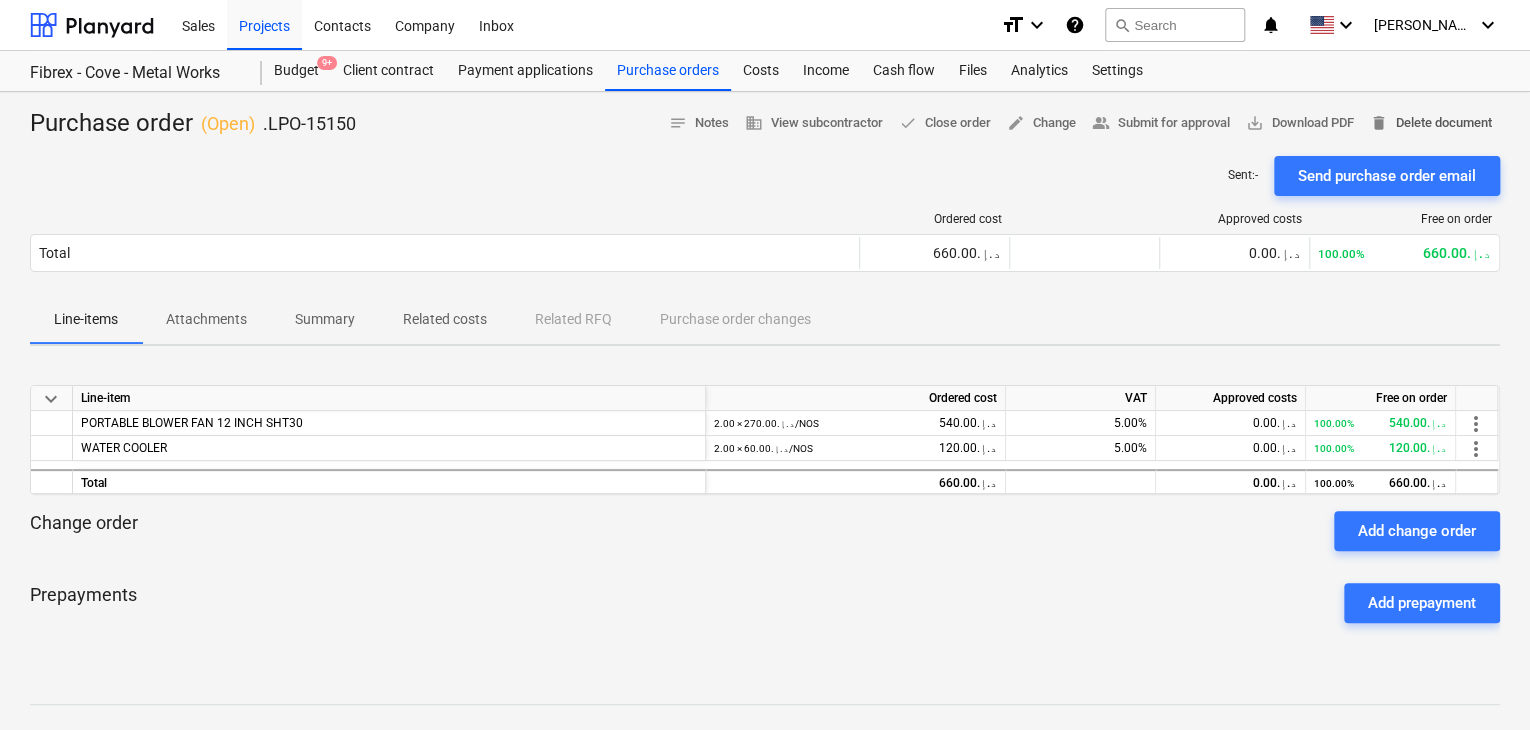 click on "delete Delete document" at bounding box center [1431, 123] 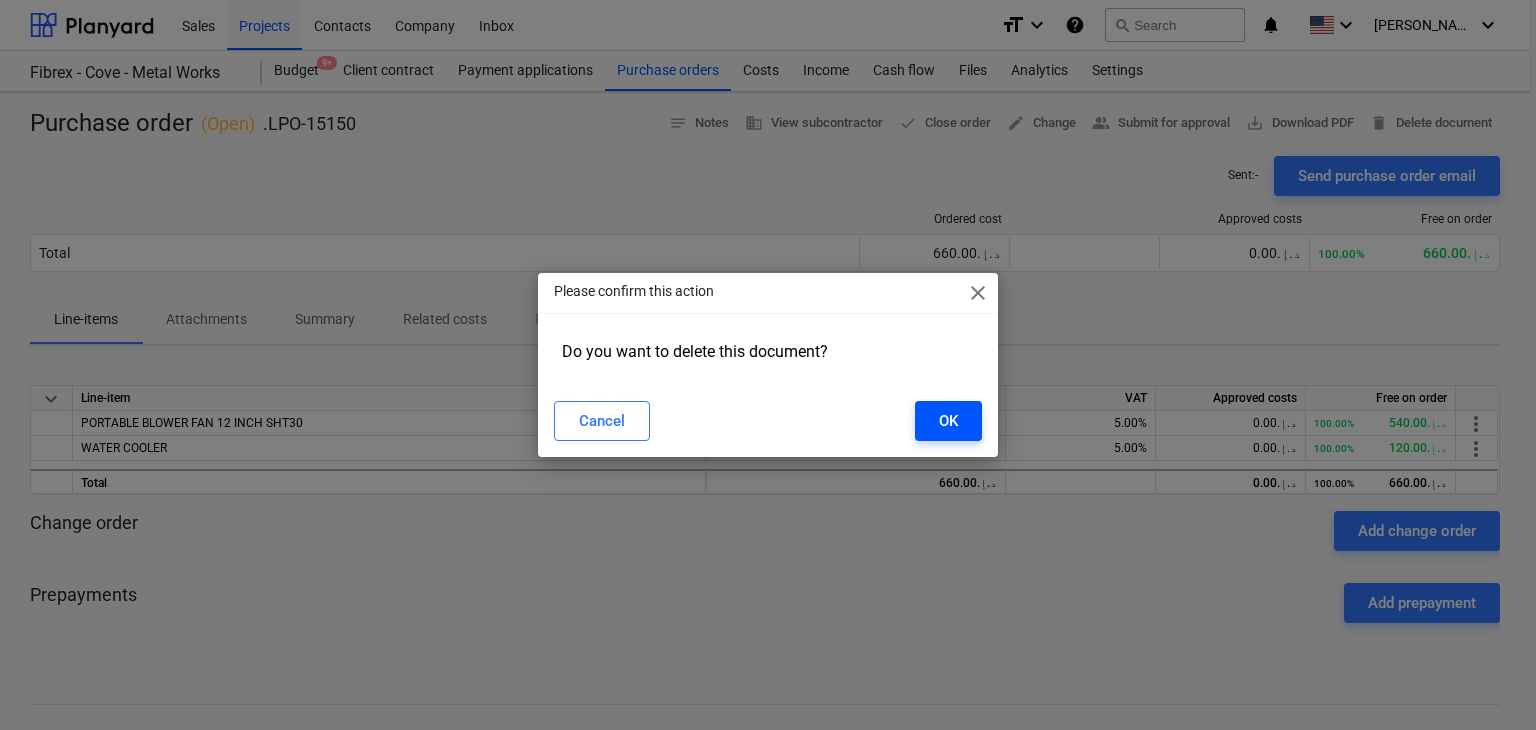 click on "OK" at bounding box center (948, 421) 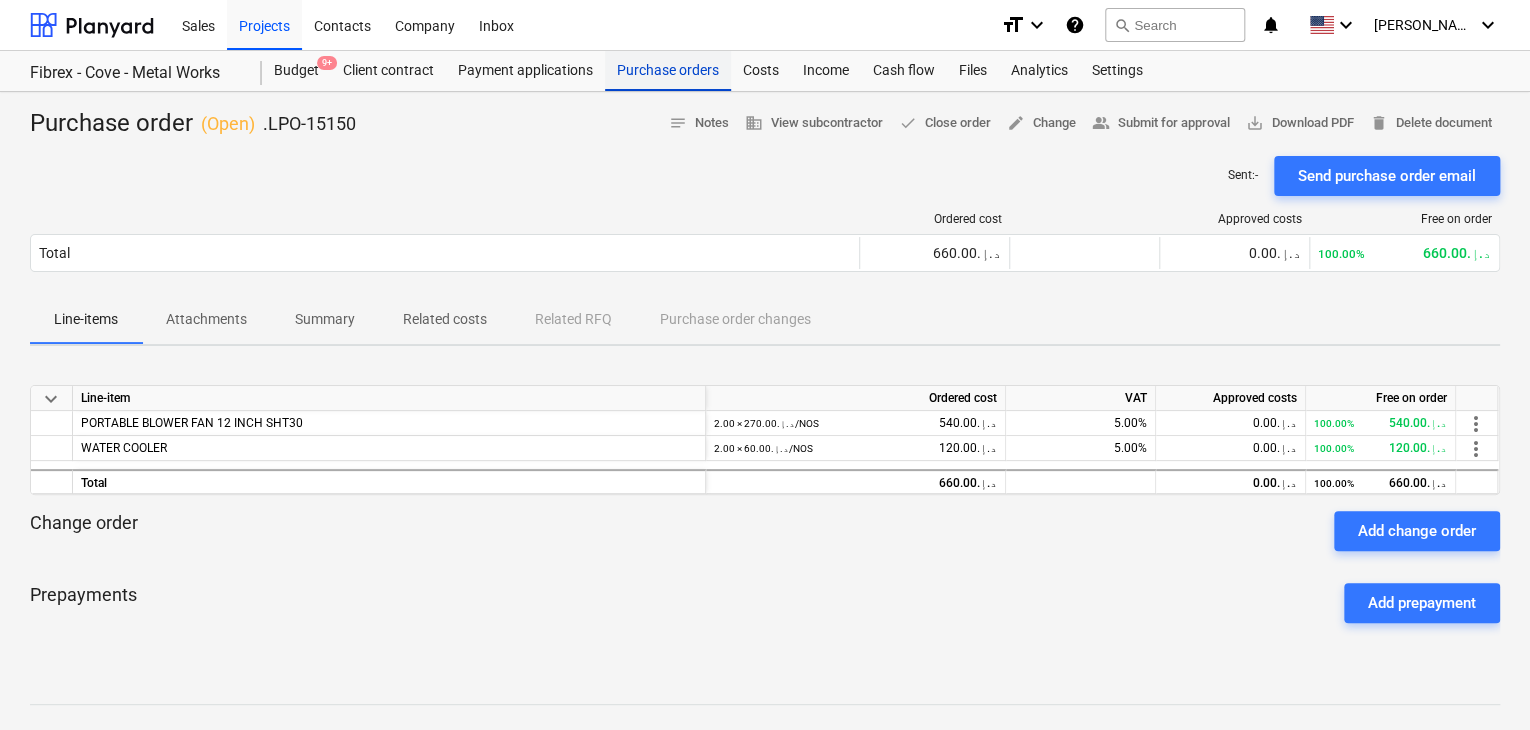 click on "Purchase orders" at bounding box center (668, 71) 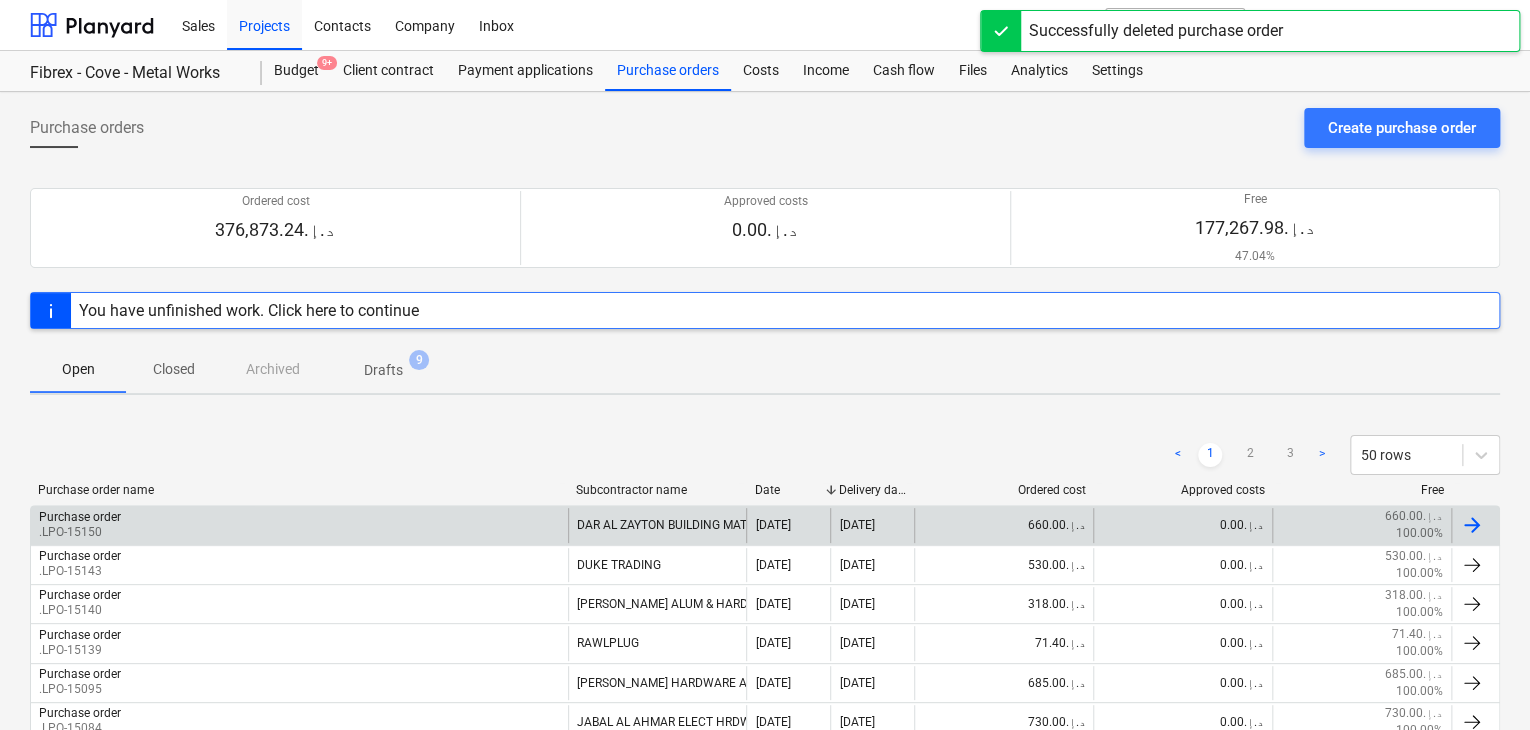 click on "Purchase order .LPO-15150" at bounding box center (299, 525) 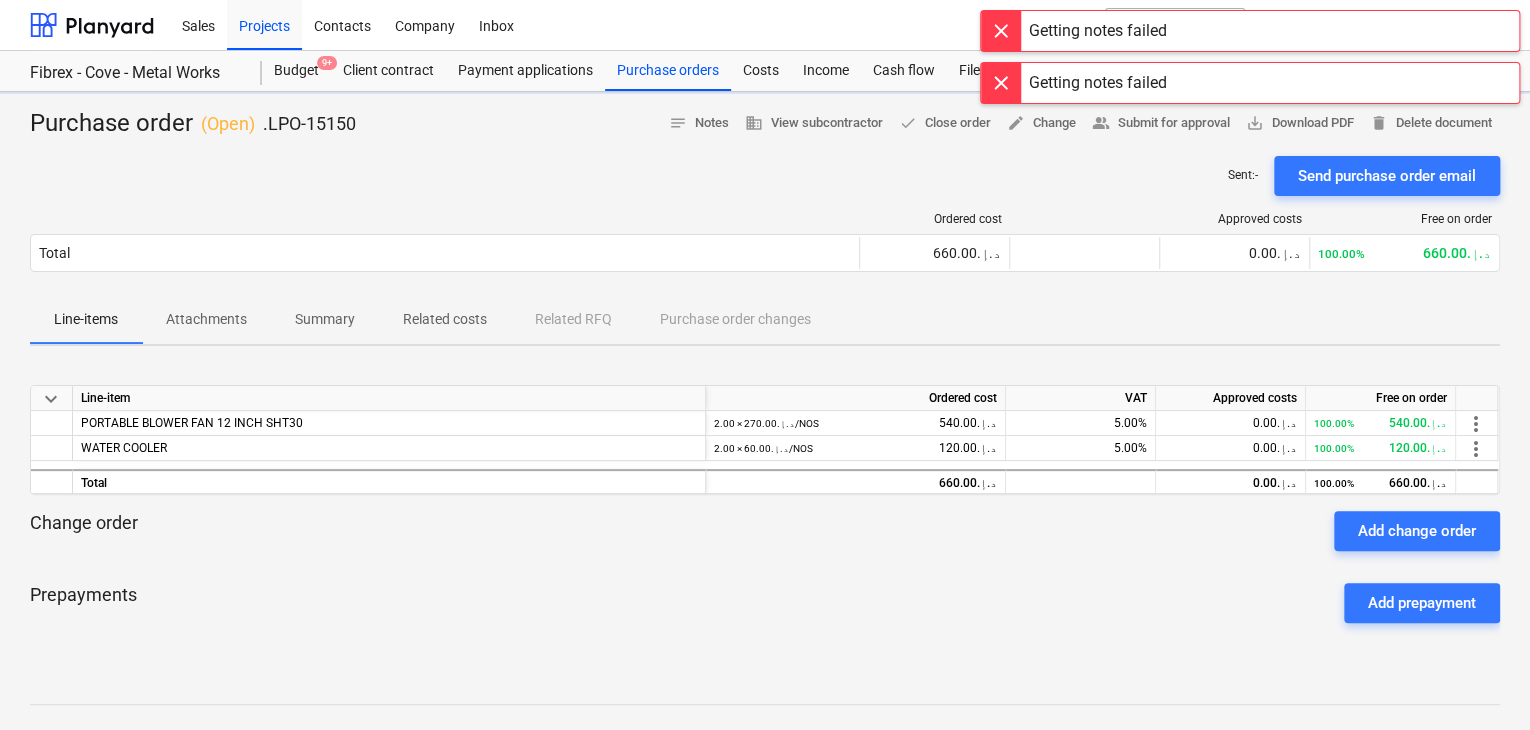 click on "Sent :   - Send purchase order email" at bounding box center [765, 176] 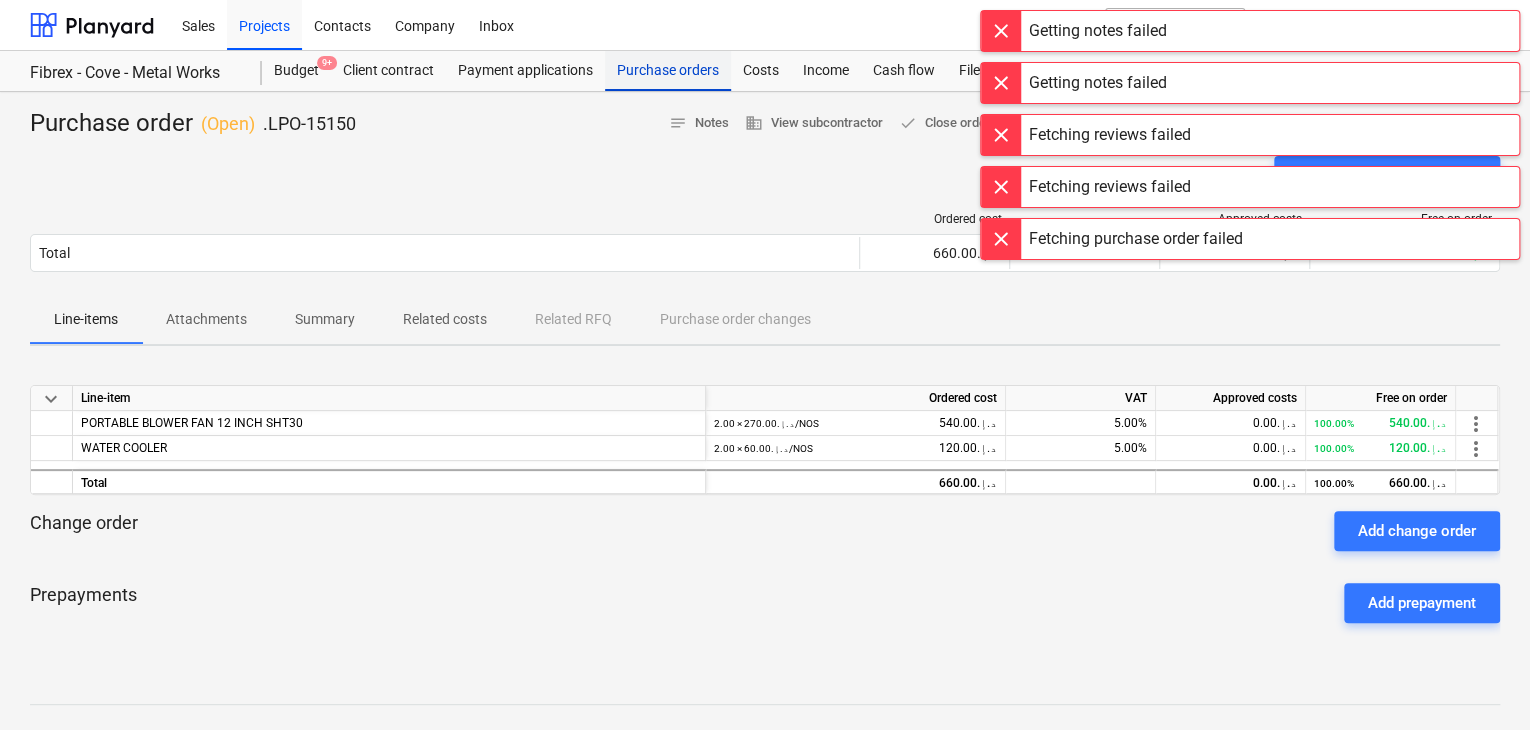 click on "Purchase orders" at bounding box center [668, 71] 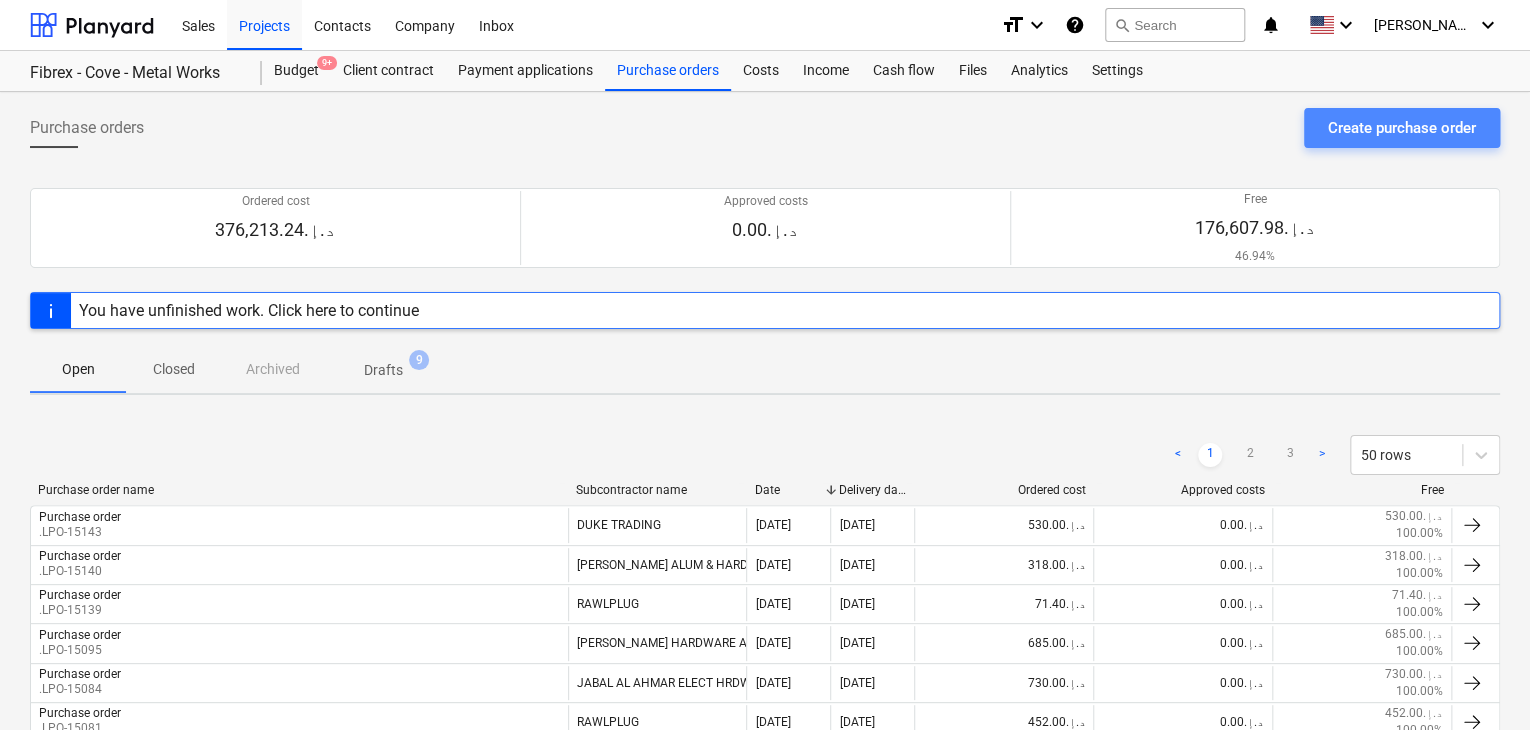 click on "Create purchase order" at bounding box center (1402, 128) 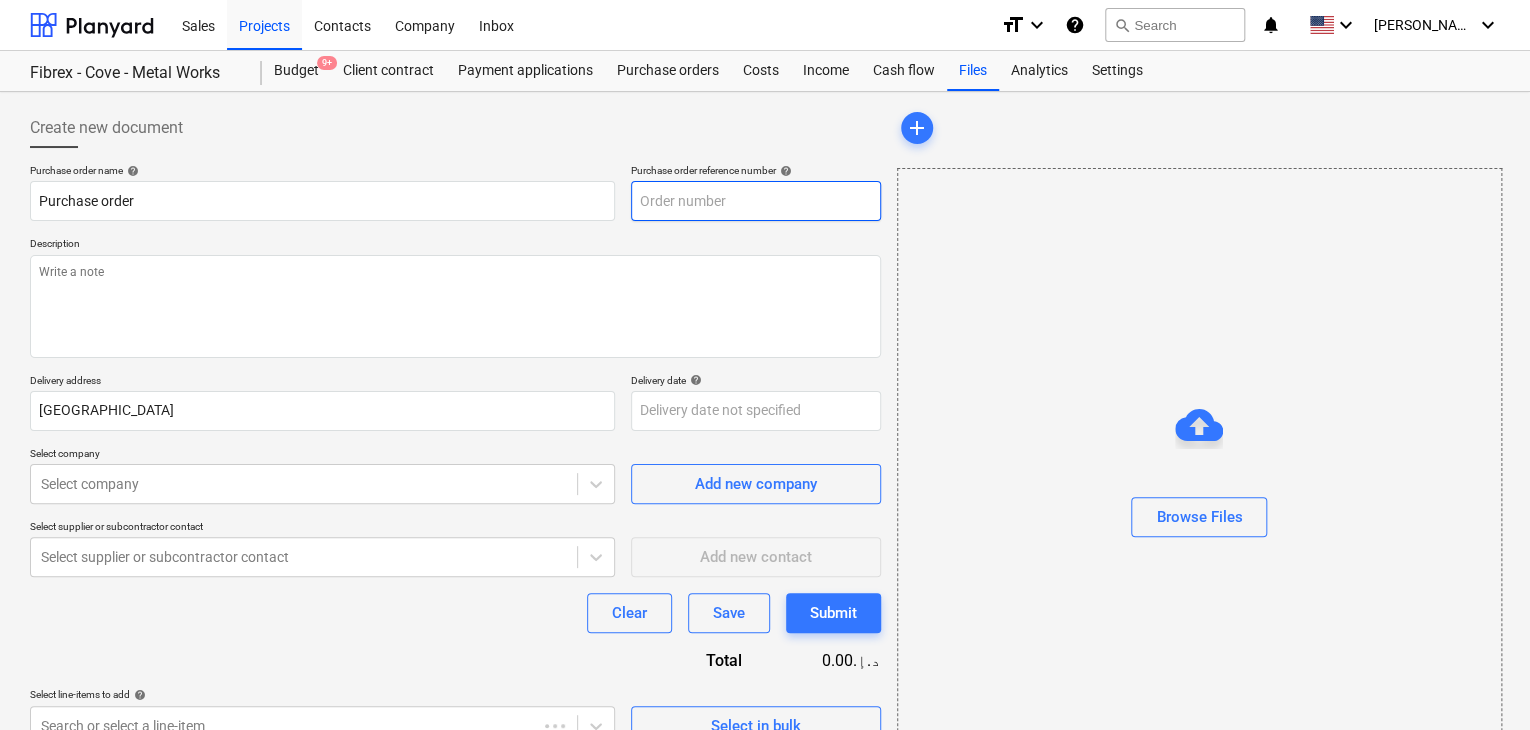 type on "x" 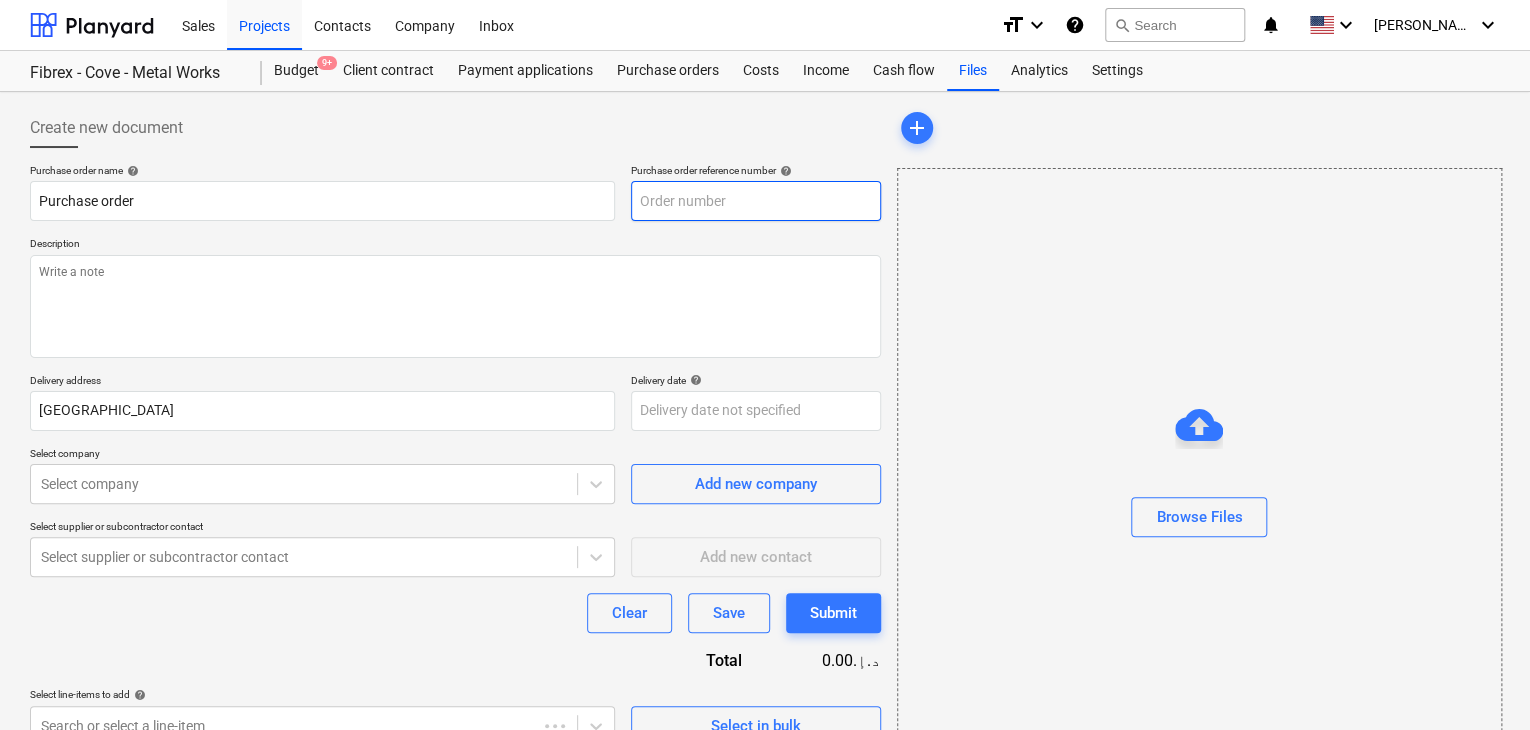 type on "FC-01-Metal-PO-227" 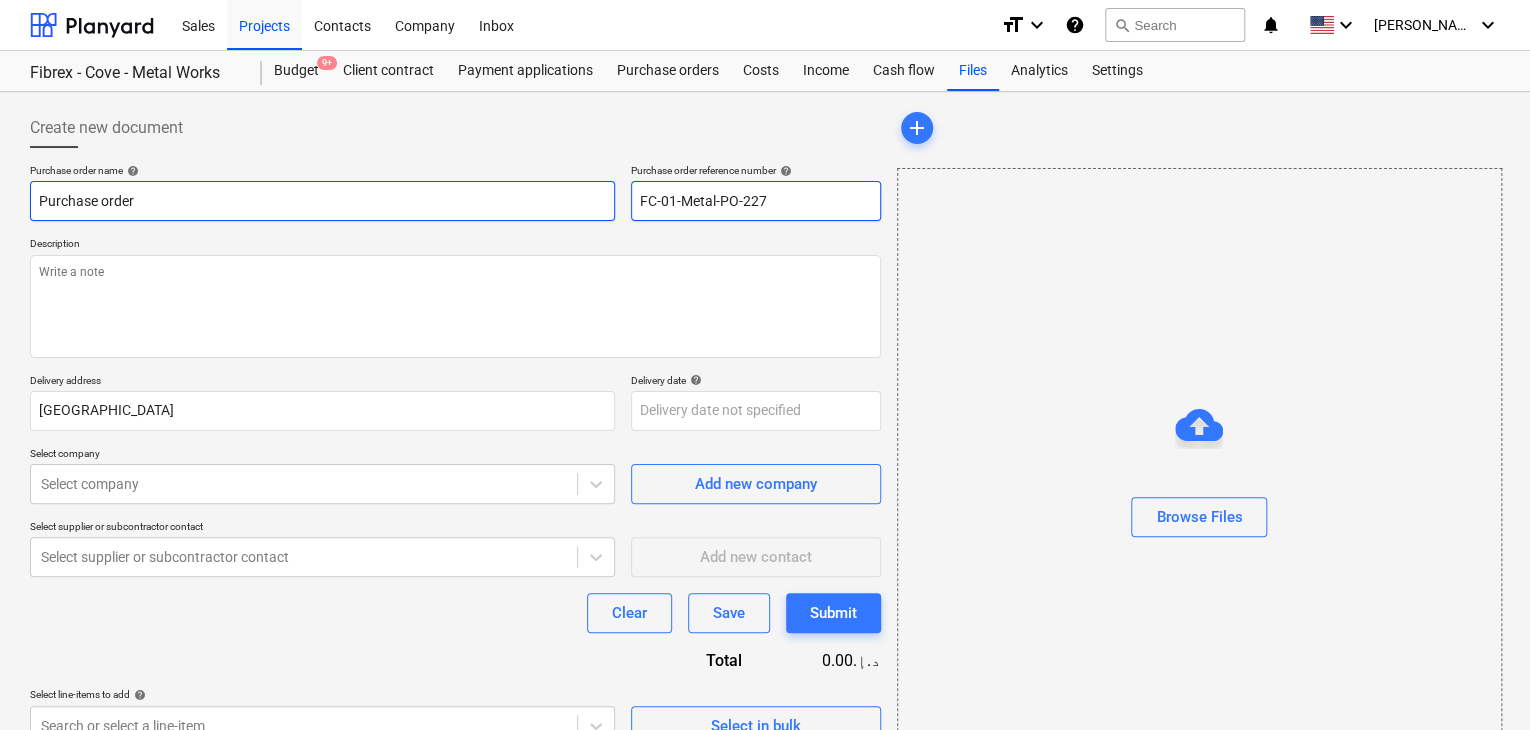 drag, startPoint x: 779, startPoint y: 195, endPoint x: 560, endPoint y: 210, distance: 219.51309 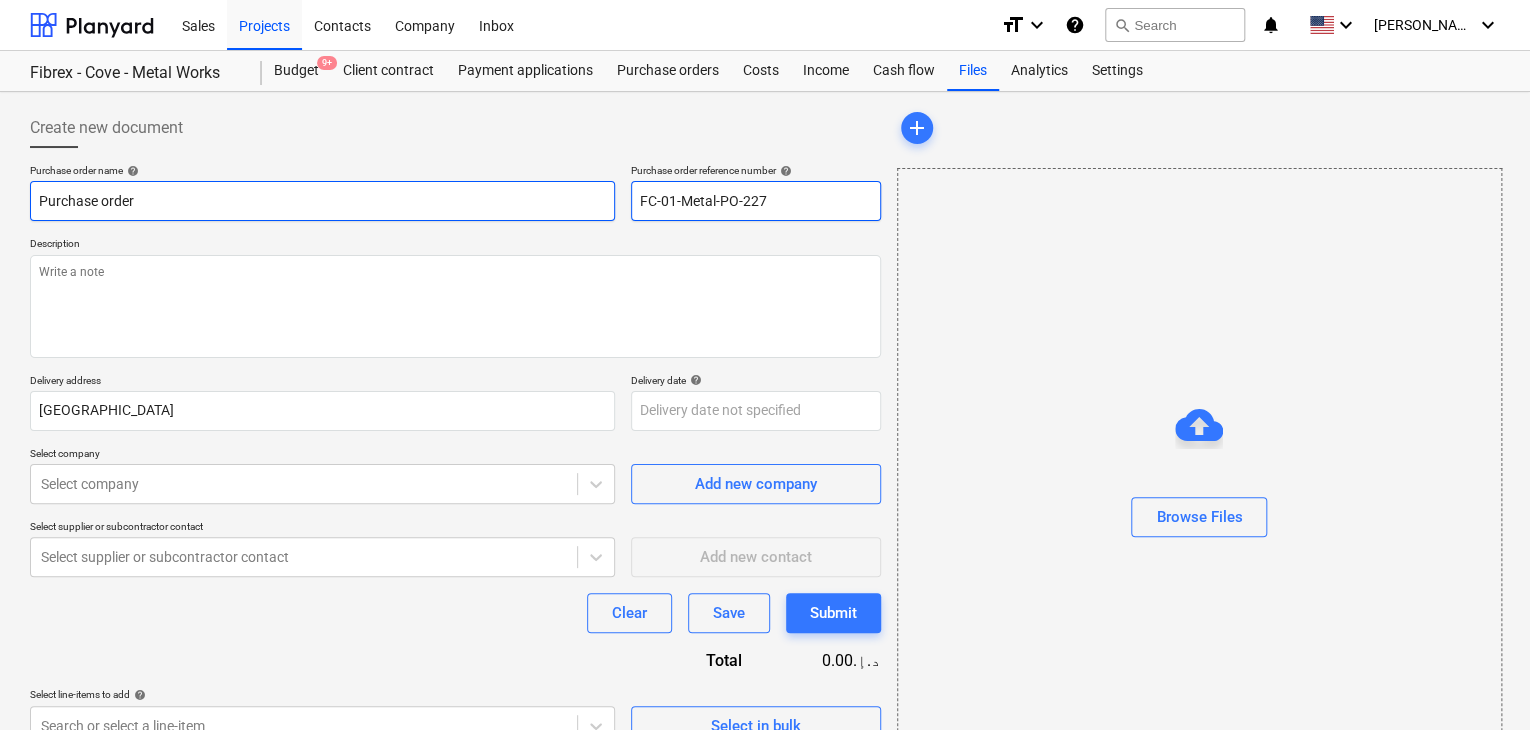 type on "x" 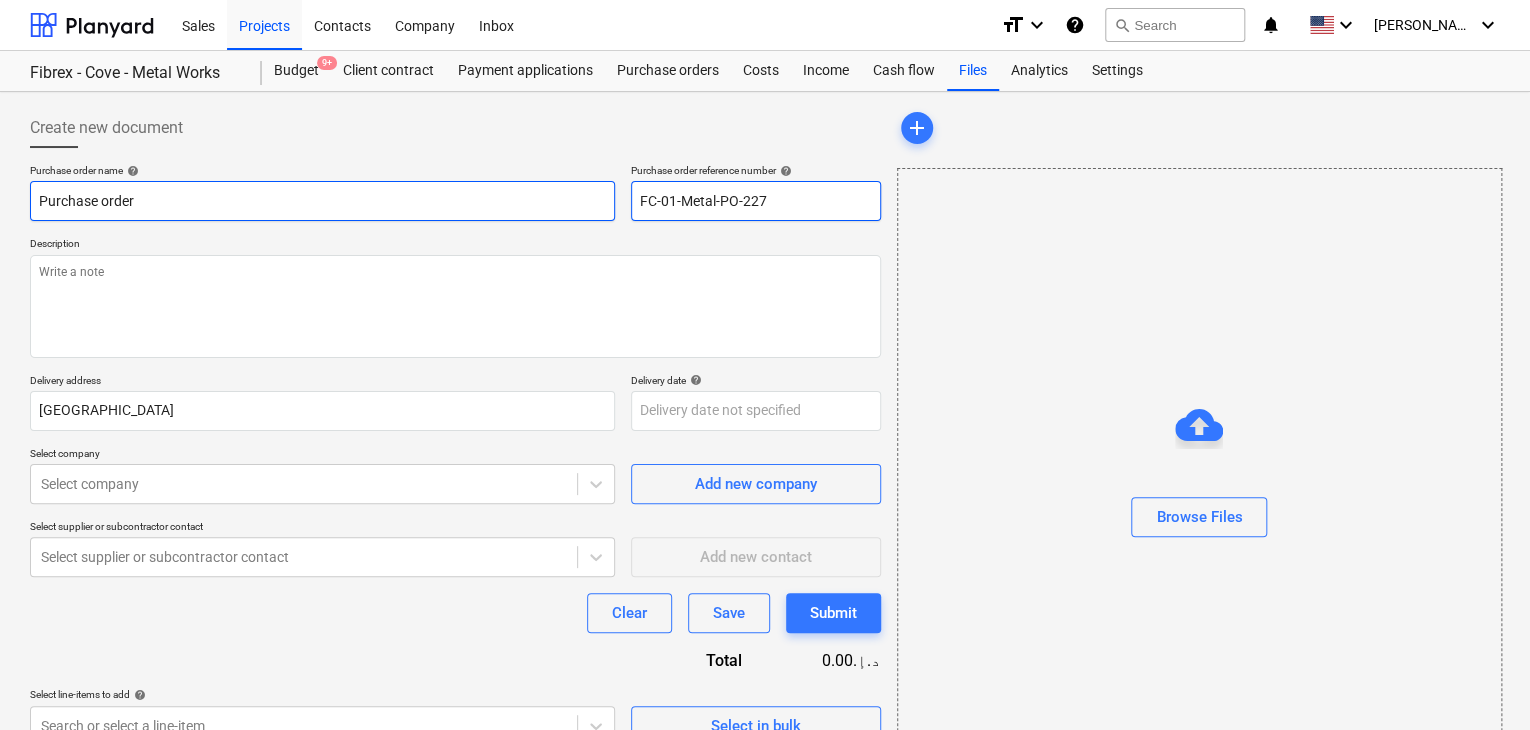 type on "." 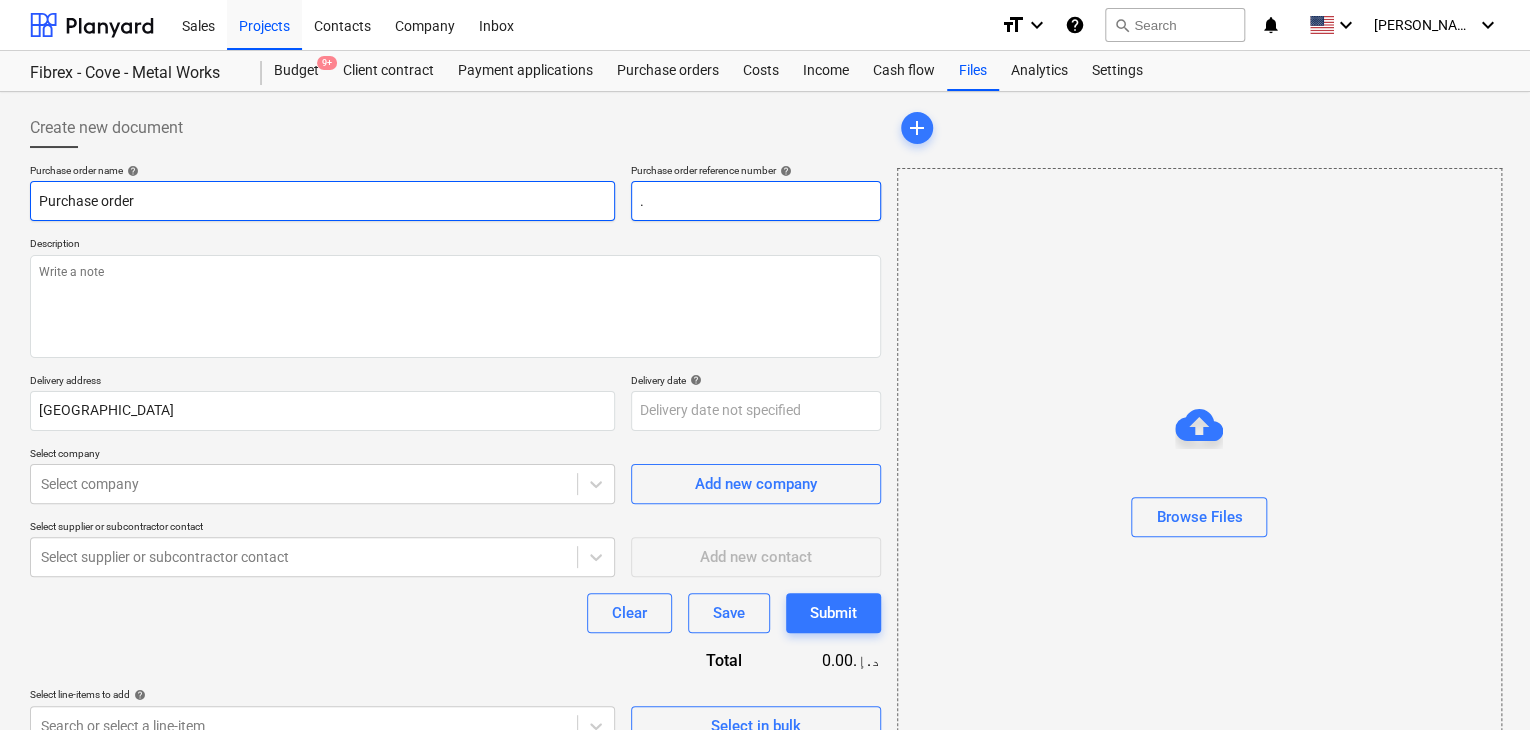 type on "x" 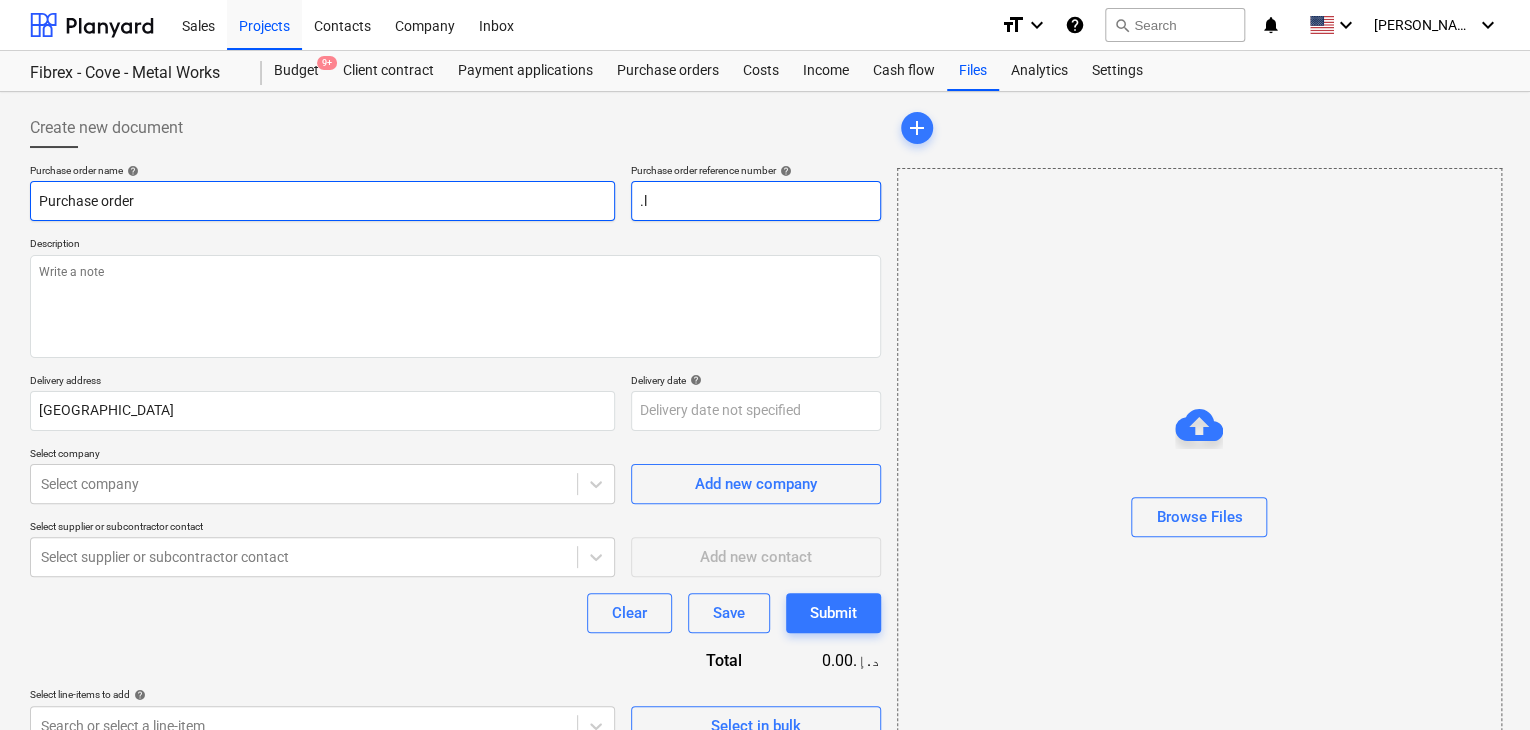 type on "x" 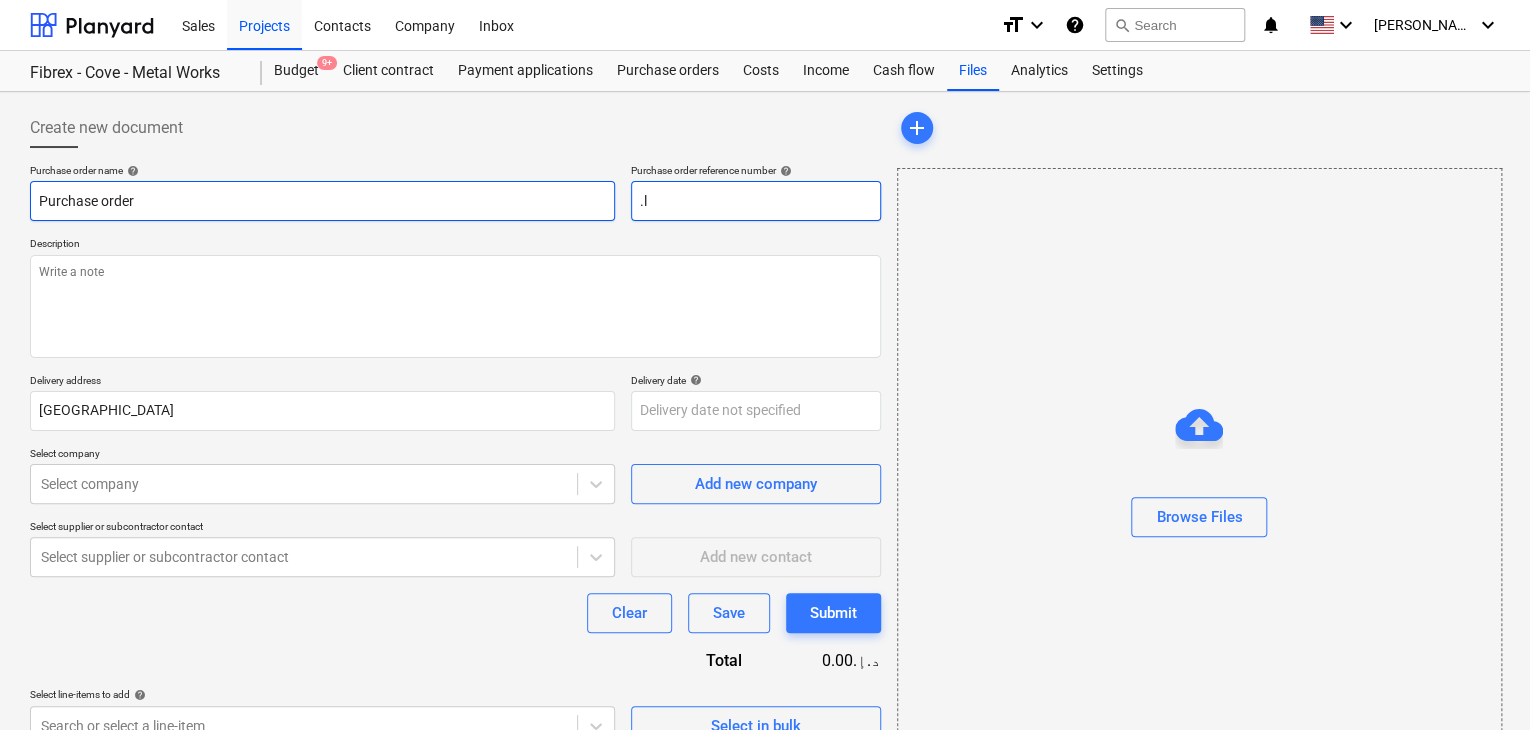 type on ".lp" 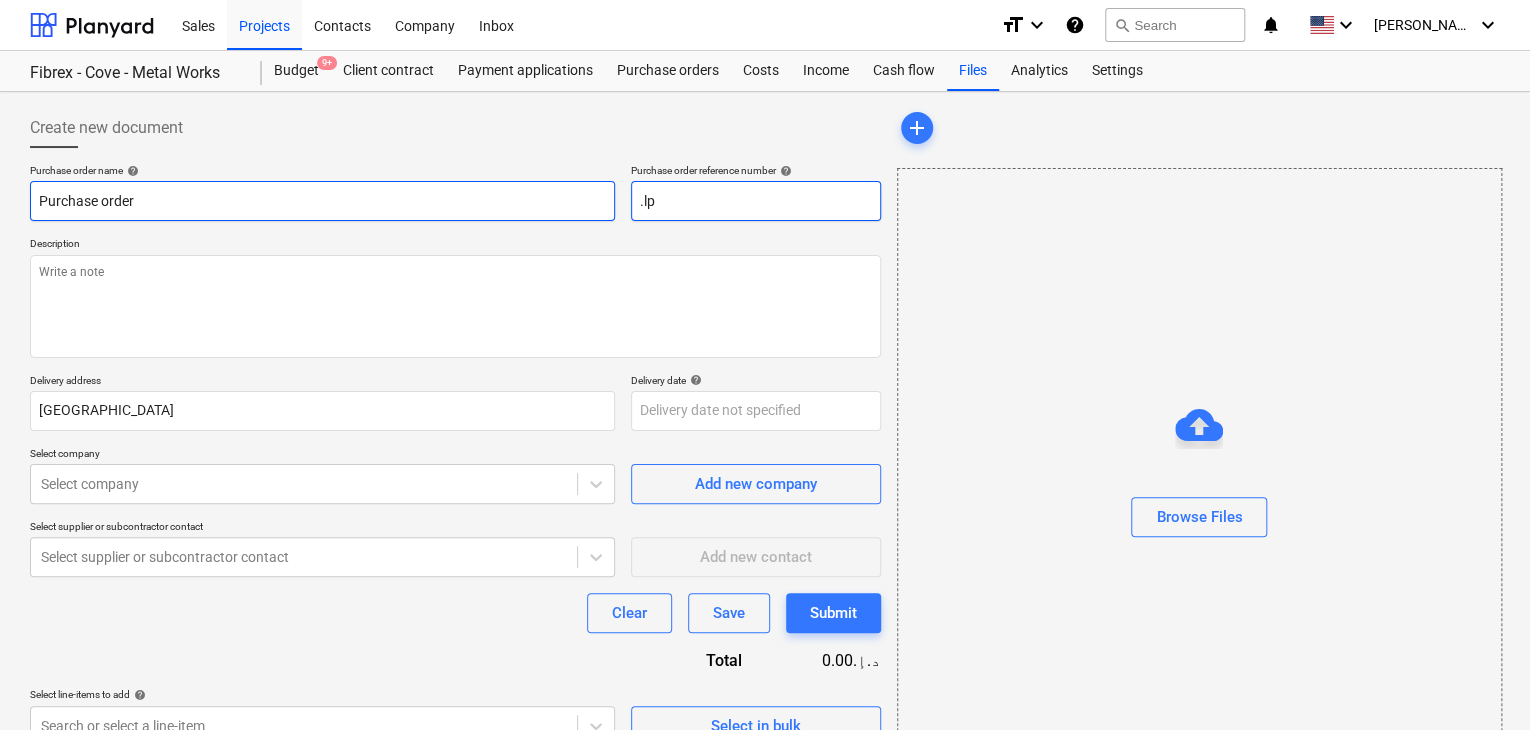 type on "x" 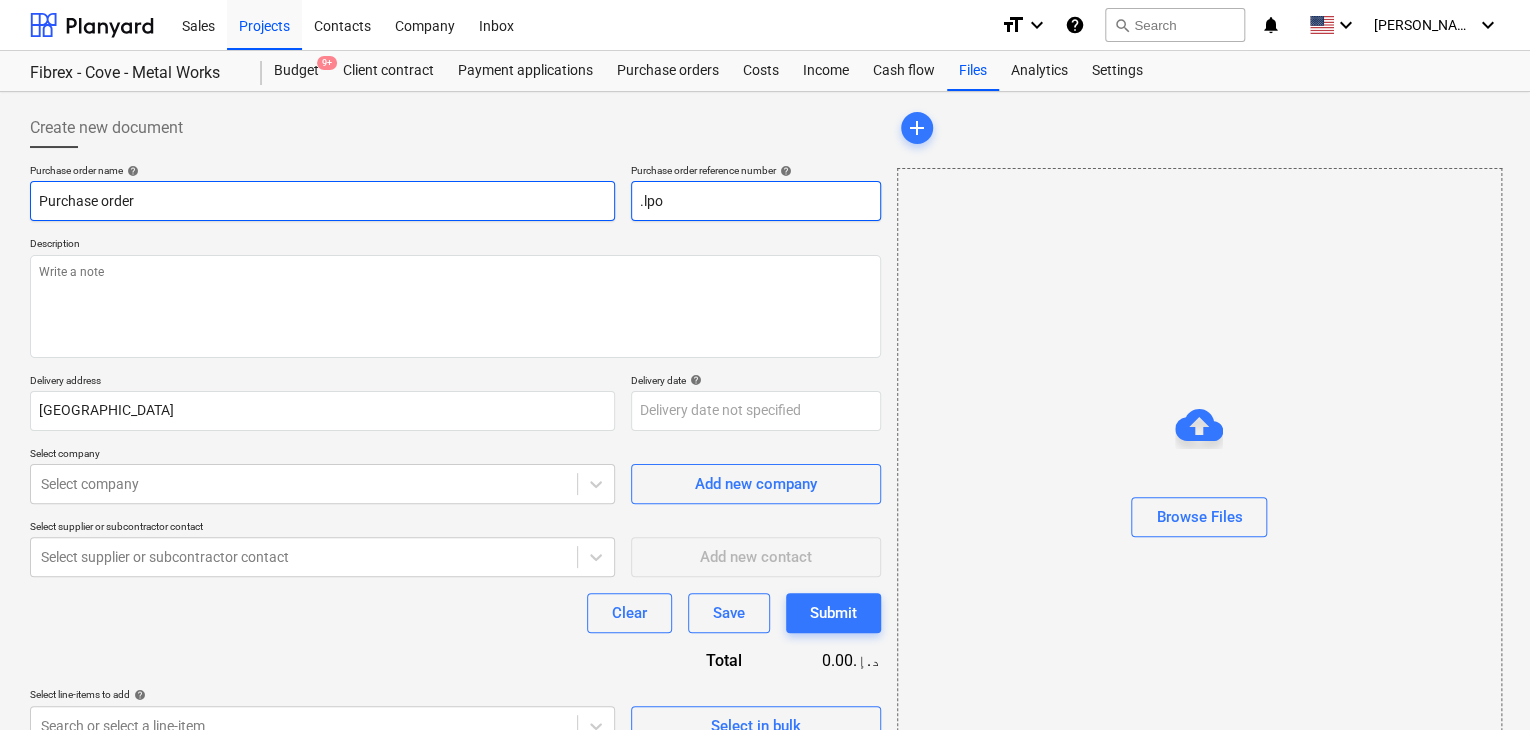type on "x" 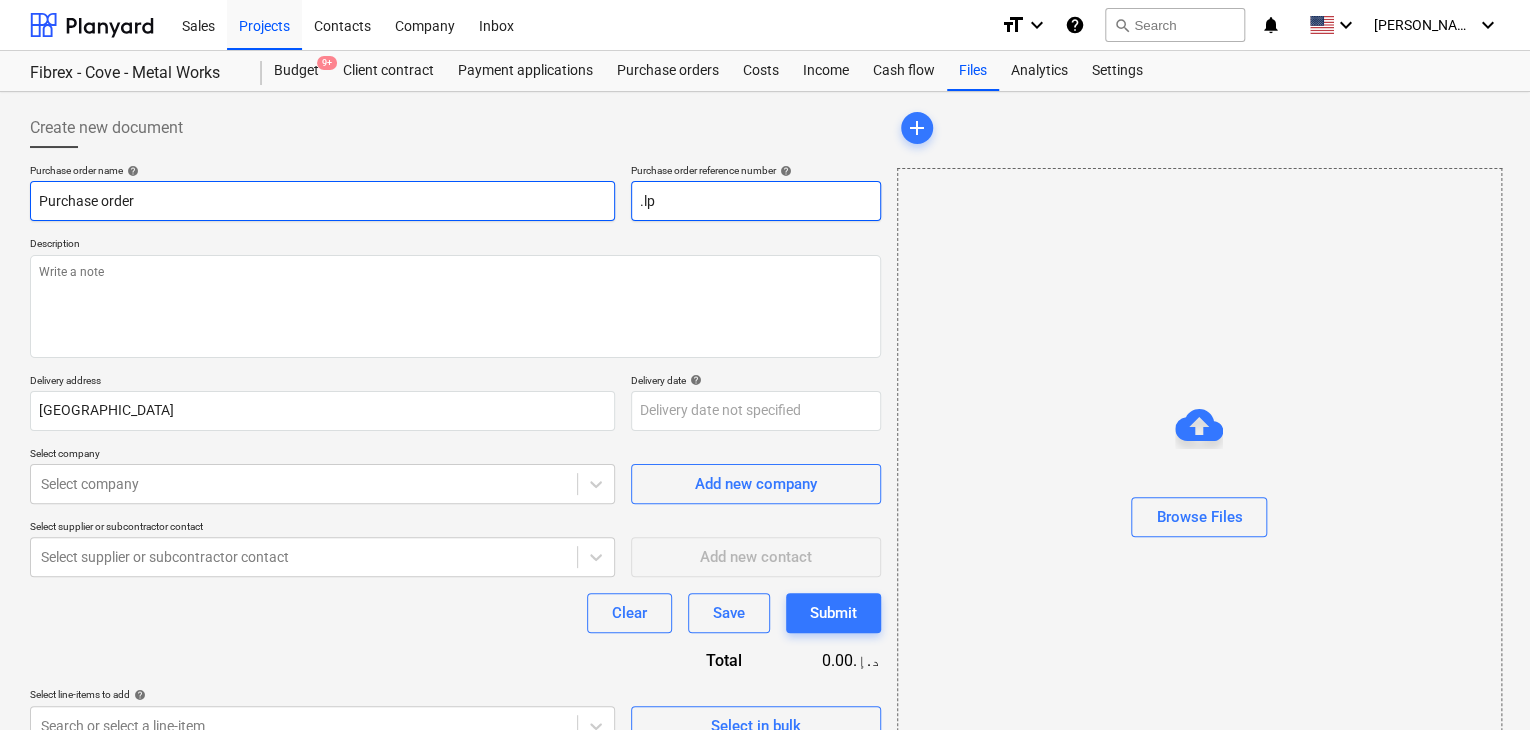 type on "x" 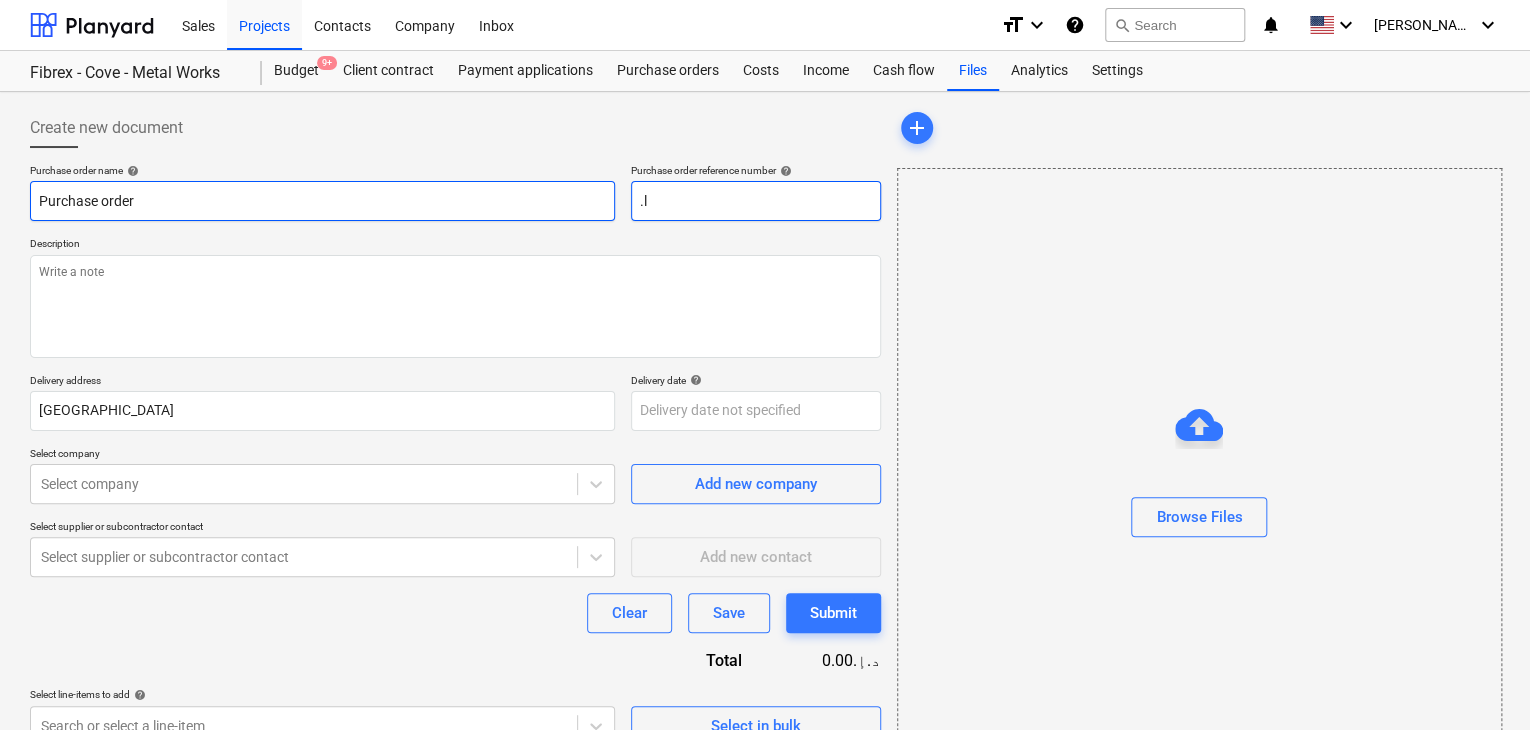 type on "x" 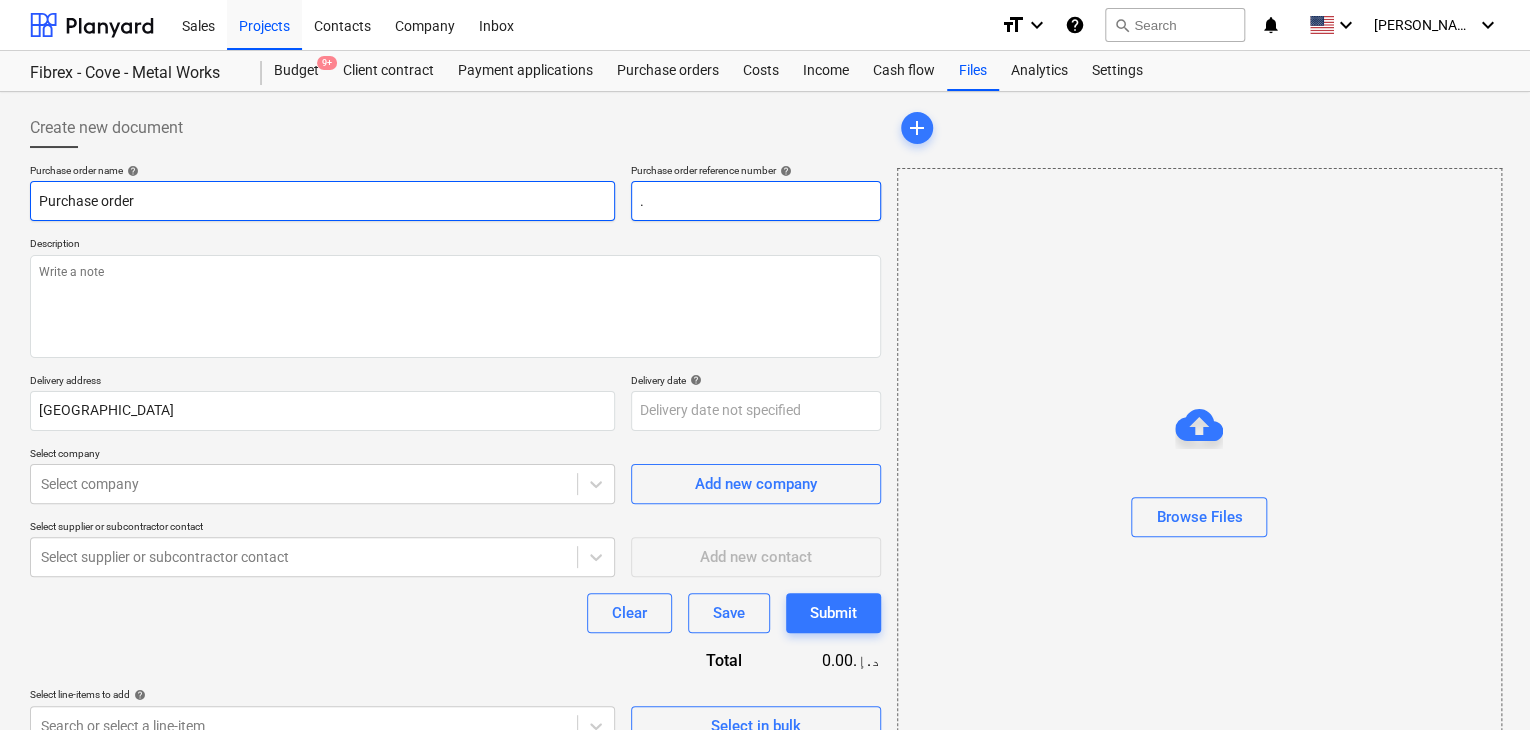 type on "x" 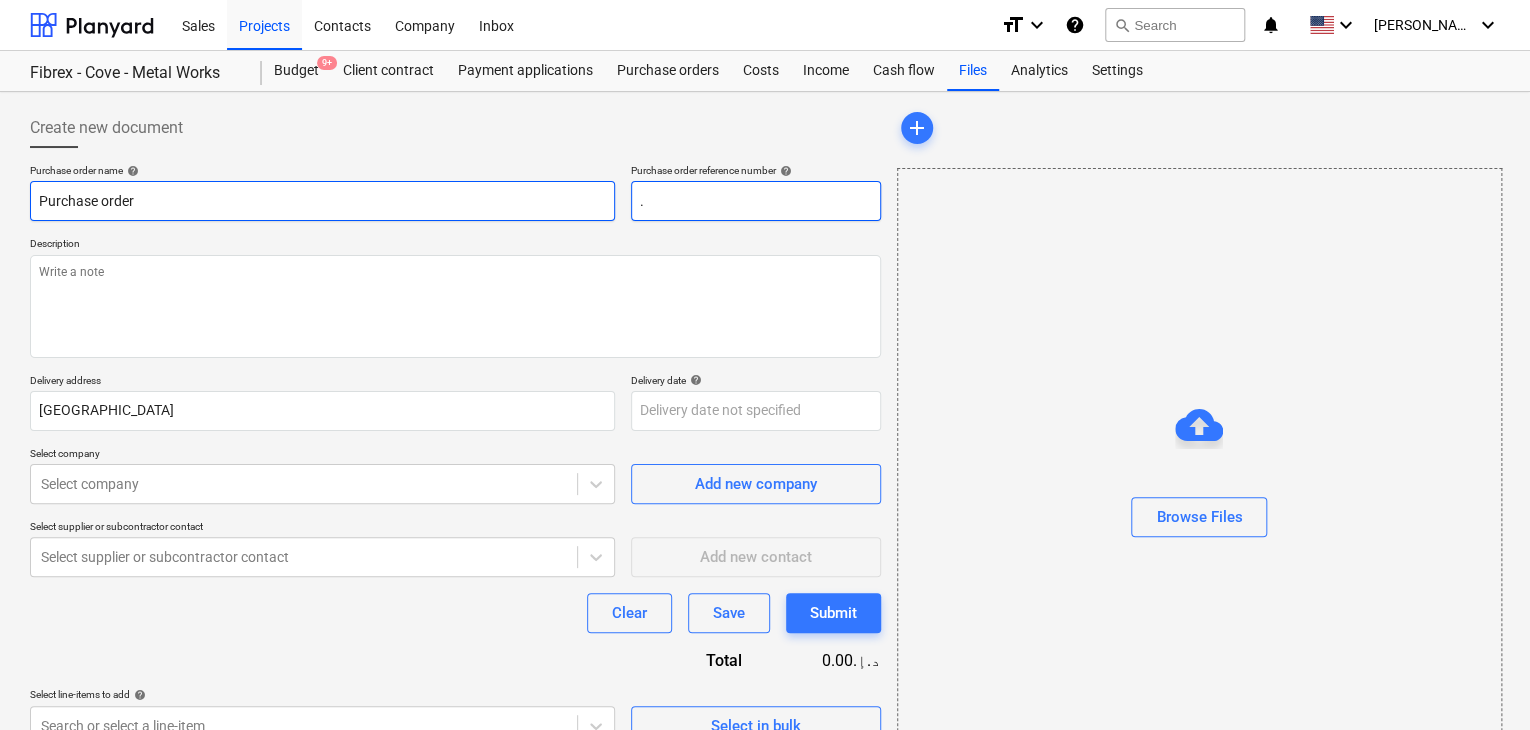 type on ".L" 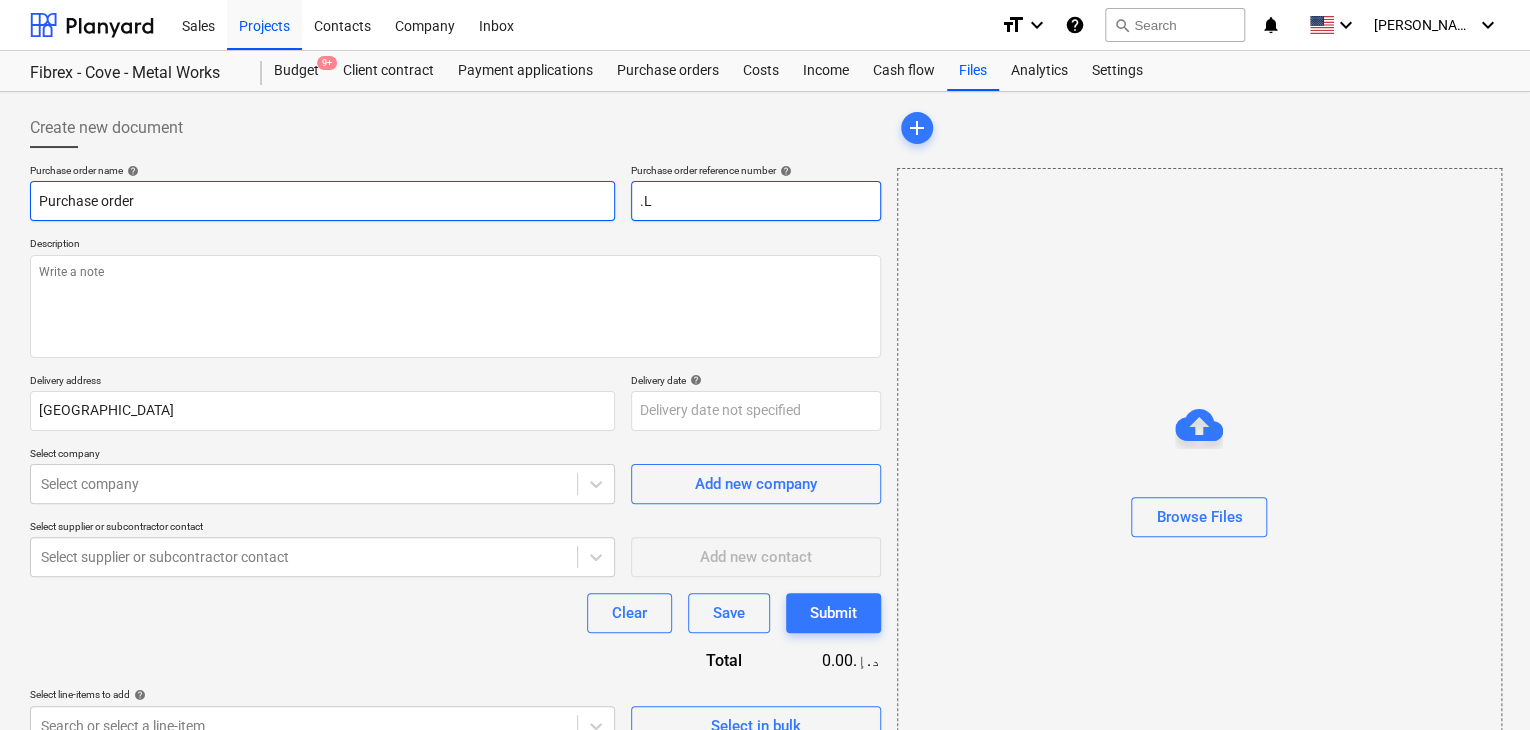 type on "x" 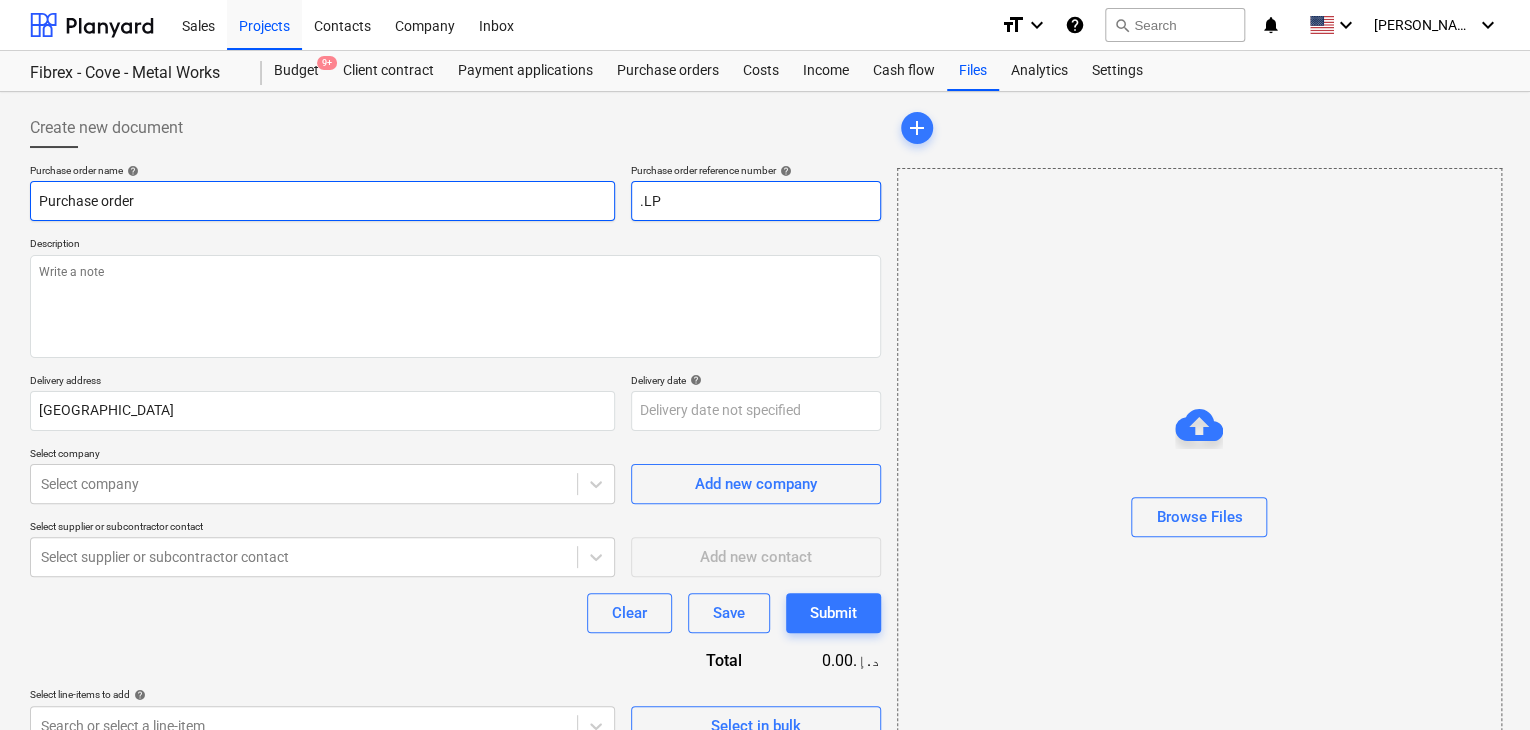 type on "x" 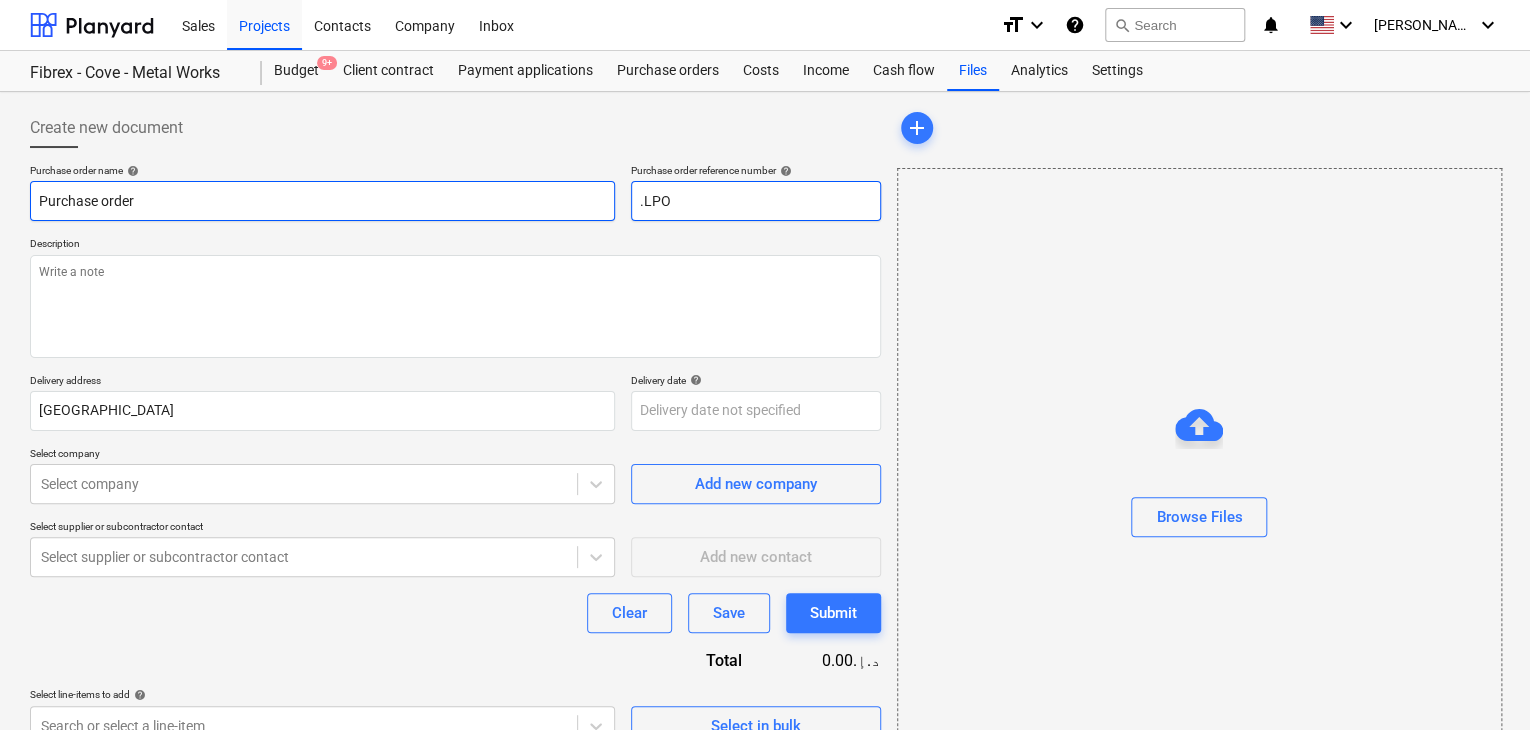 type on "x" 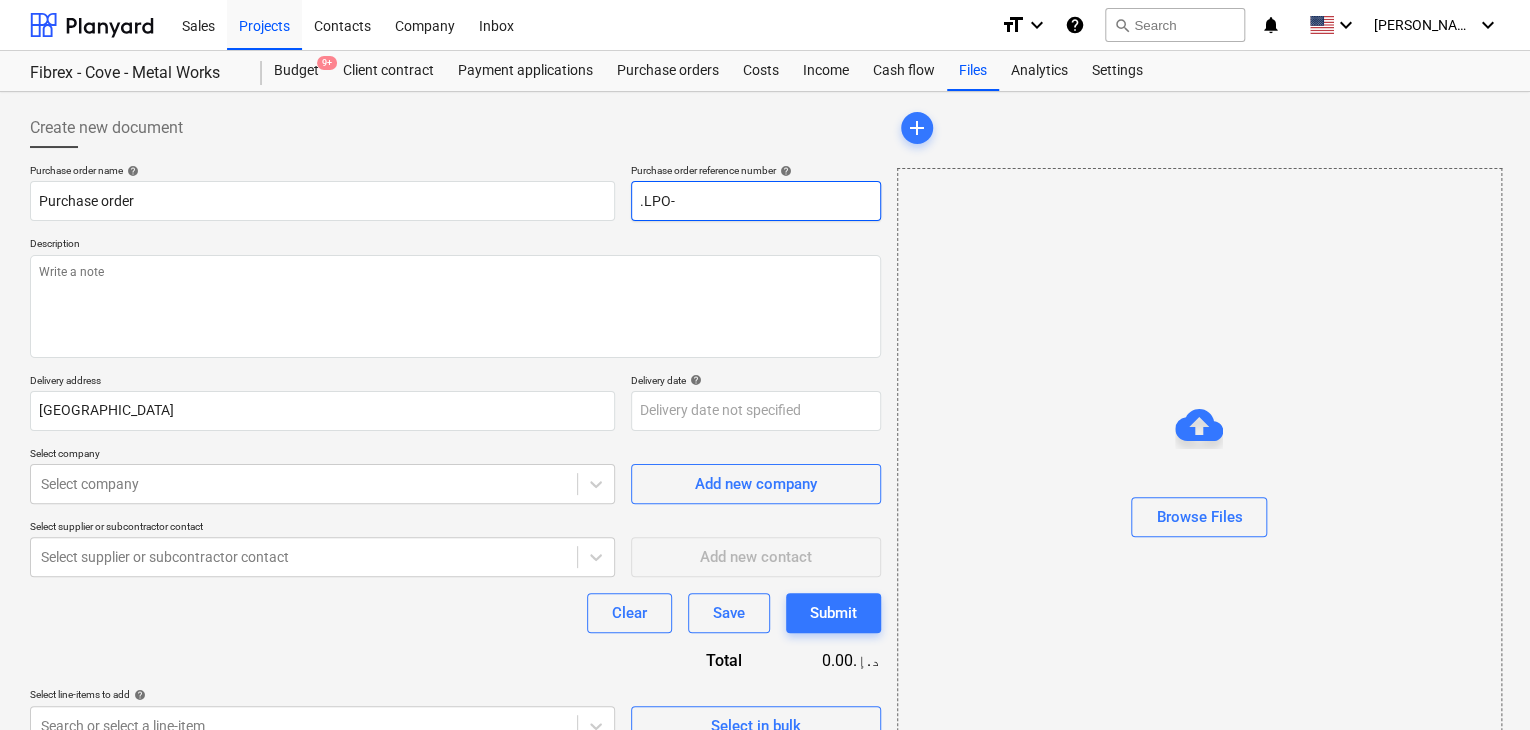 type on ".LPO-" 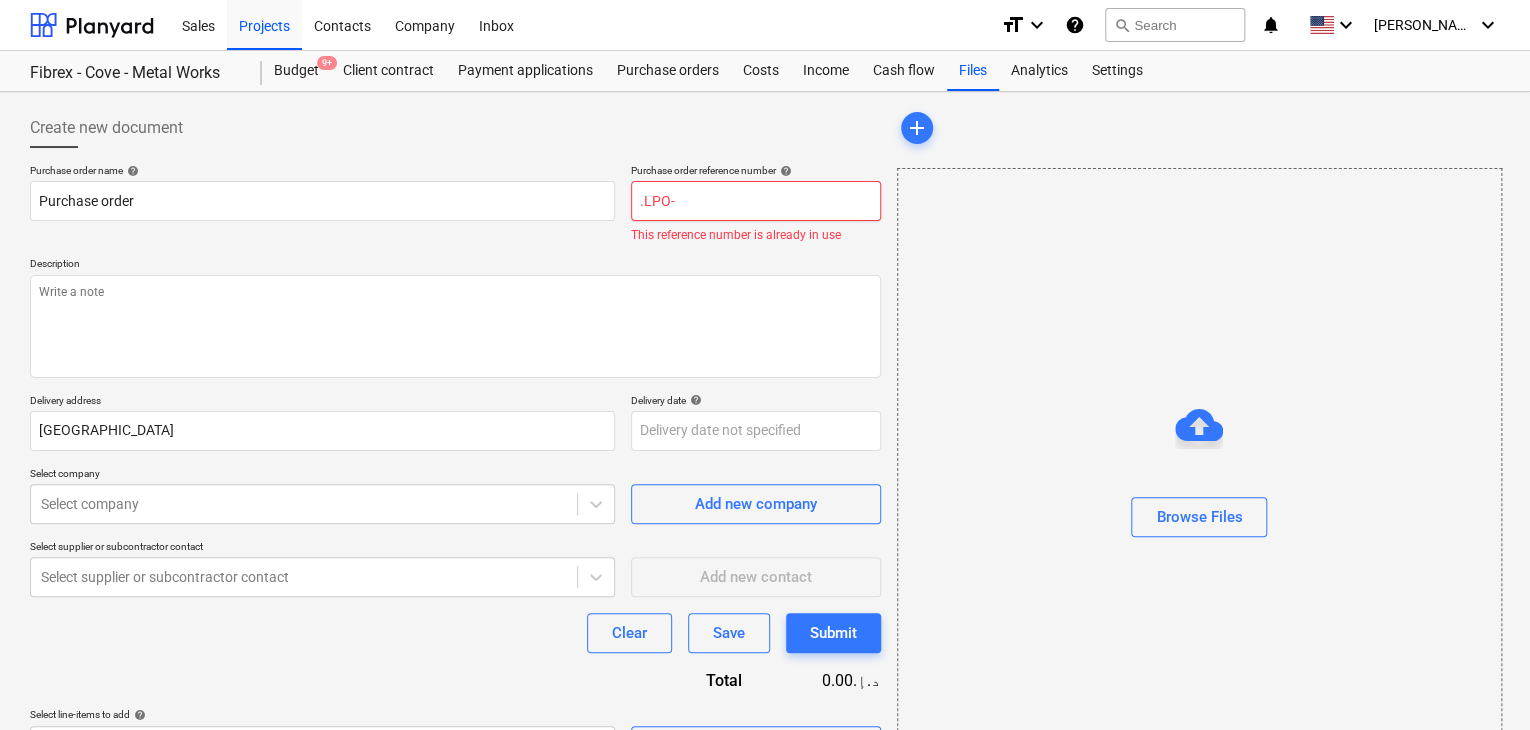 type on "x" 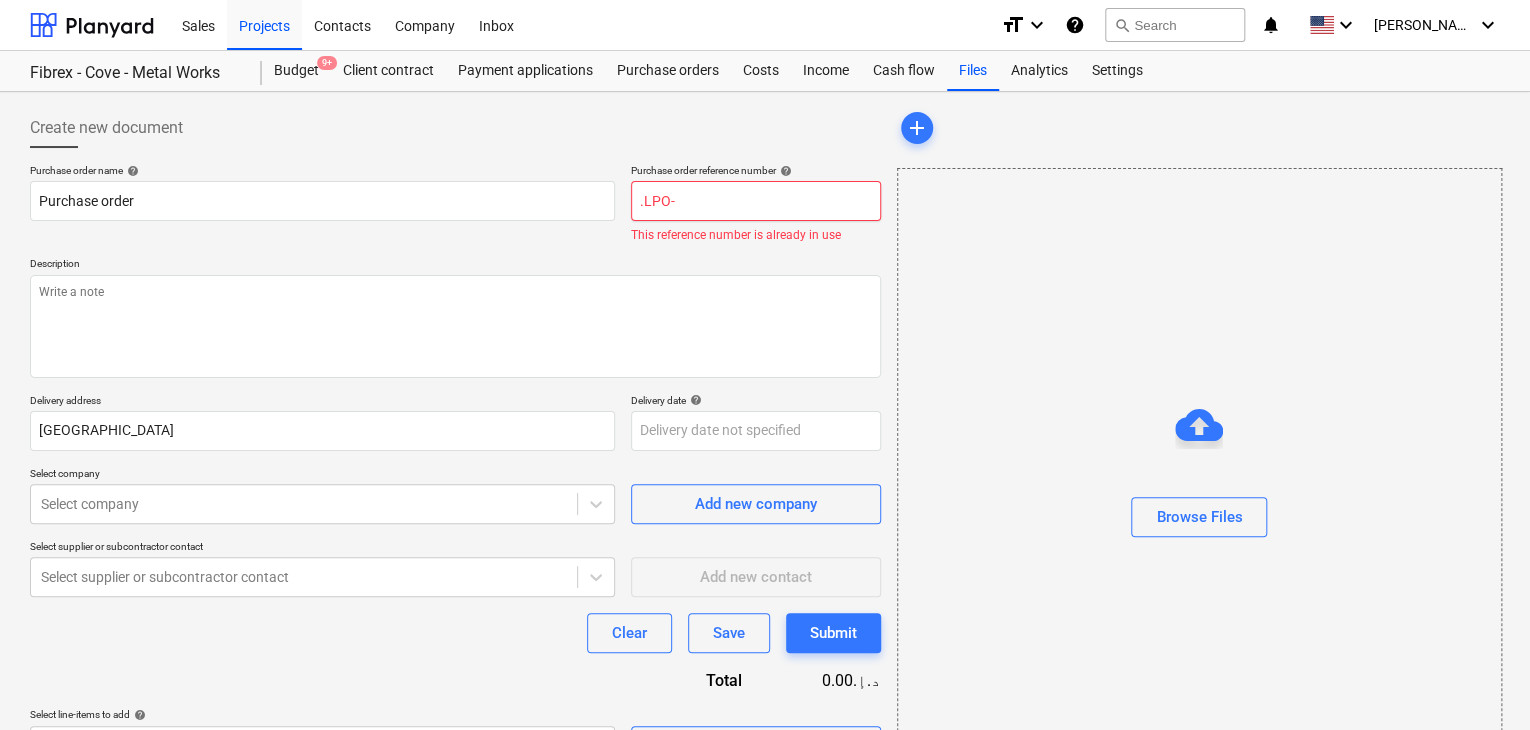 type on ".LPO-1" 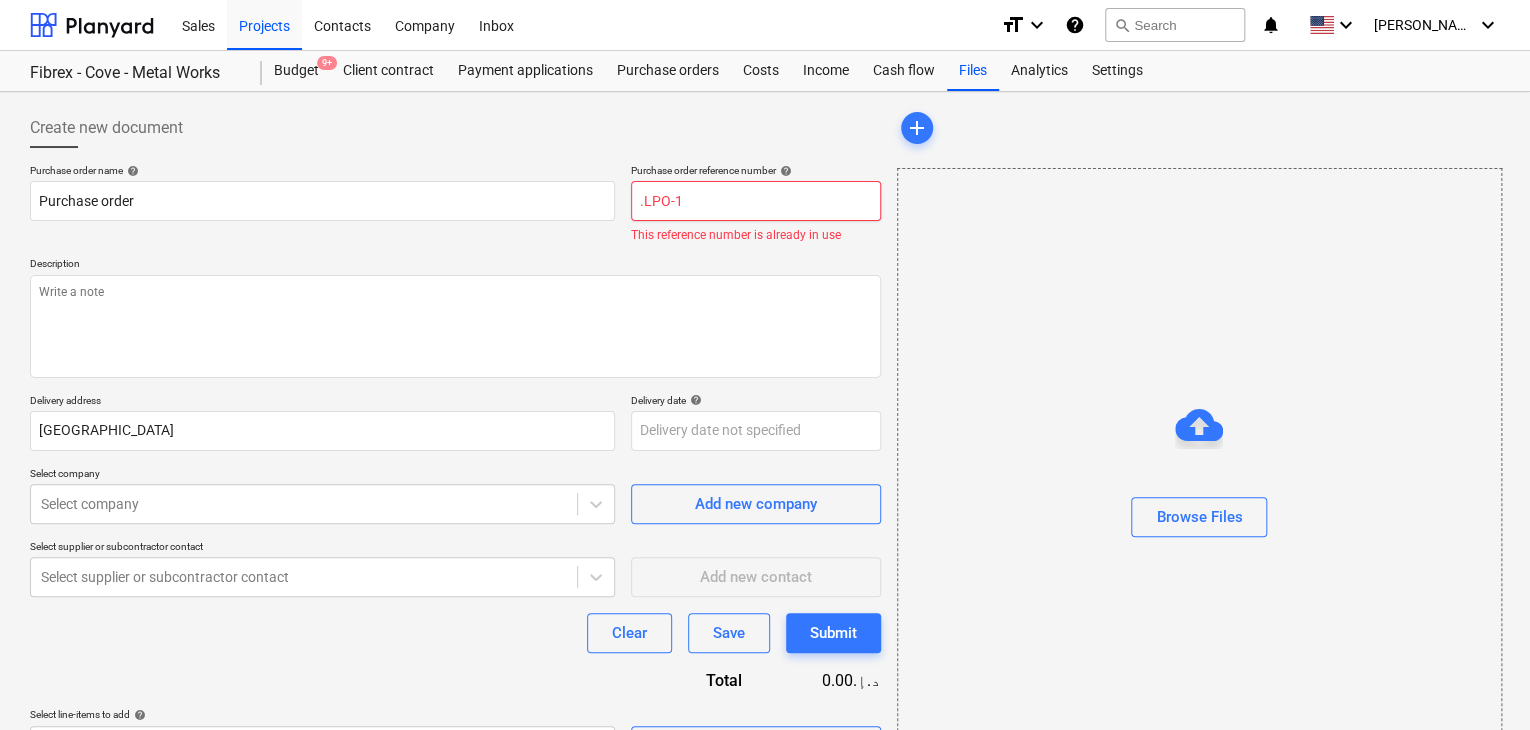 type on "x" 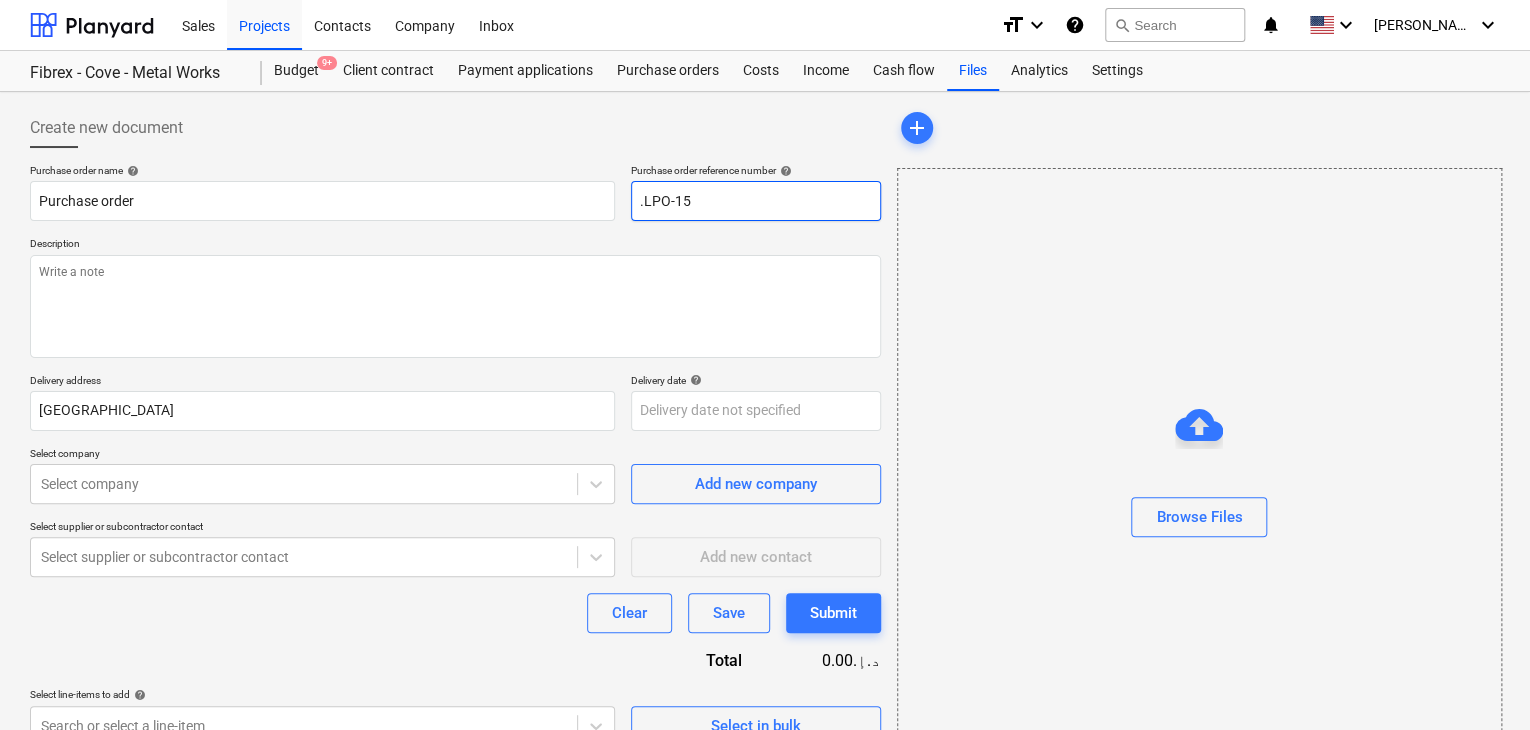 type on "x" 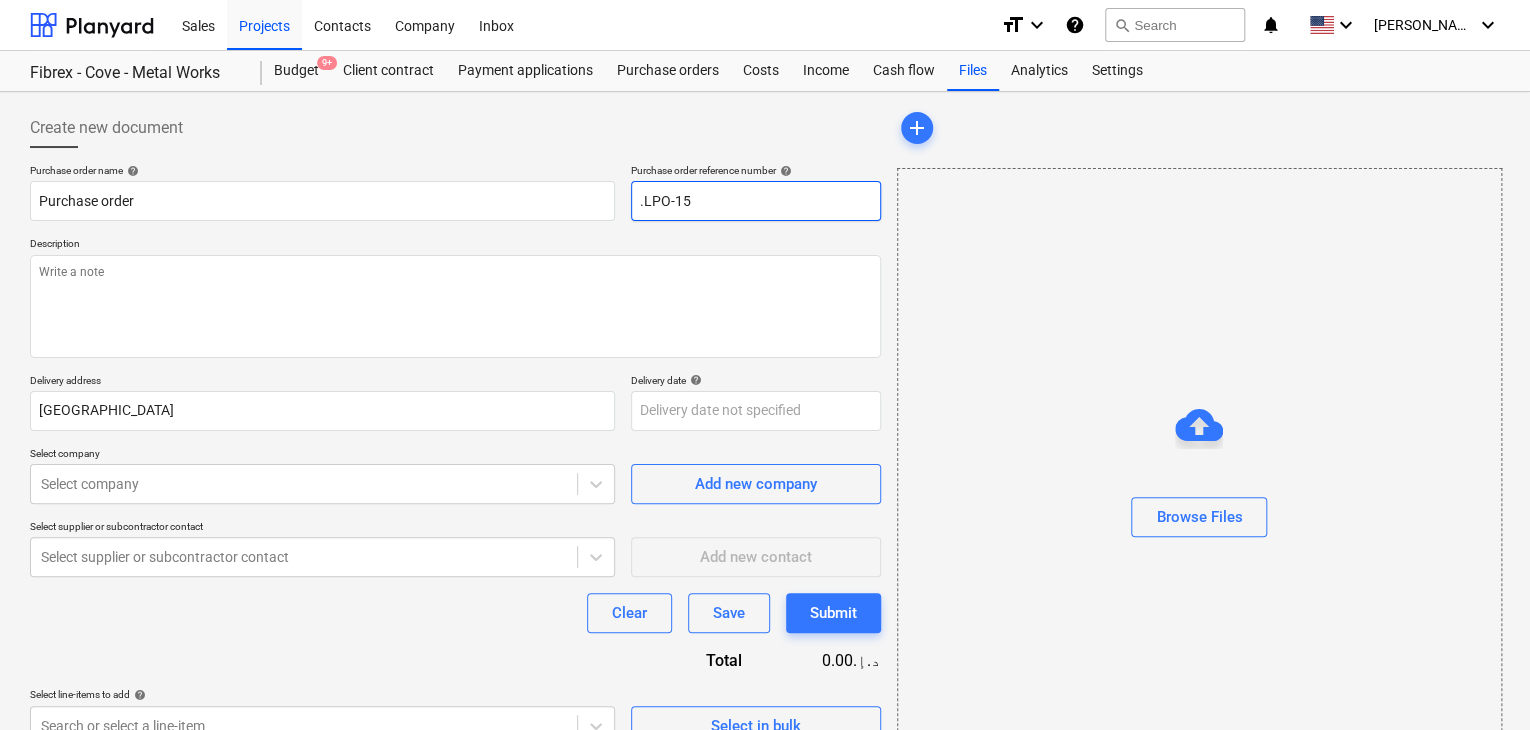 type on ".LPO-151" 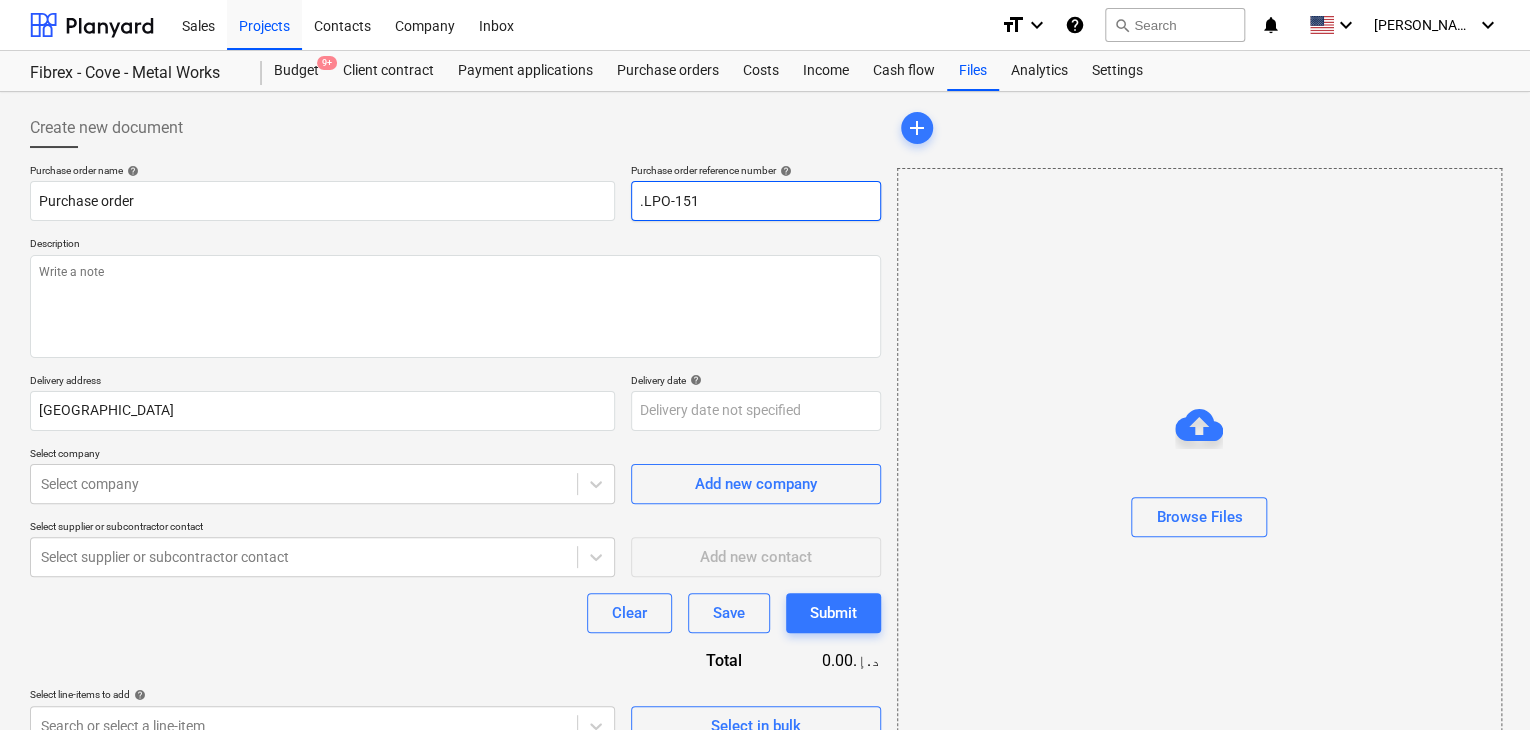 type on "x" 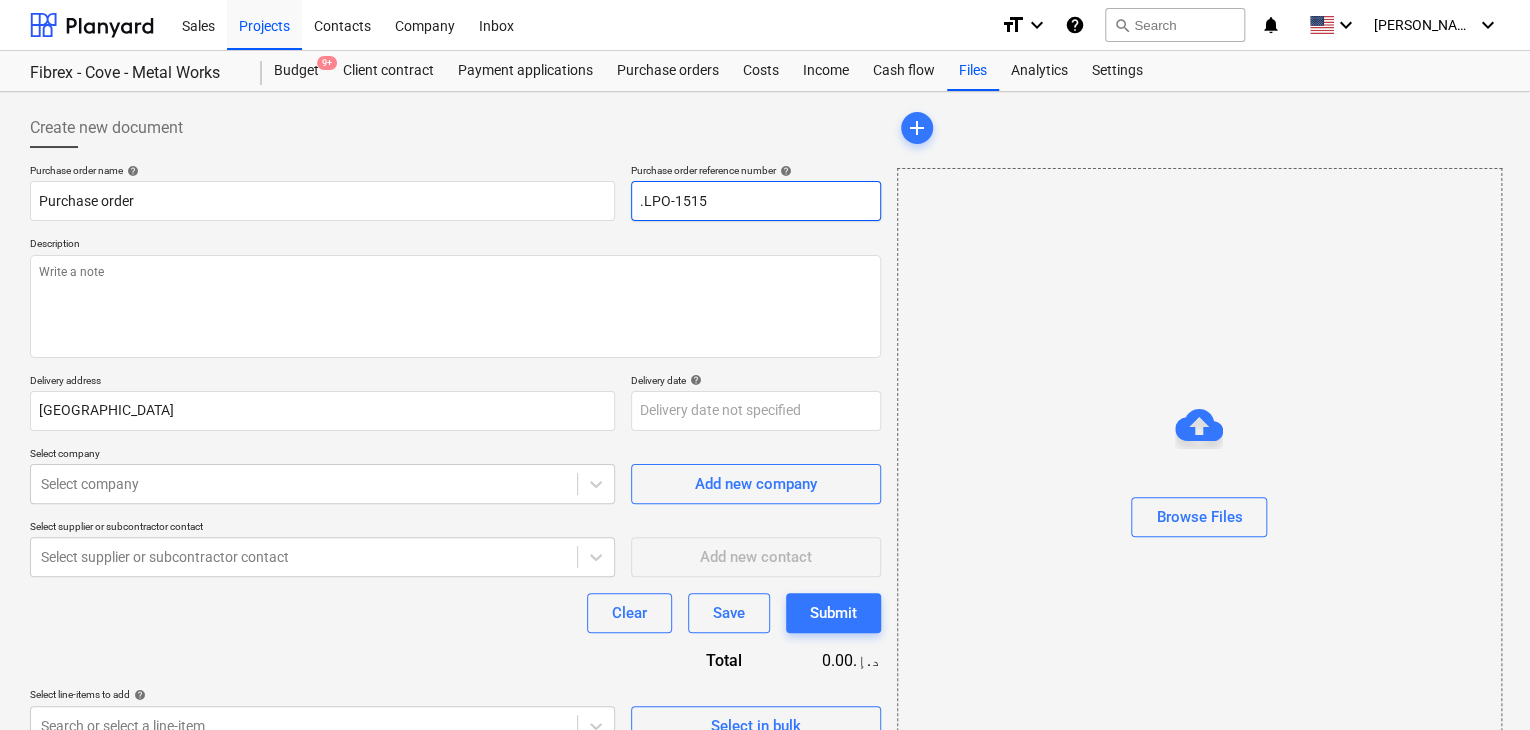 type on "x" 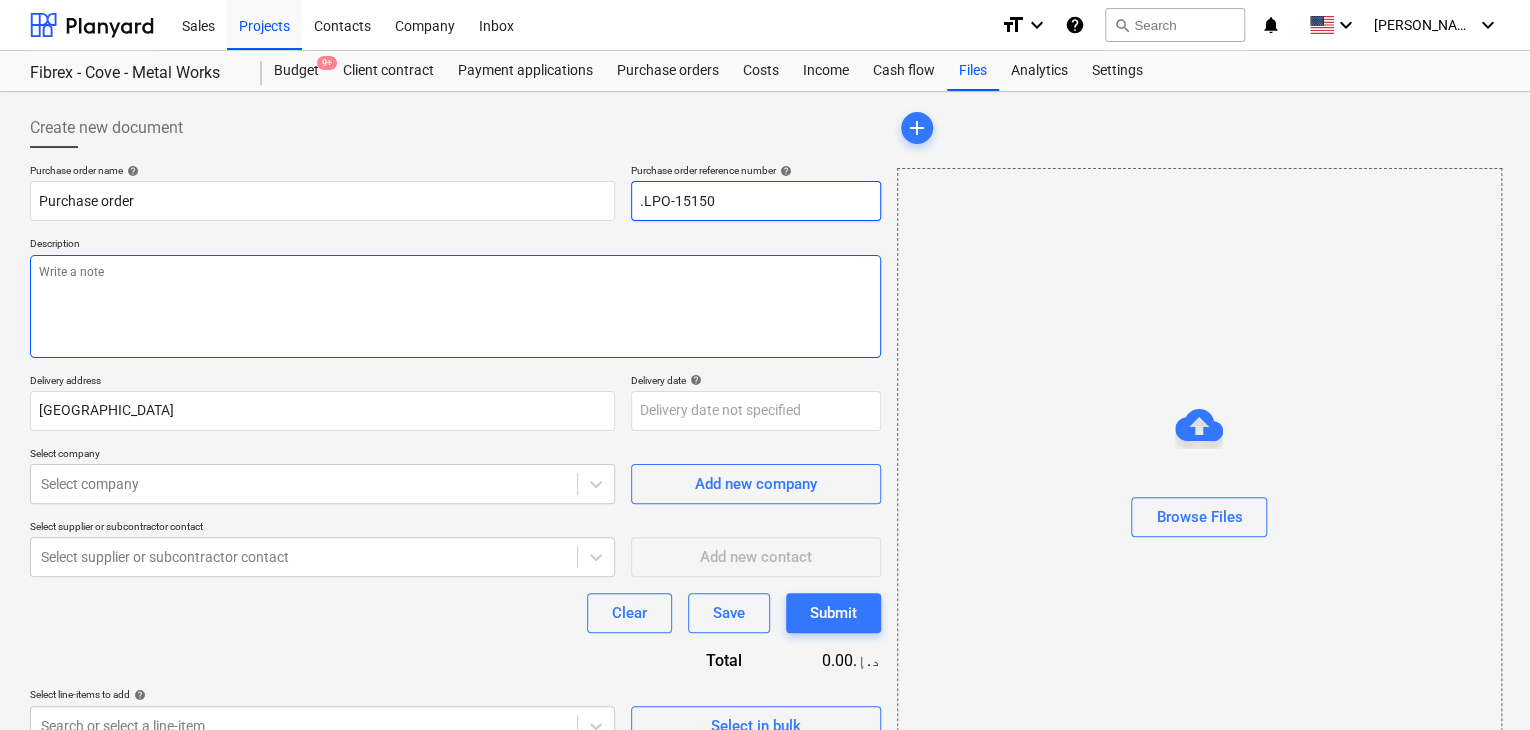 type on ".LPO-15150" 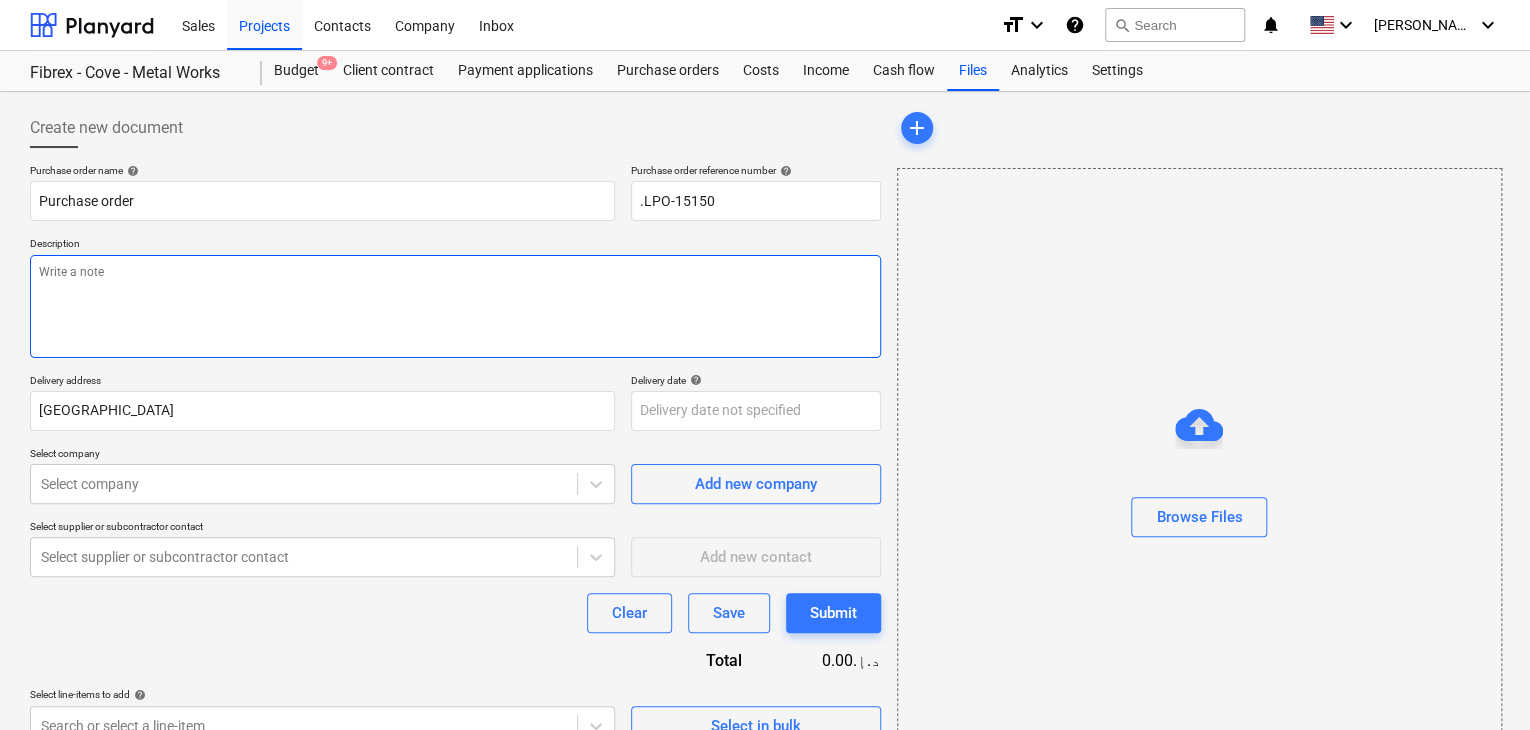 click at bounding box center [455, 306] 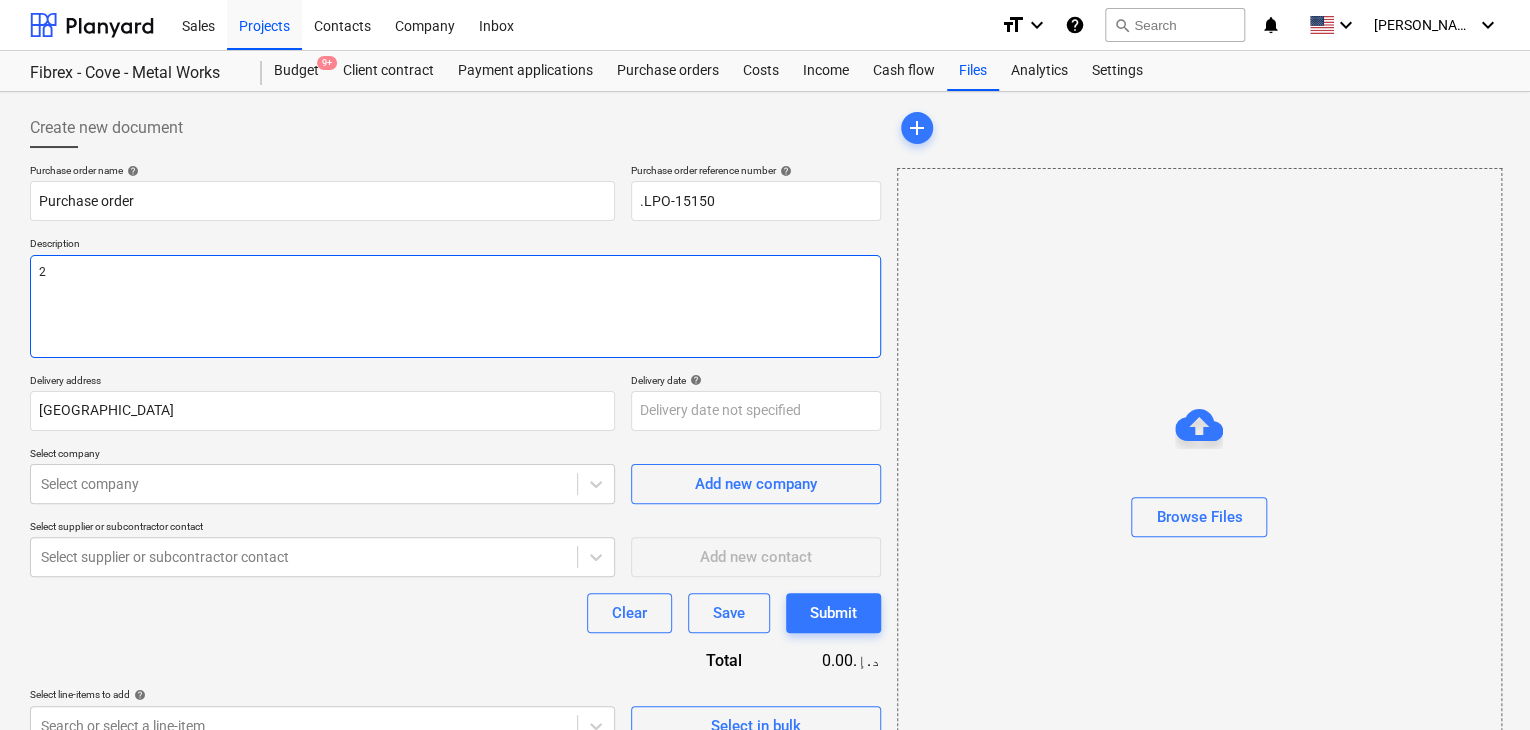 type on "x" 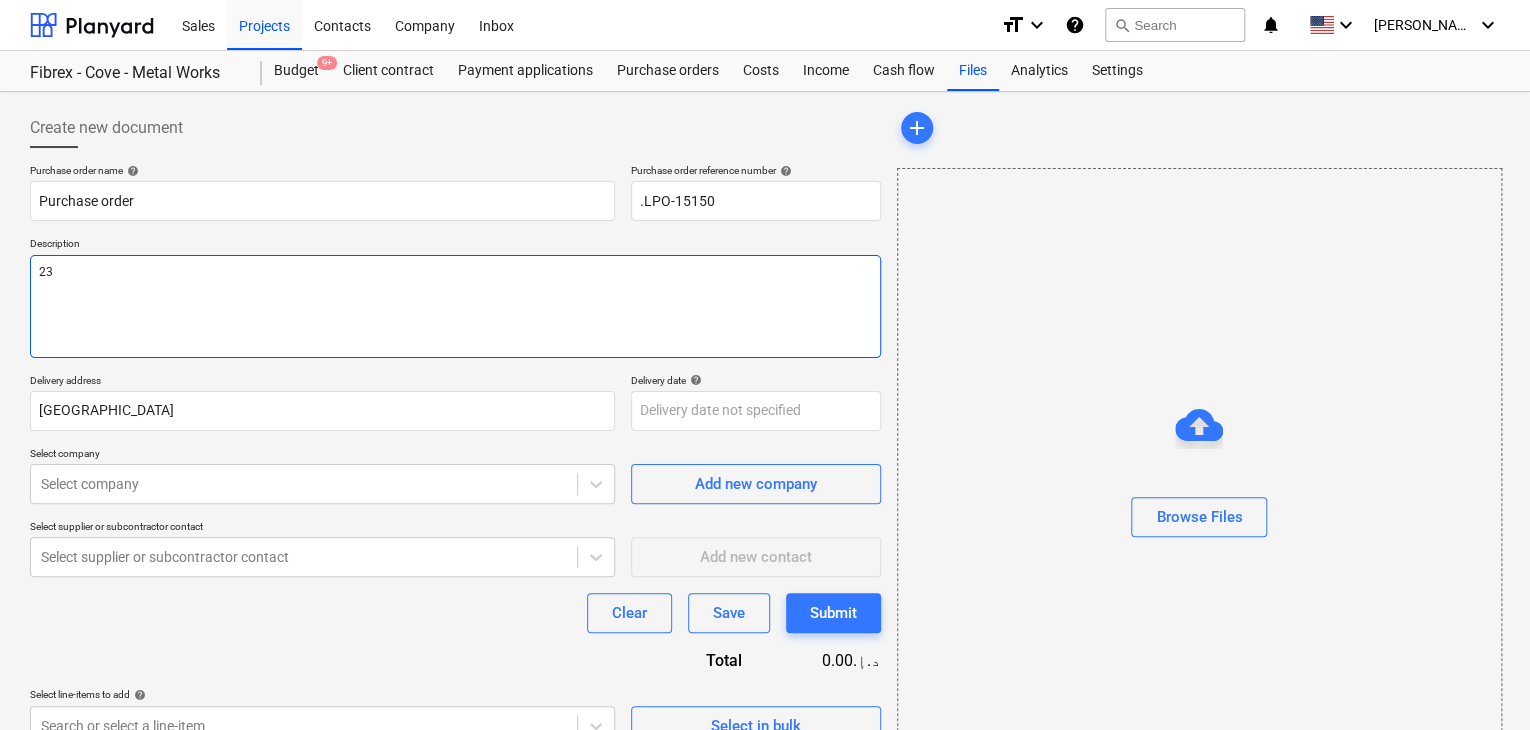 type on "x" 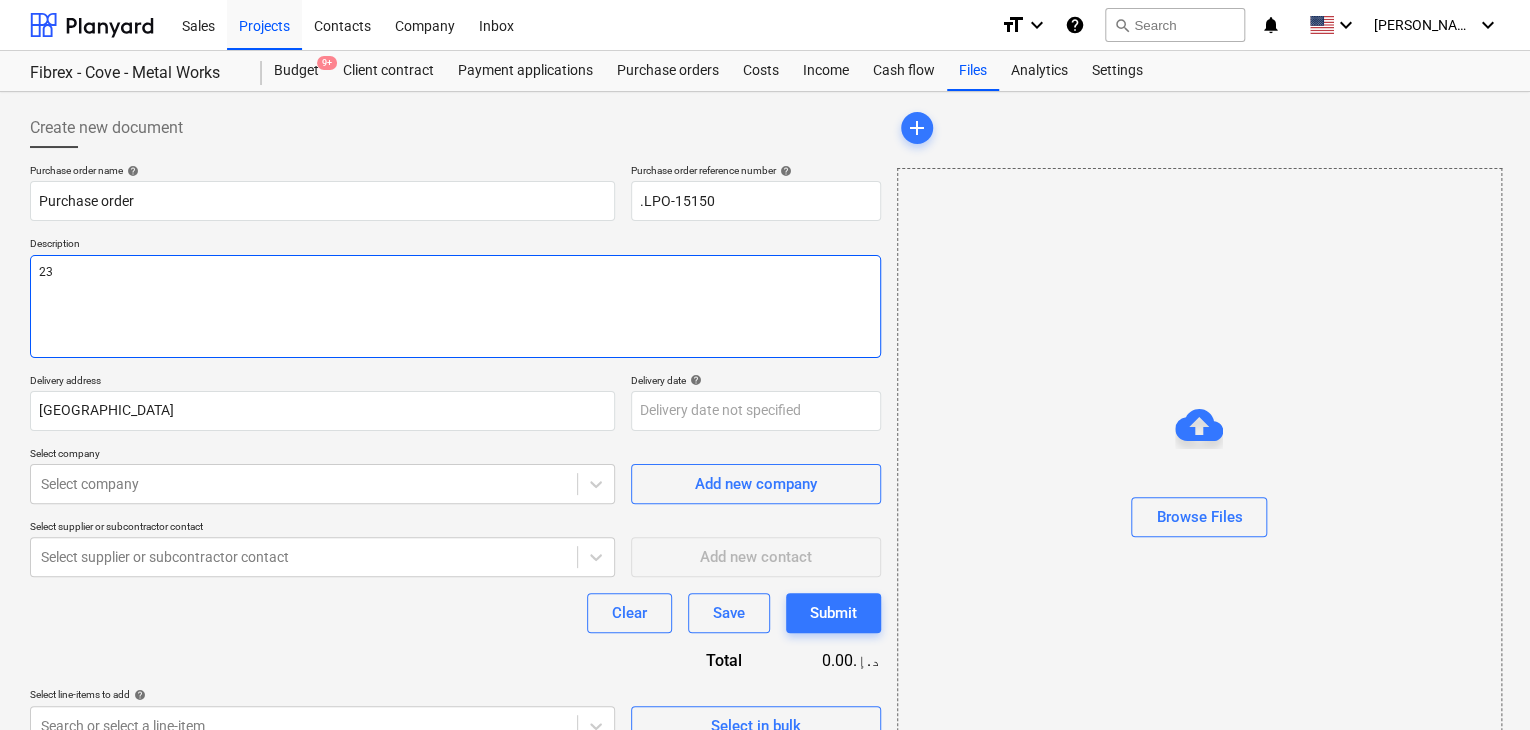 type on "23/" 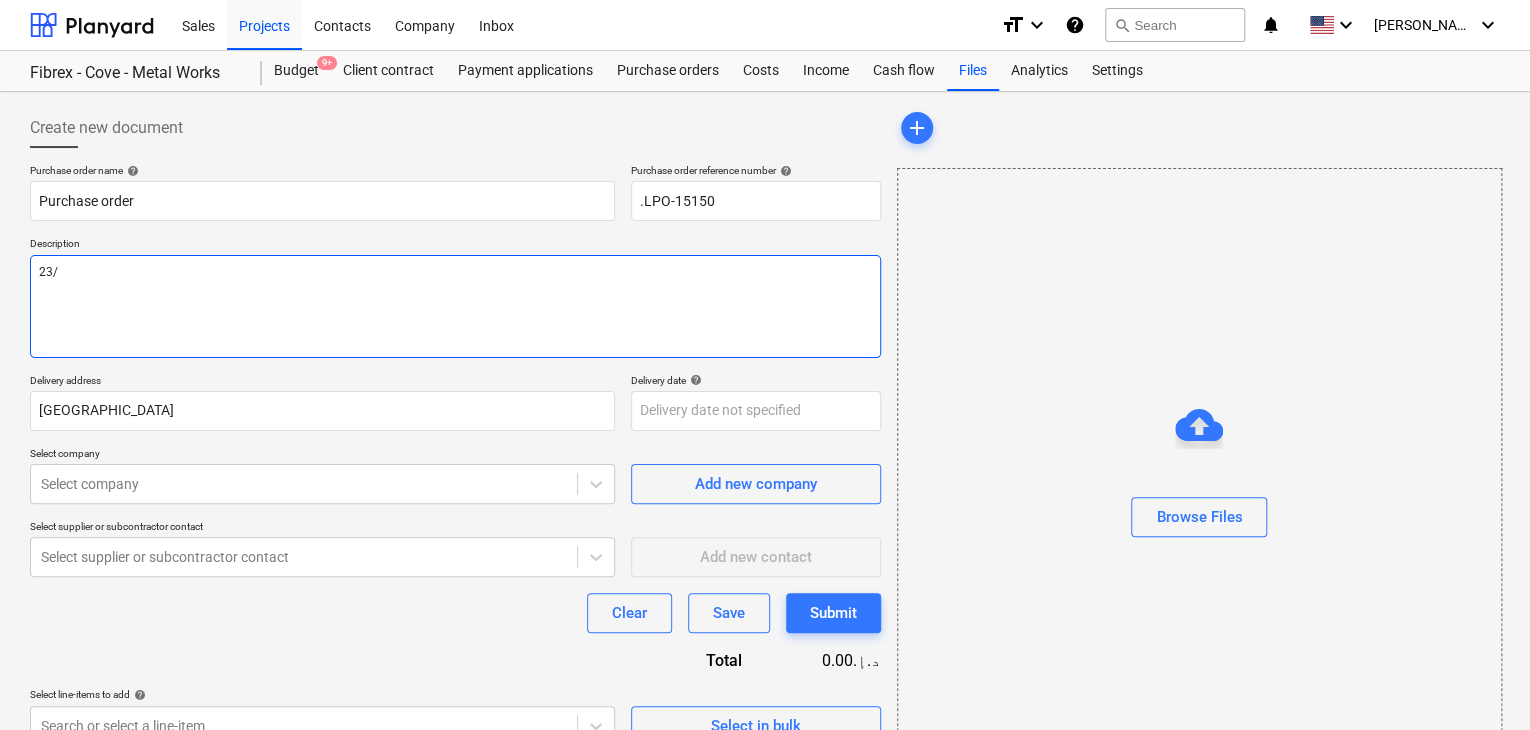 type on "x" 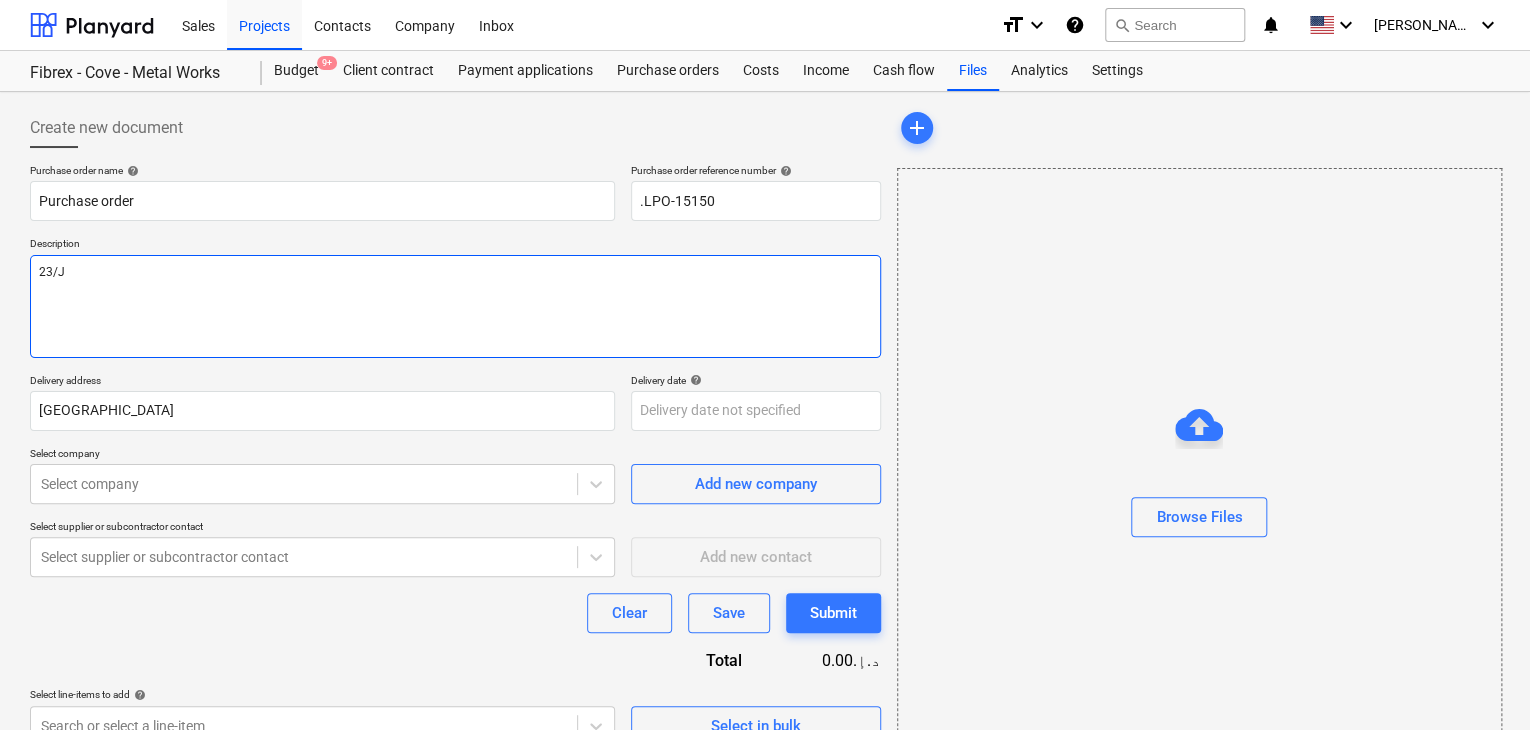 type on "x" 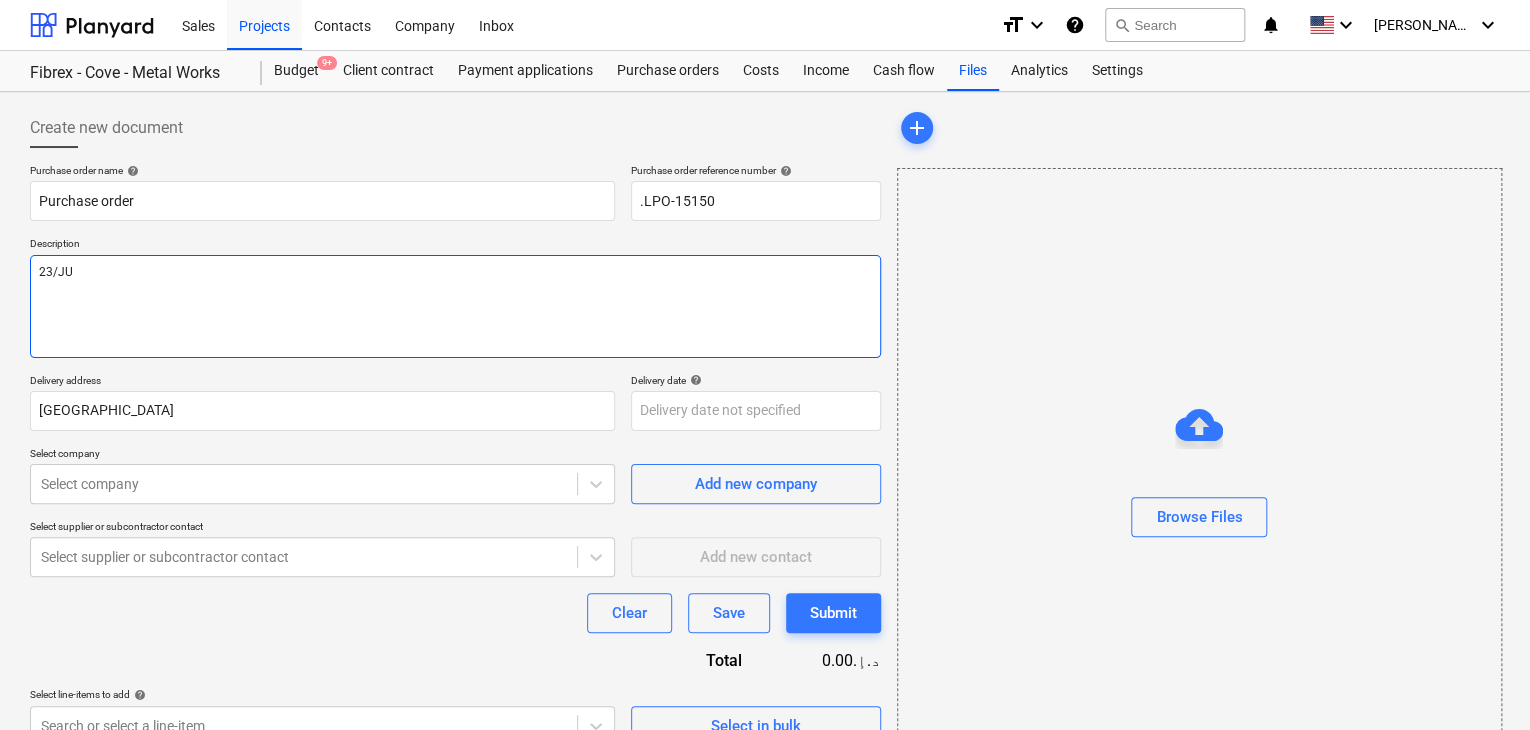 type on "x" 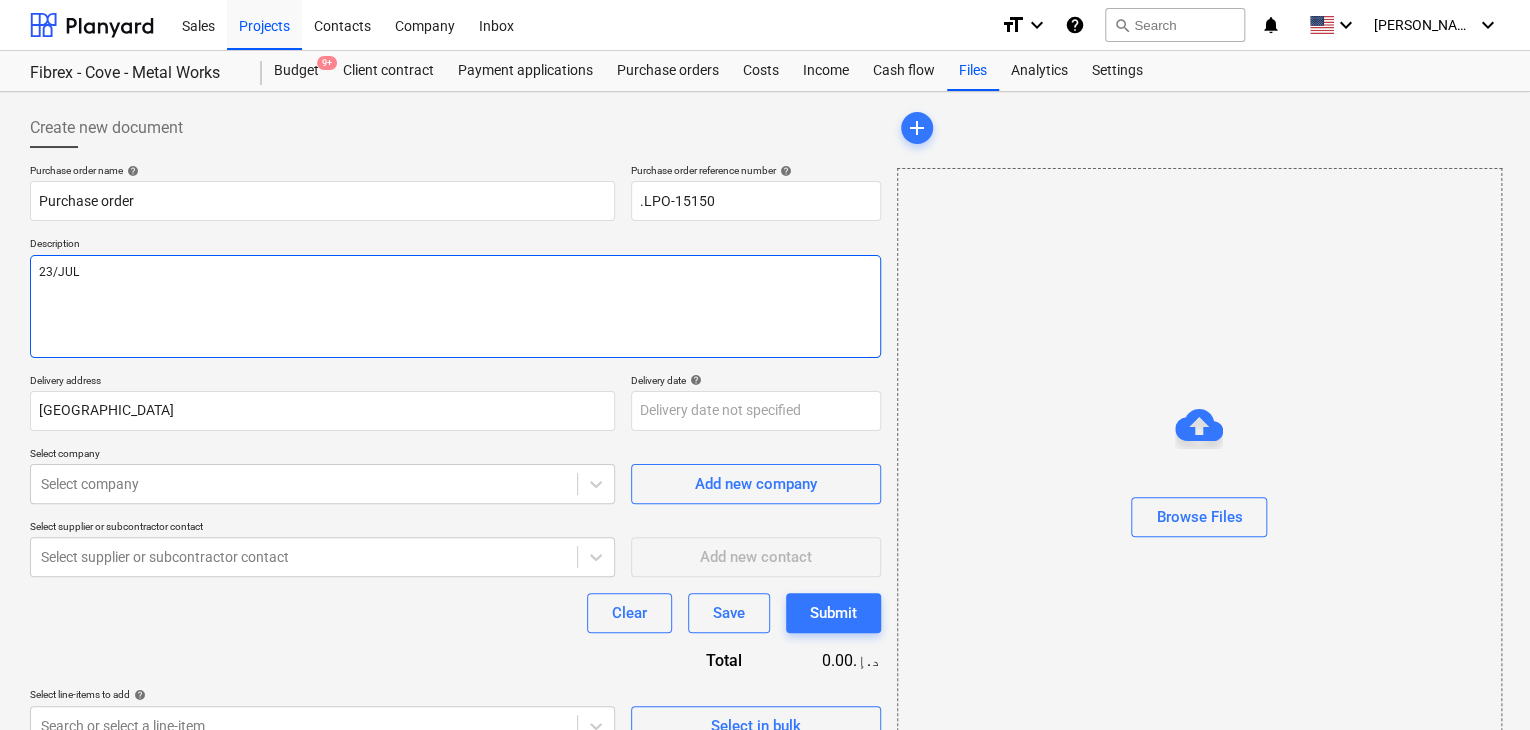 type on "x" 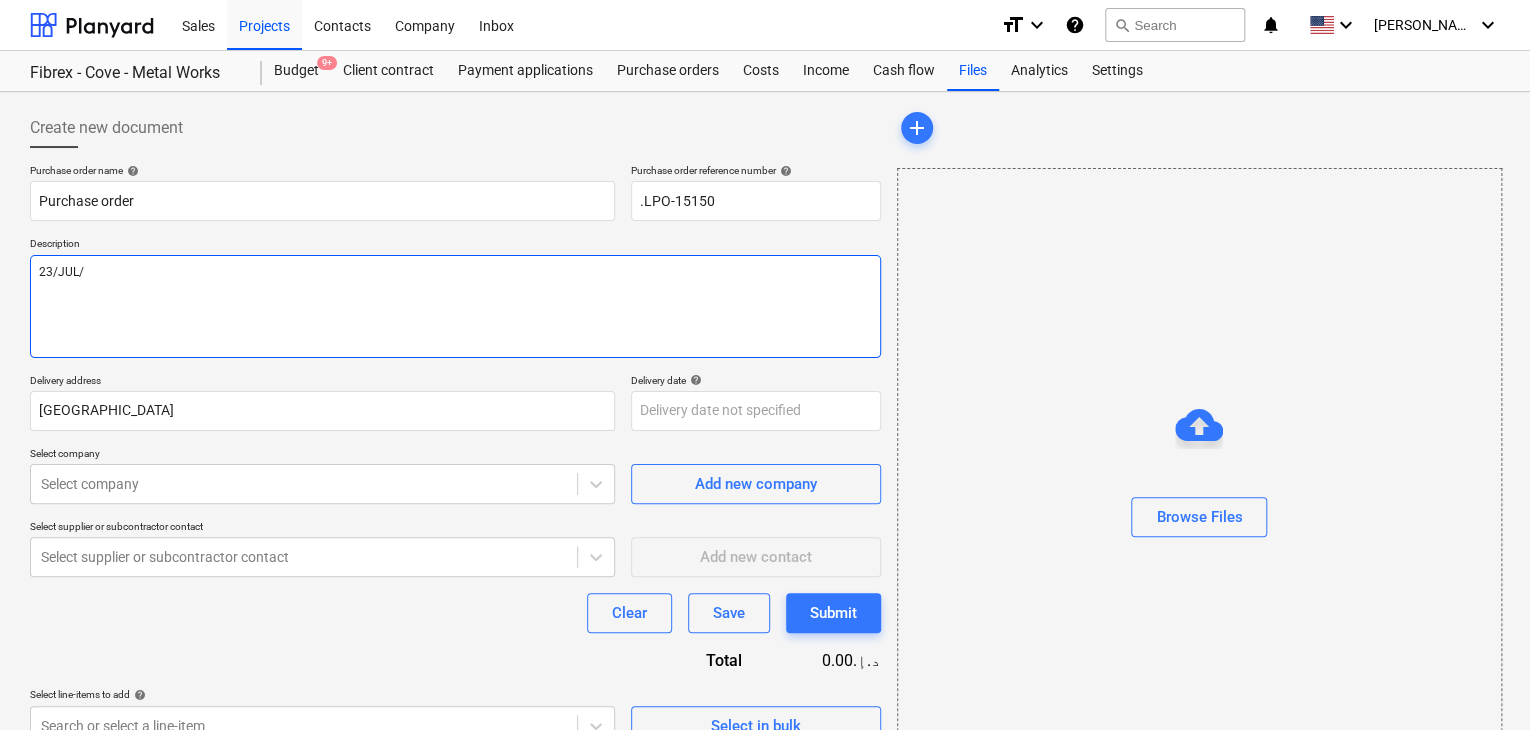 type on "x" 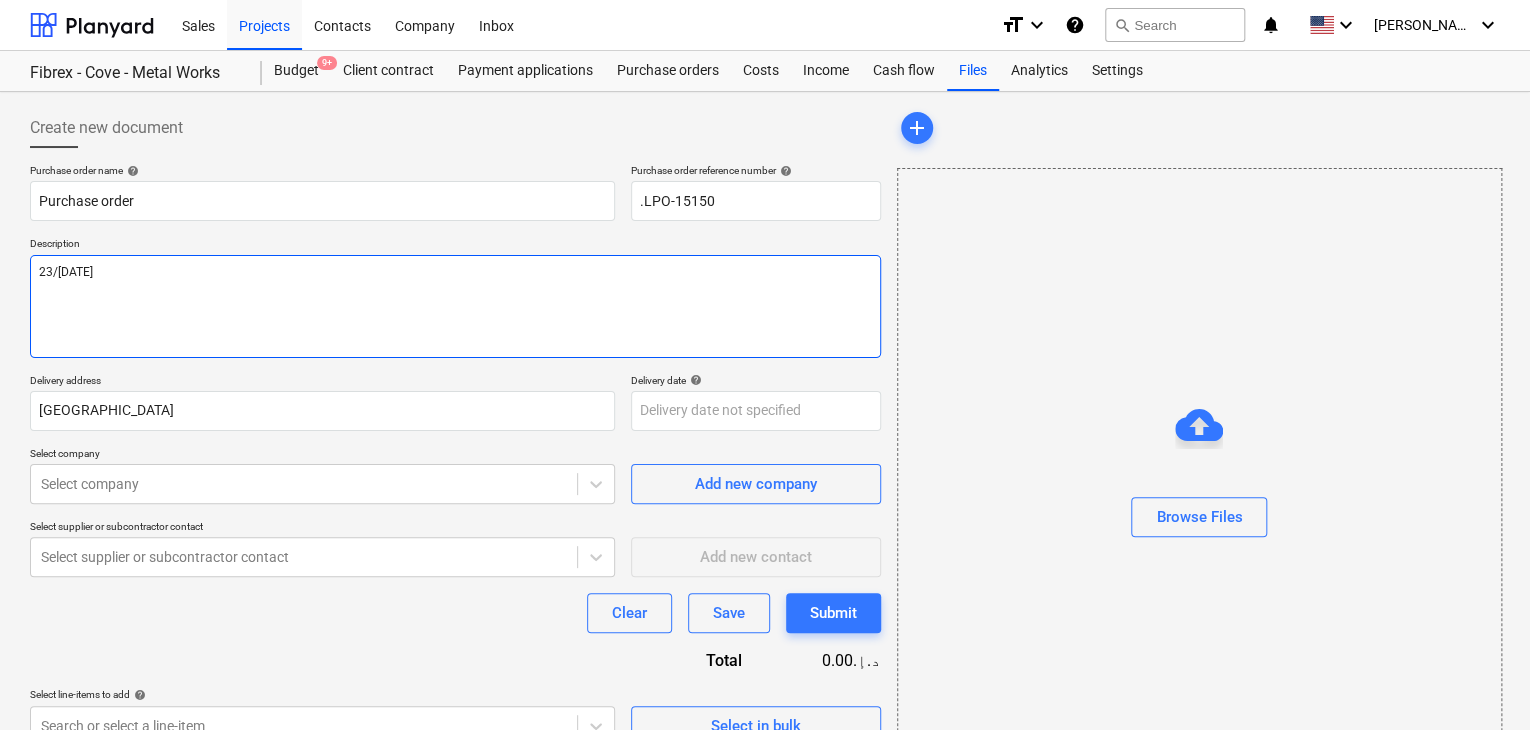 type on "x" 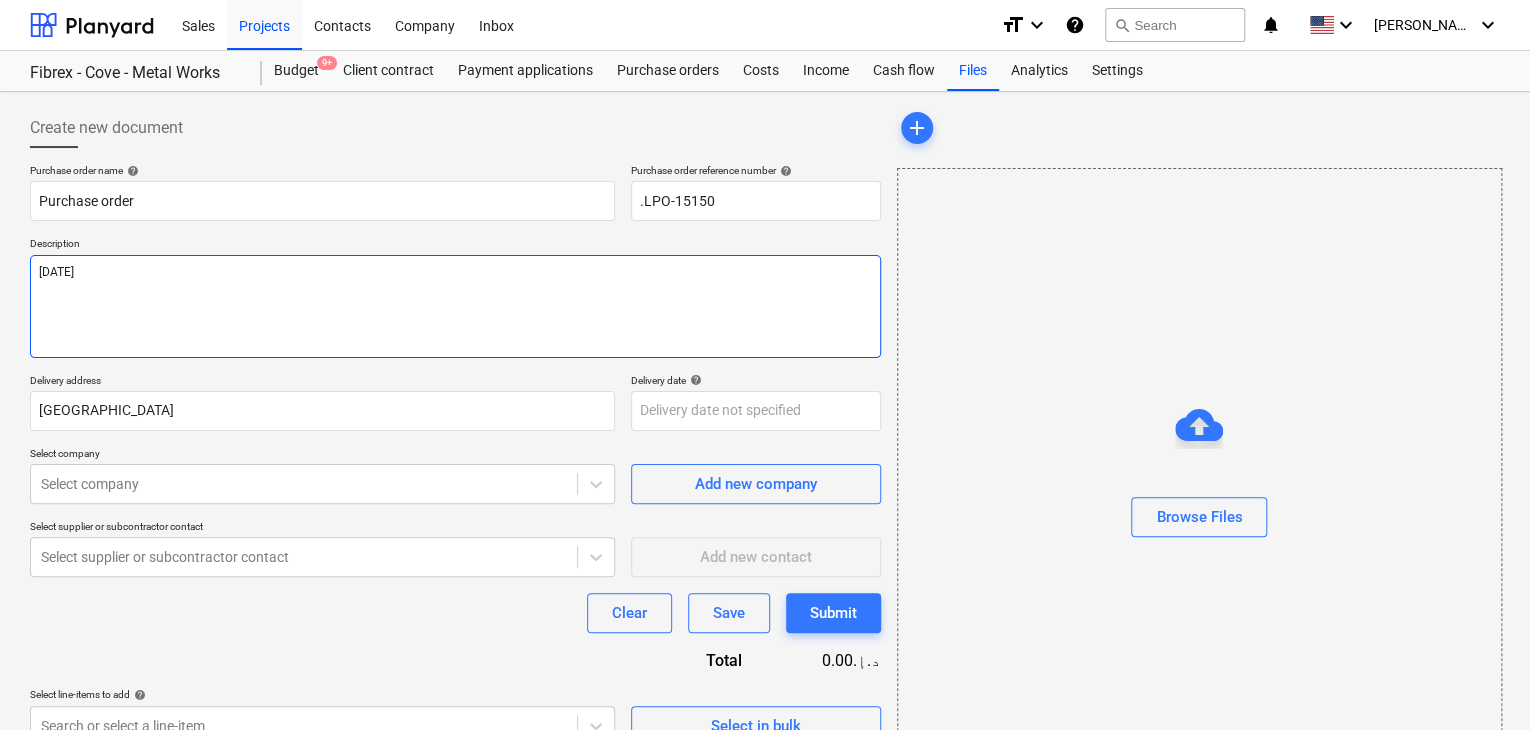 type on "x" 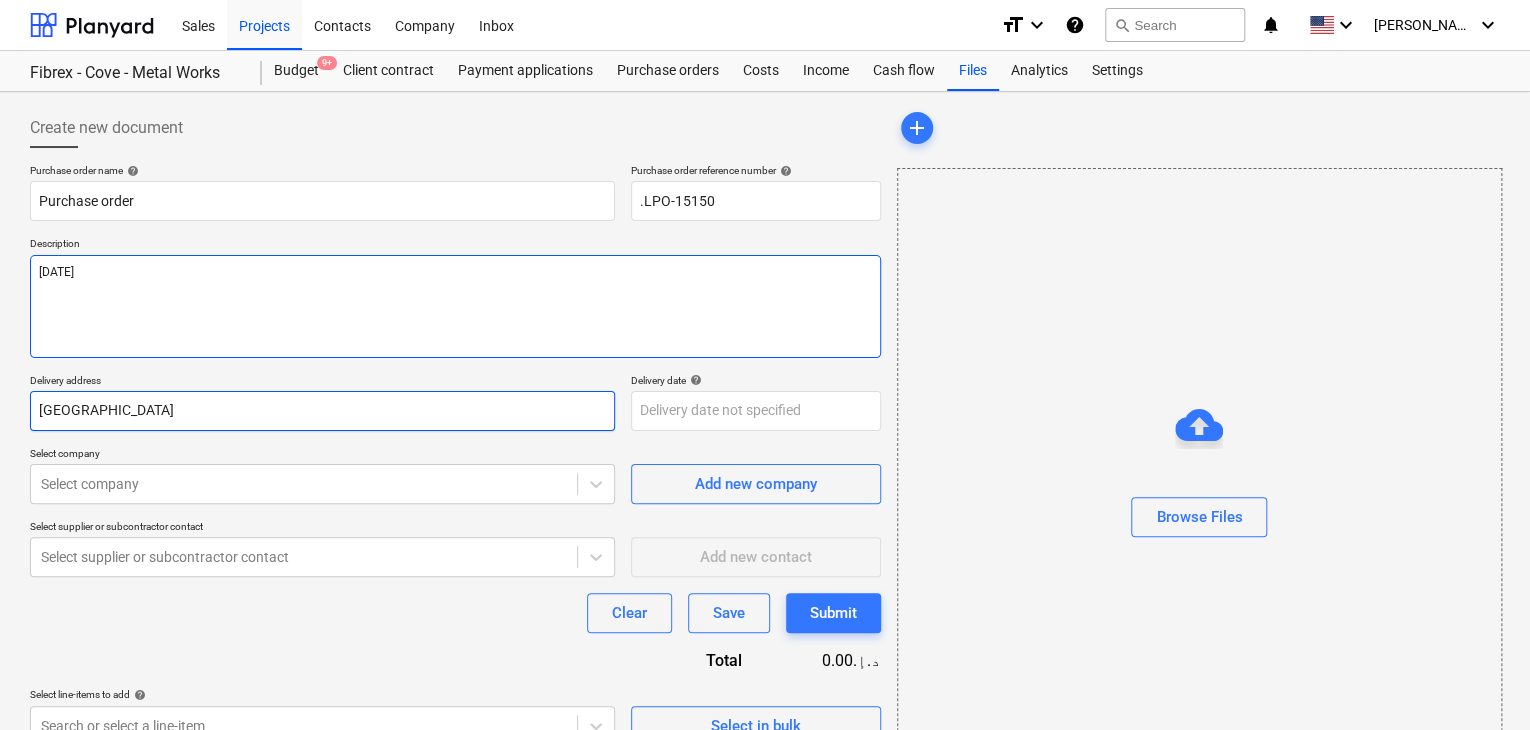 type on "[DATE]" 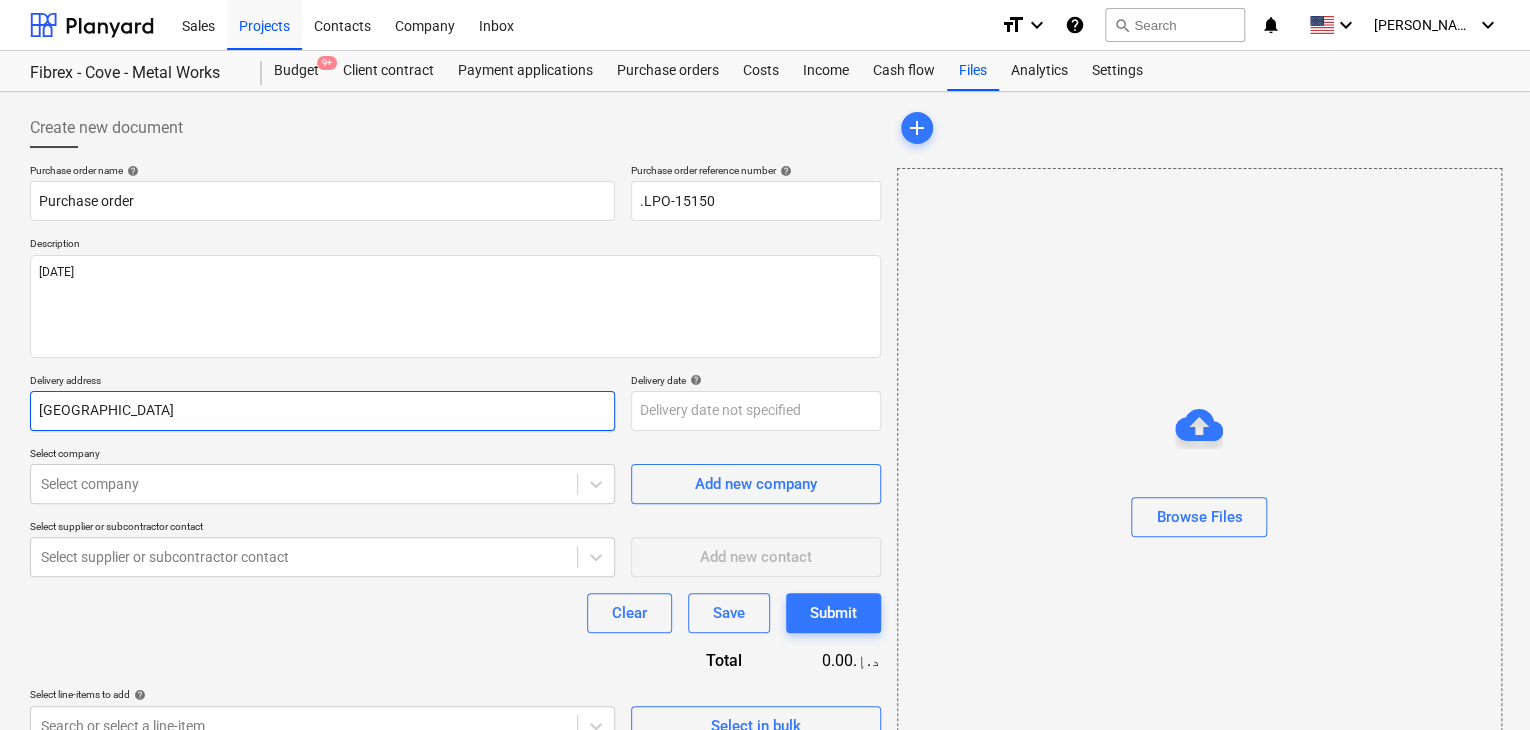 click on "[GEOGRAPHIC_DATA]" at bounding box center [322, 411] 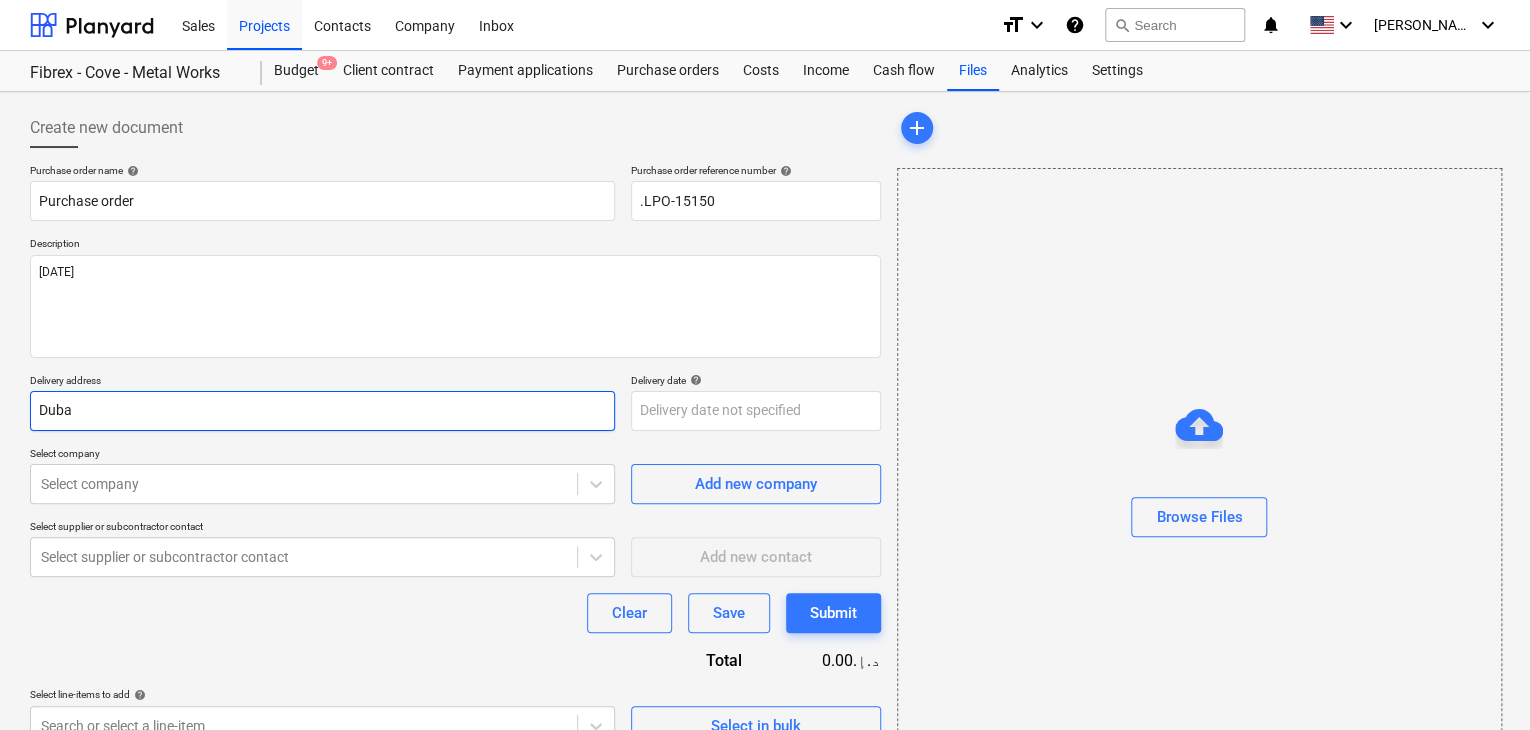 type on "x" 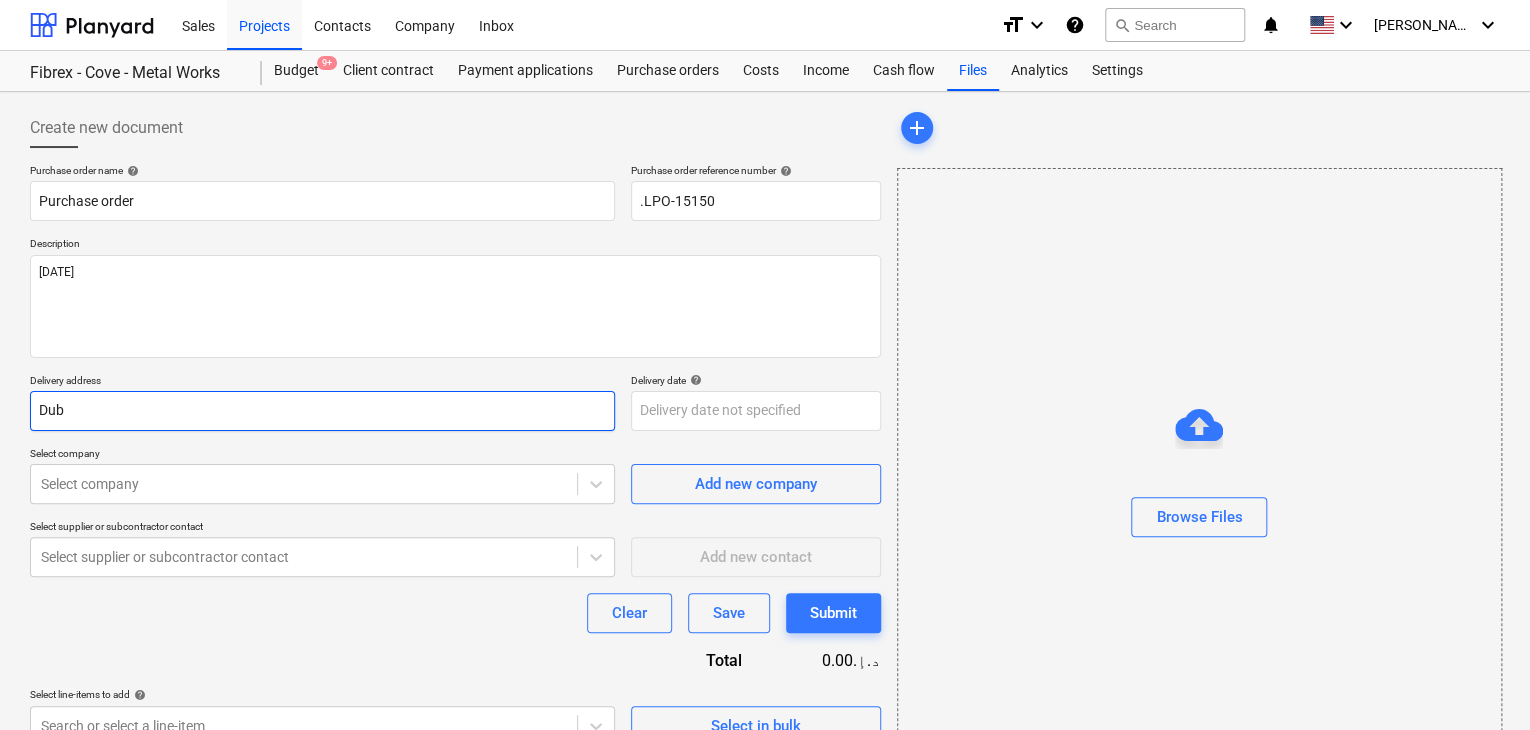 type on "x" 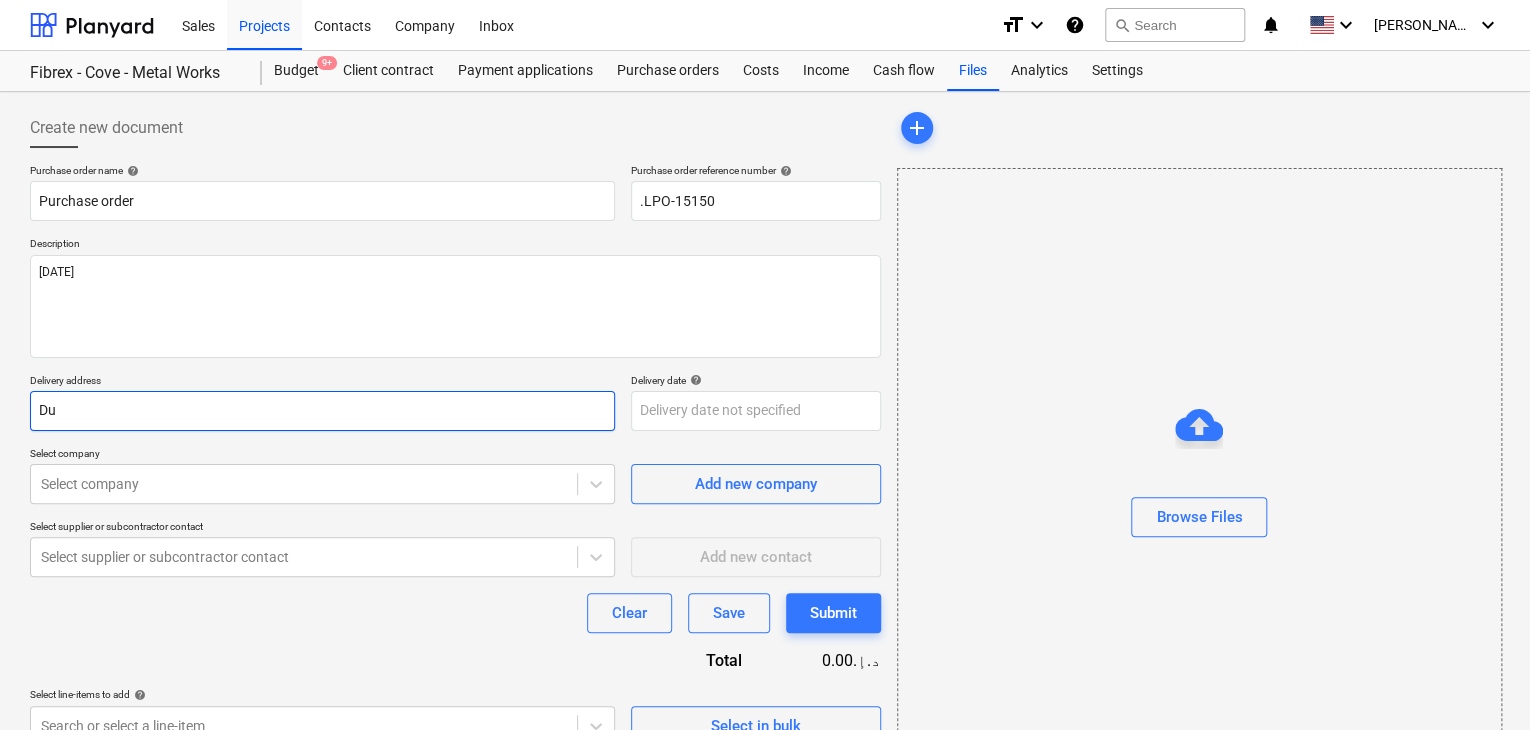 type on "x" 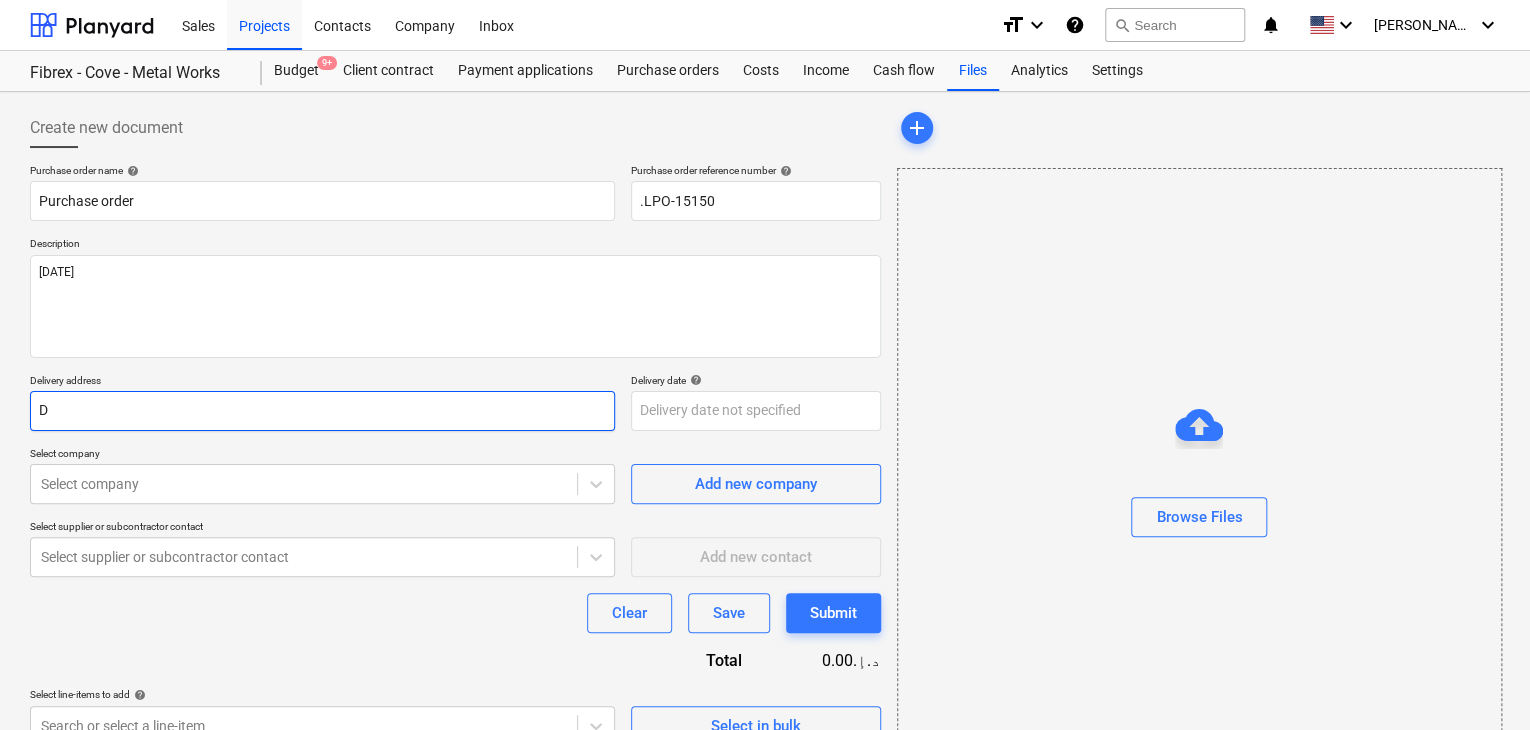 type on "x" 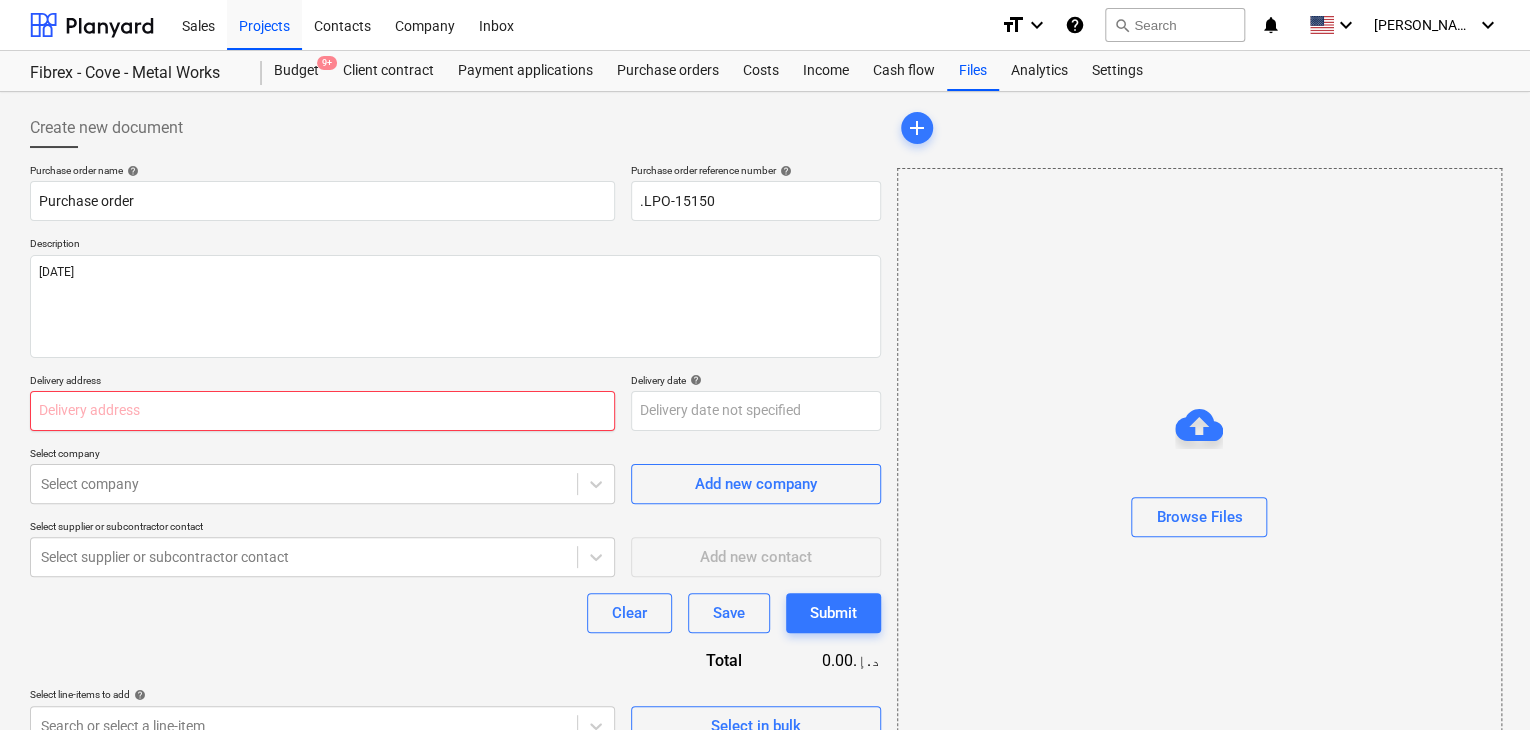 type on "x" 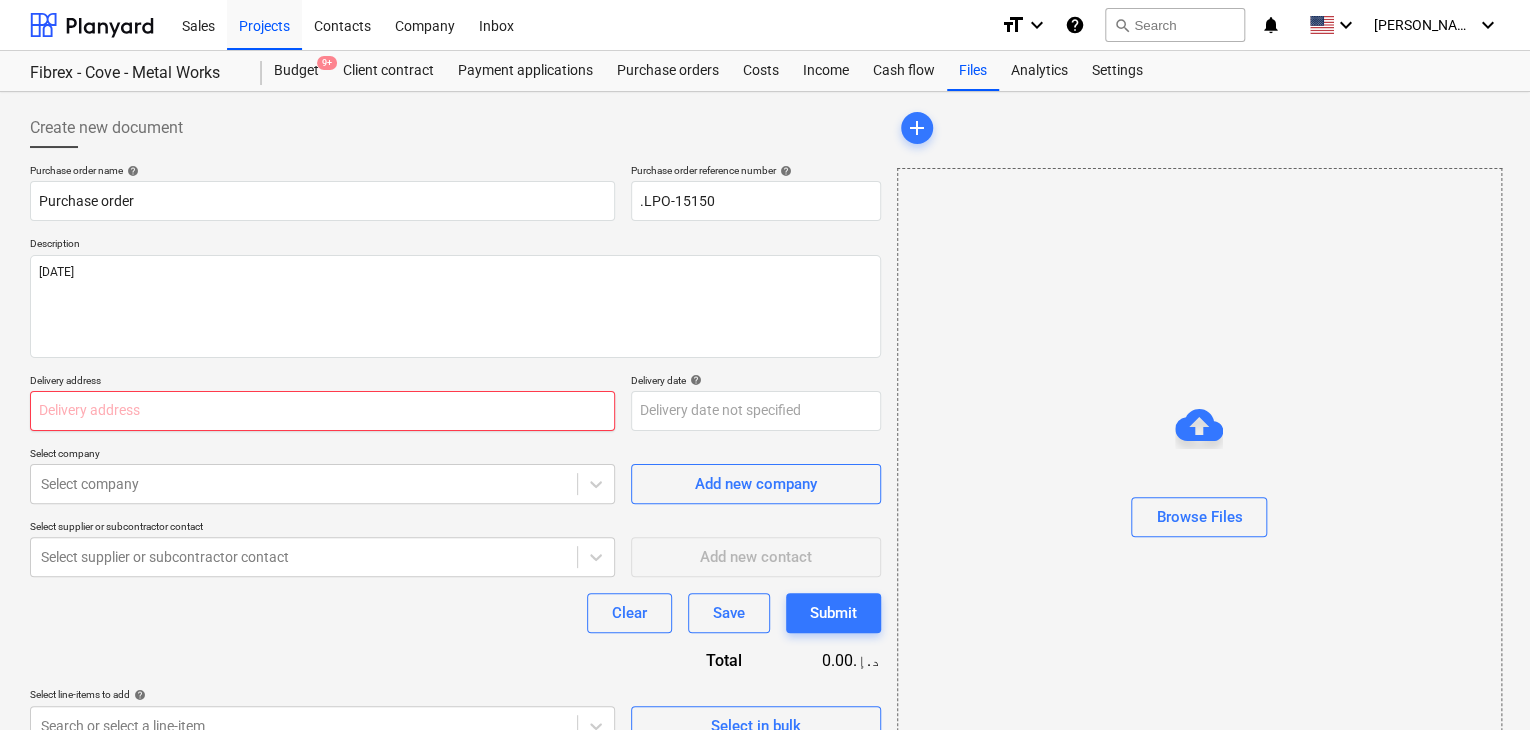 type on "L" 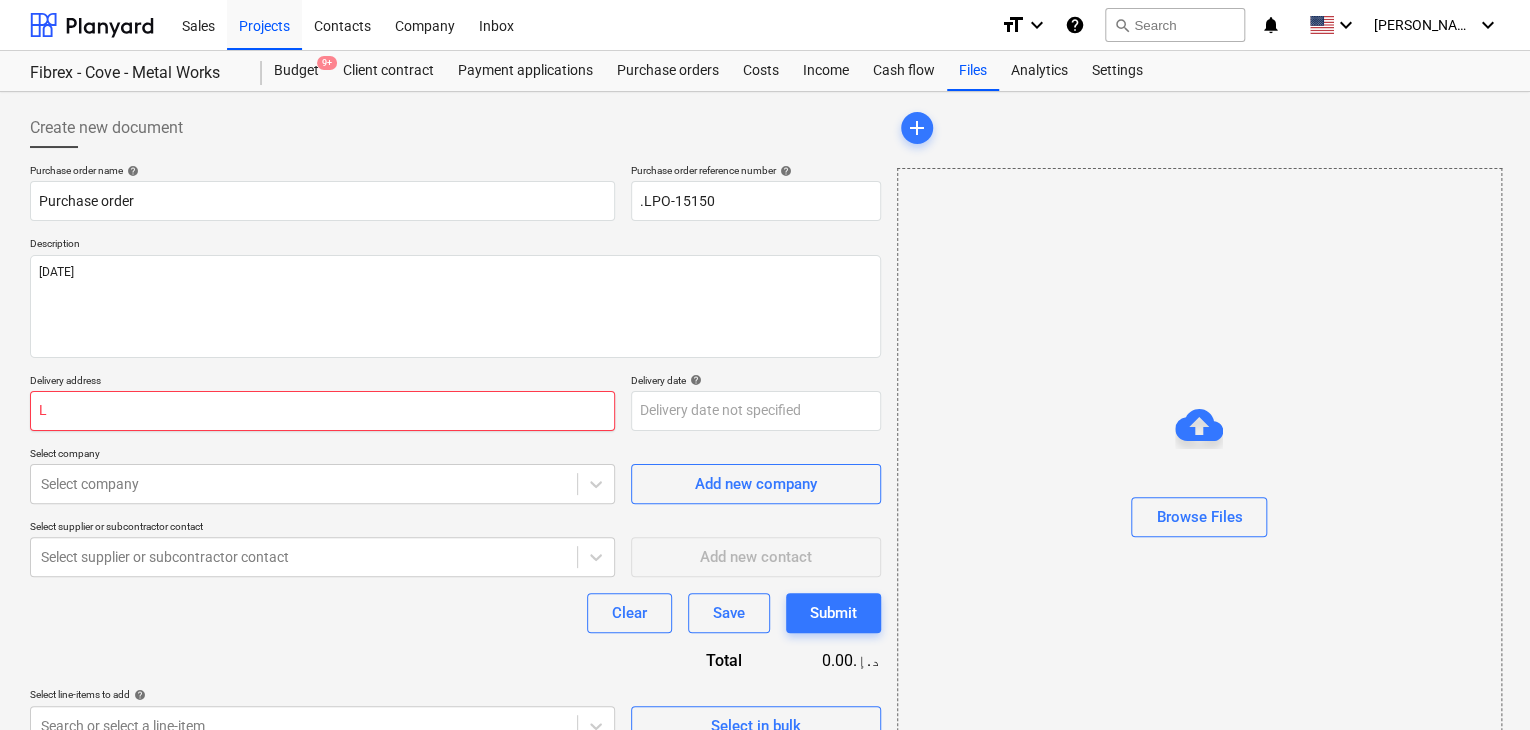 type on "x" 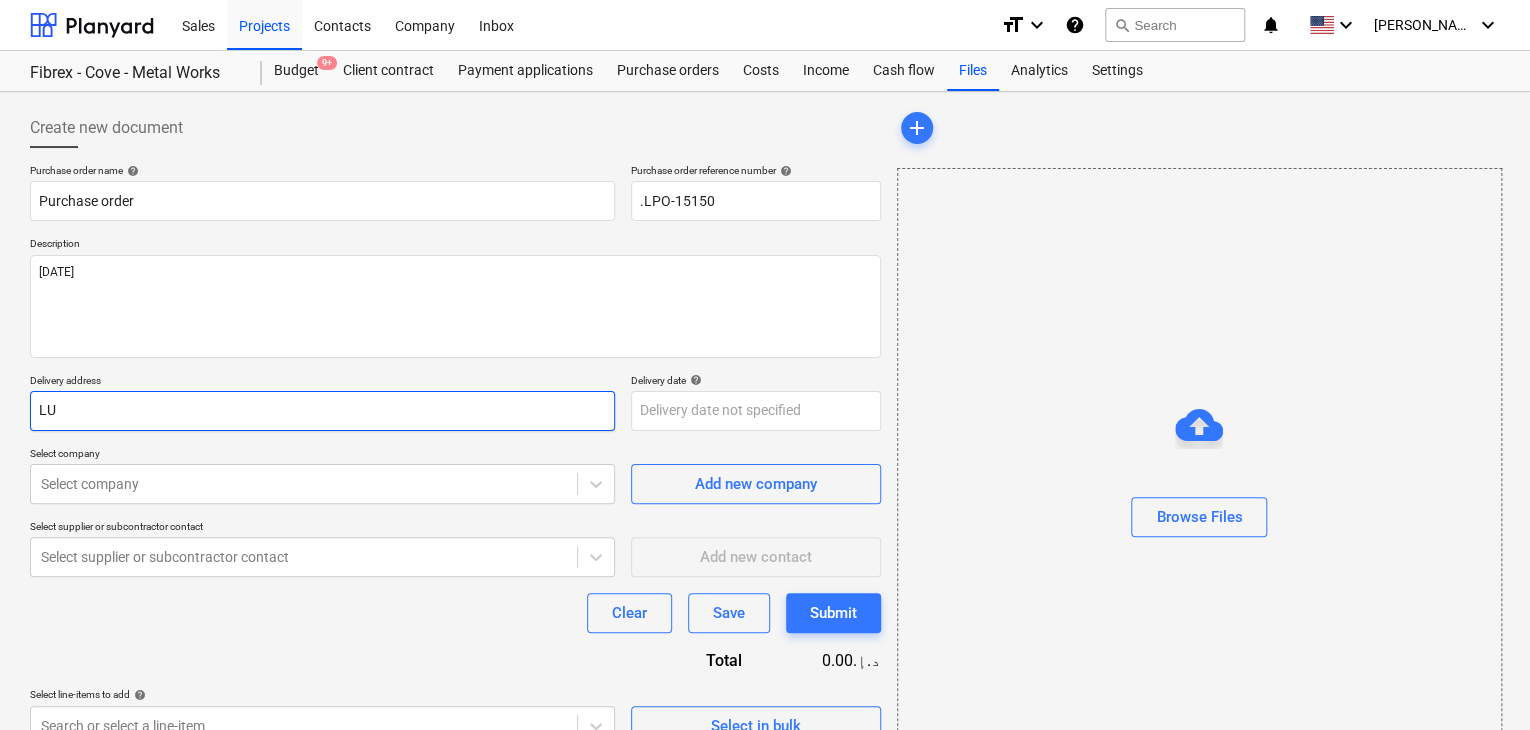 type on "x" 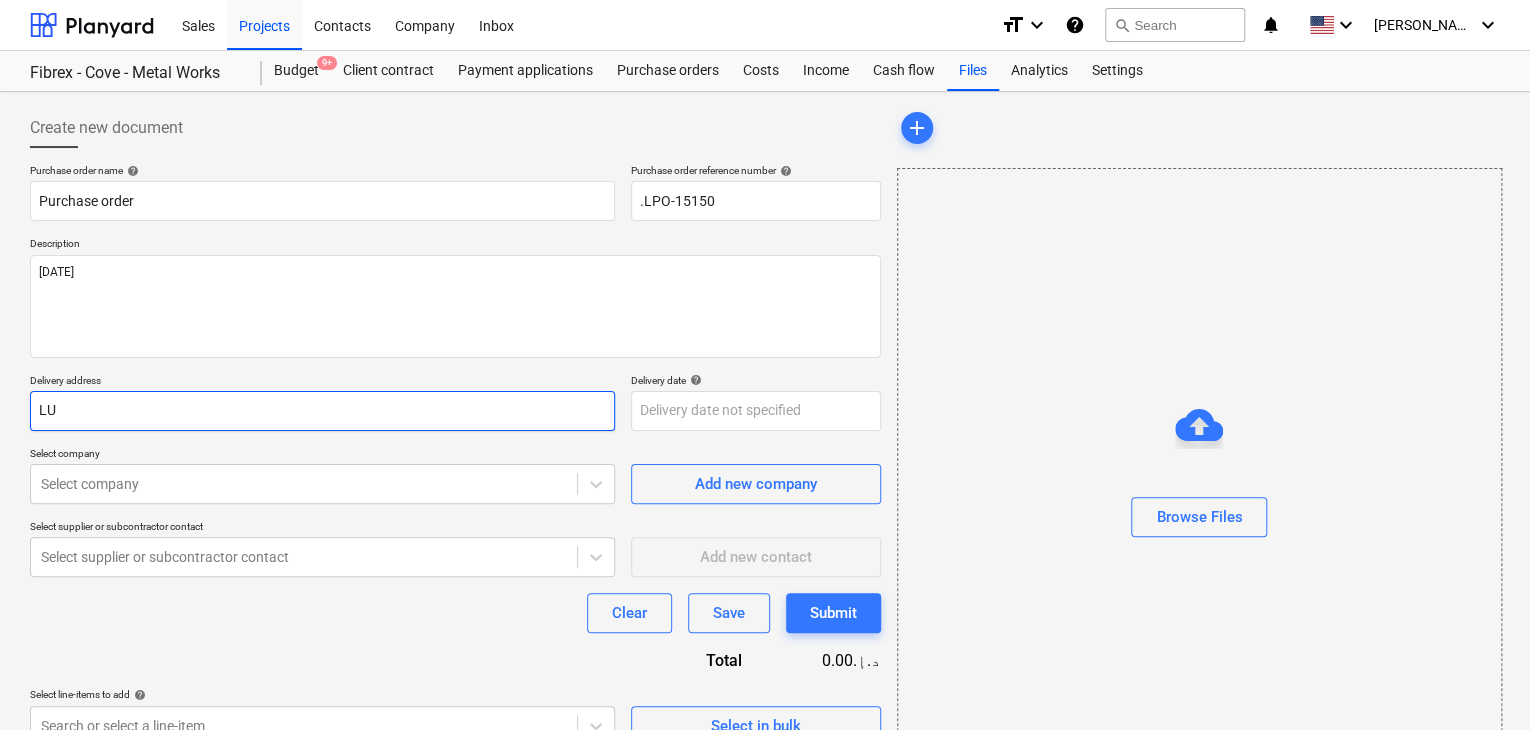 type on "LUC" 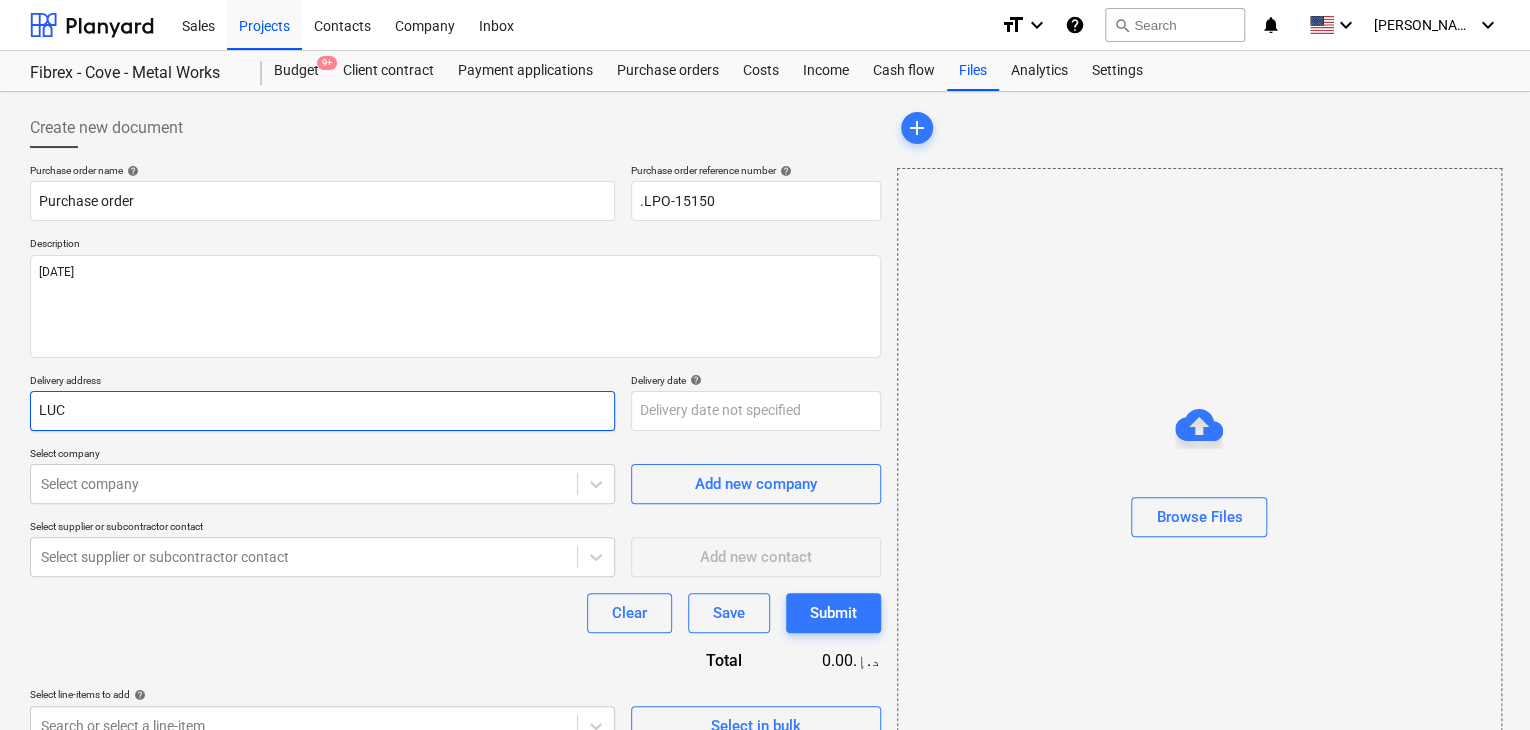 type on "x" 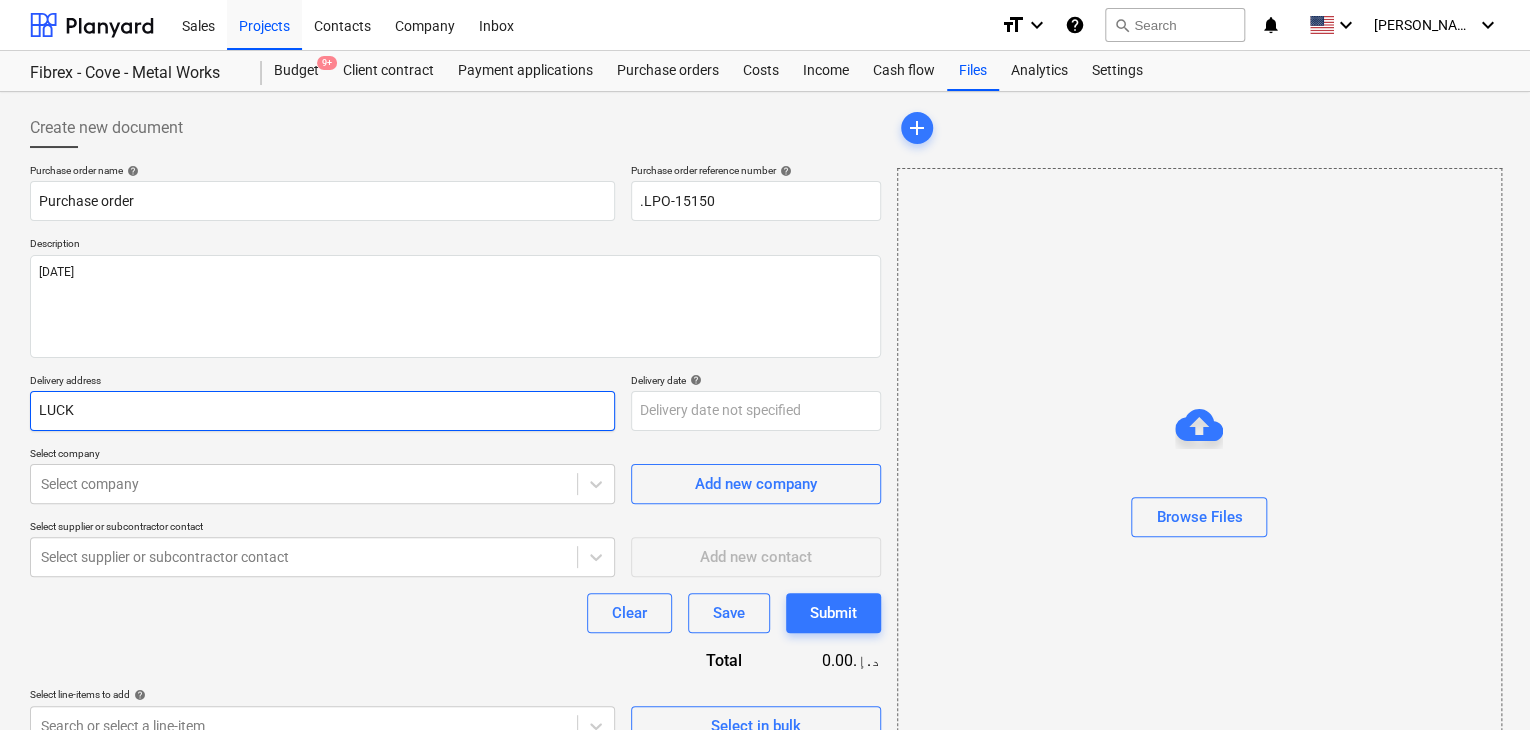 type on "x" 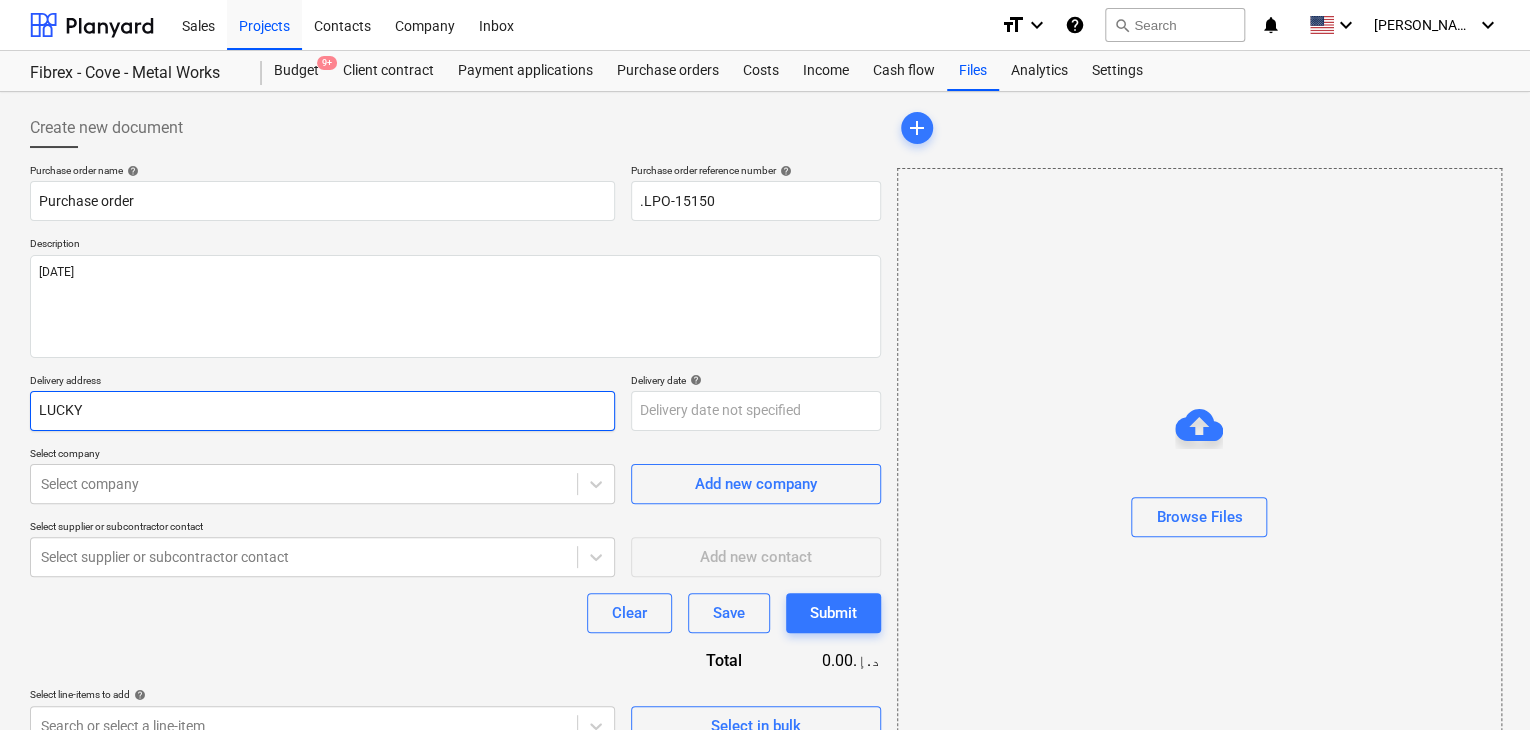 type on "x" 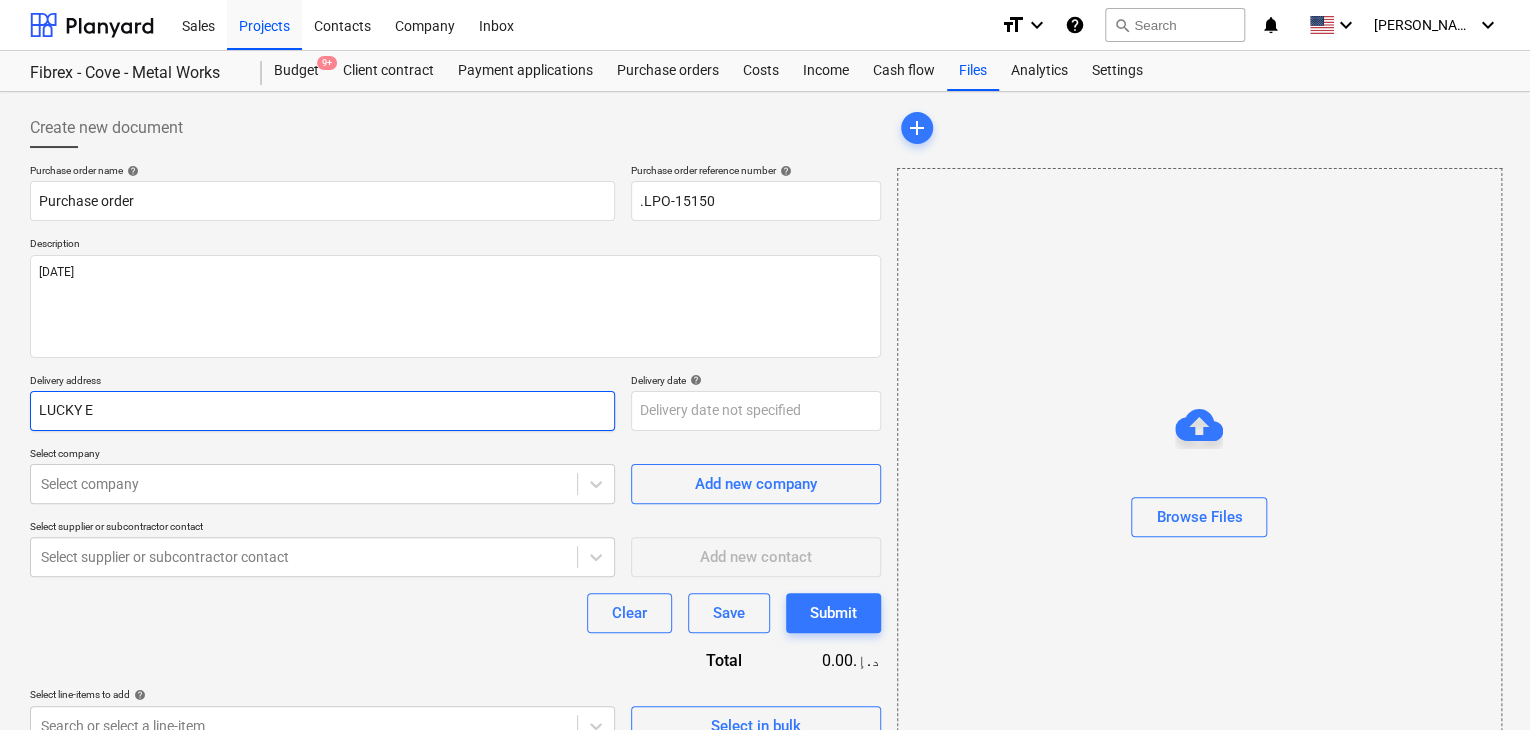 type on "x" 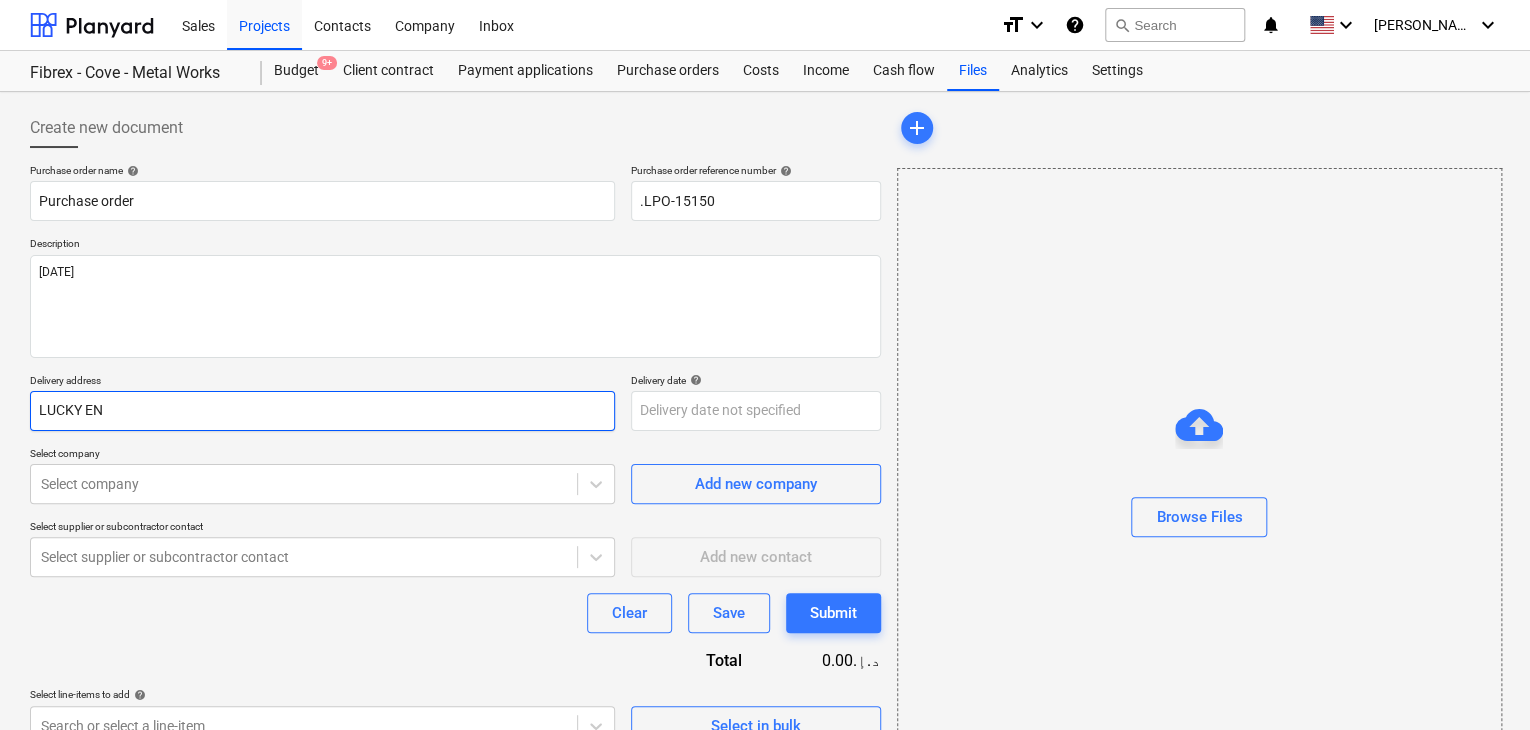 type on "x" 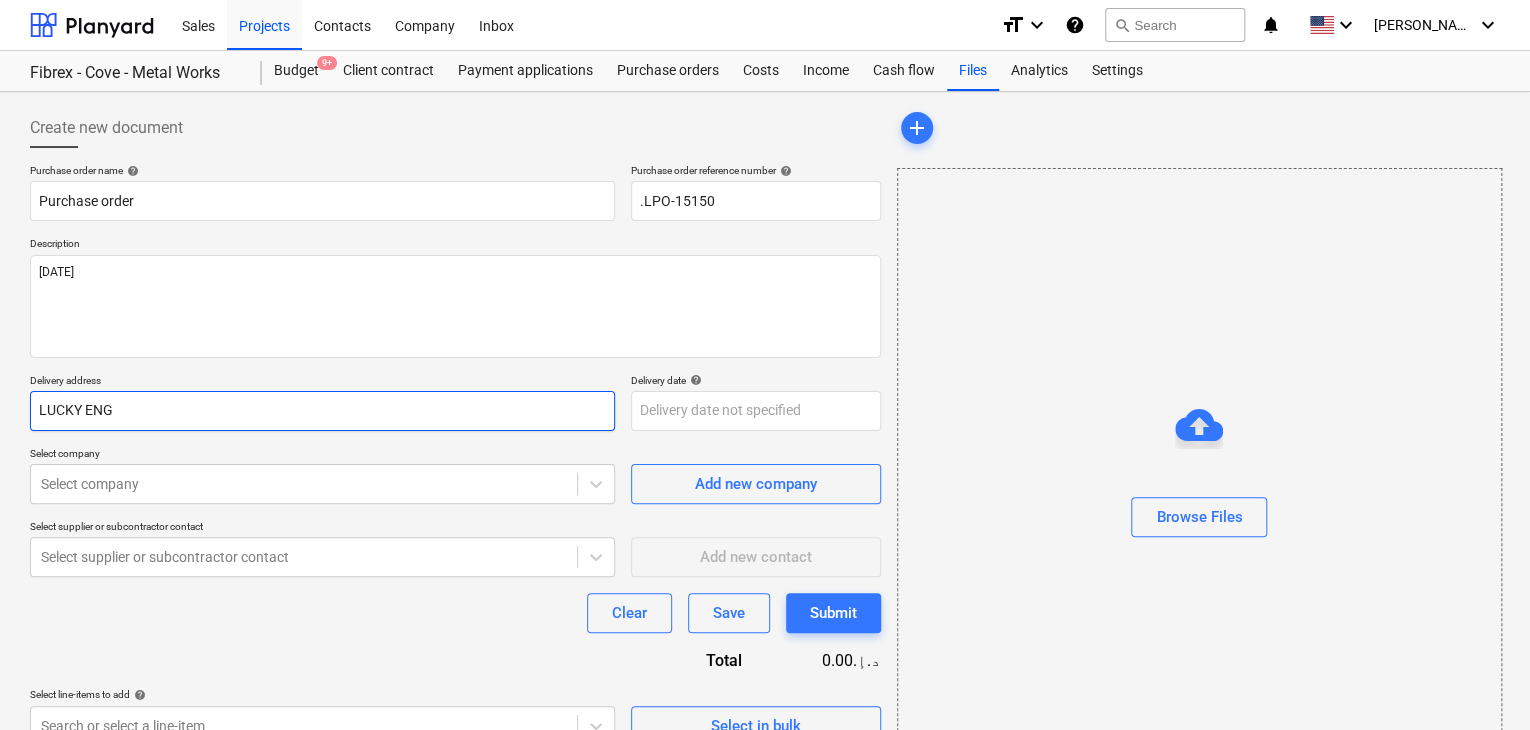 type on "x" 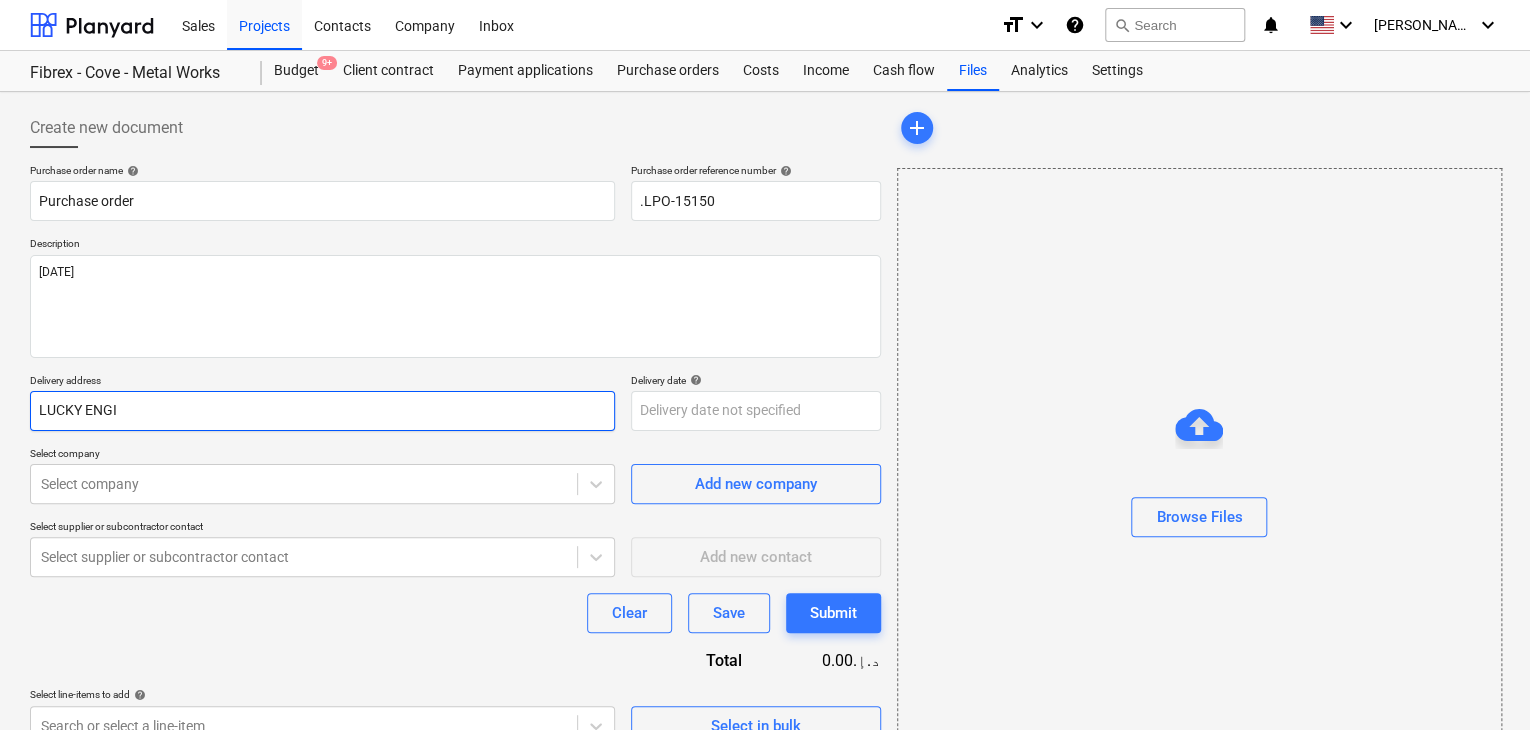 type on "x" 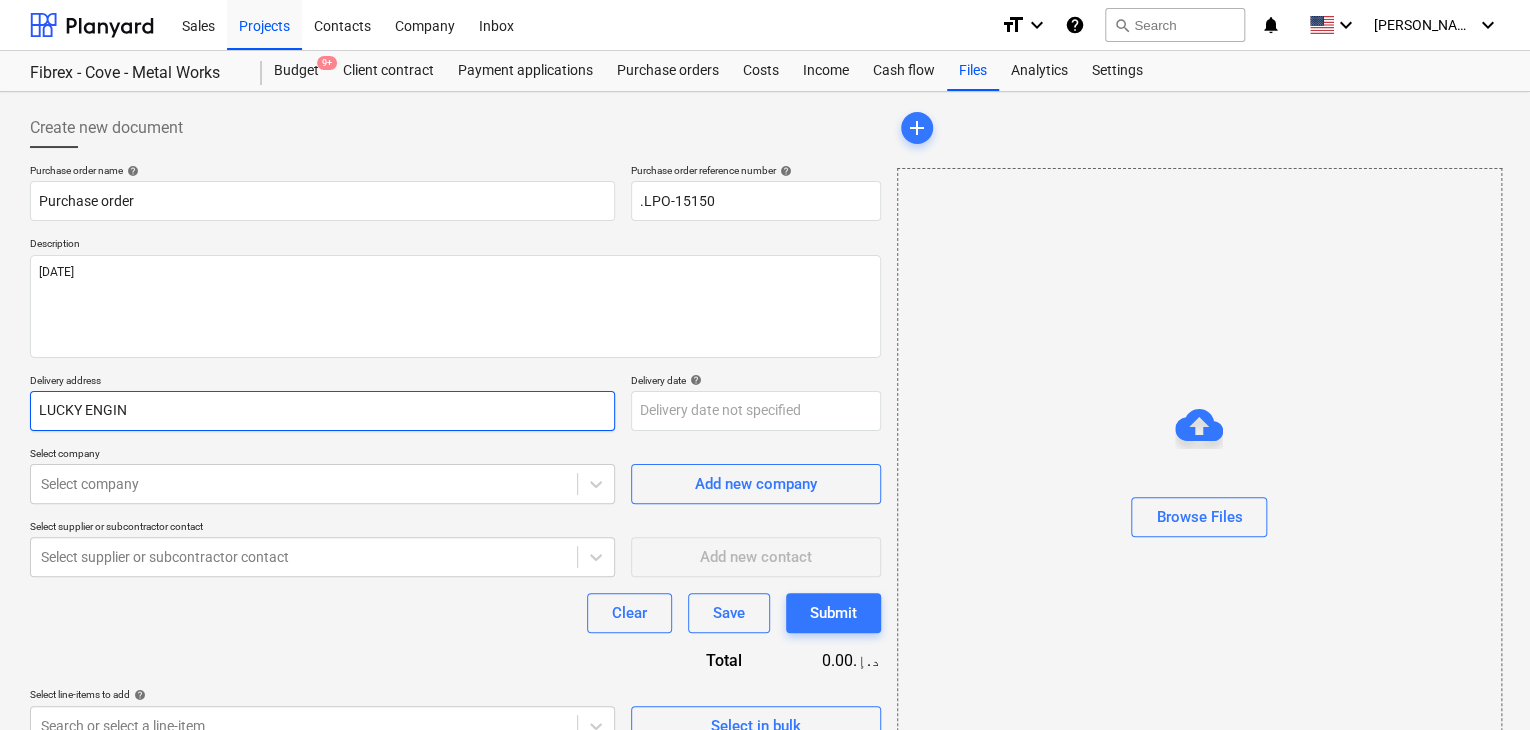 type on "x" 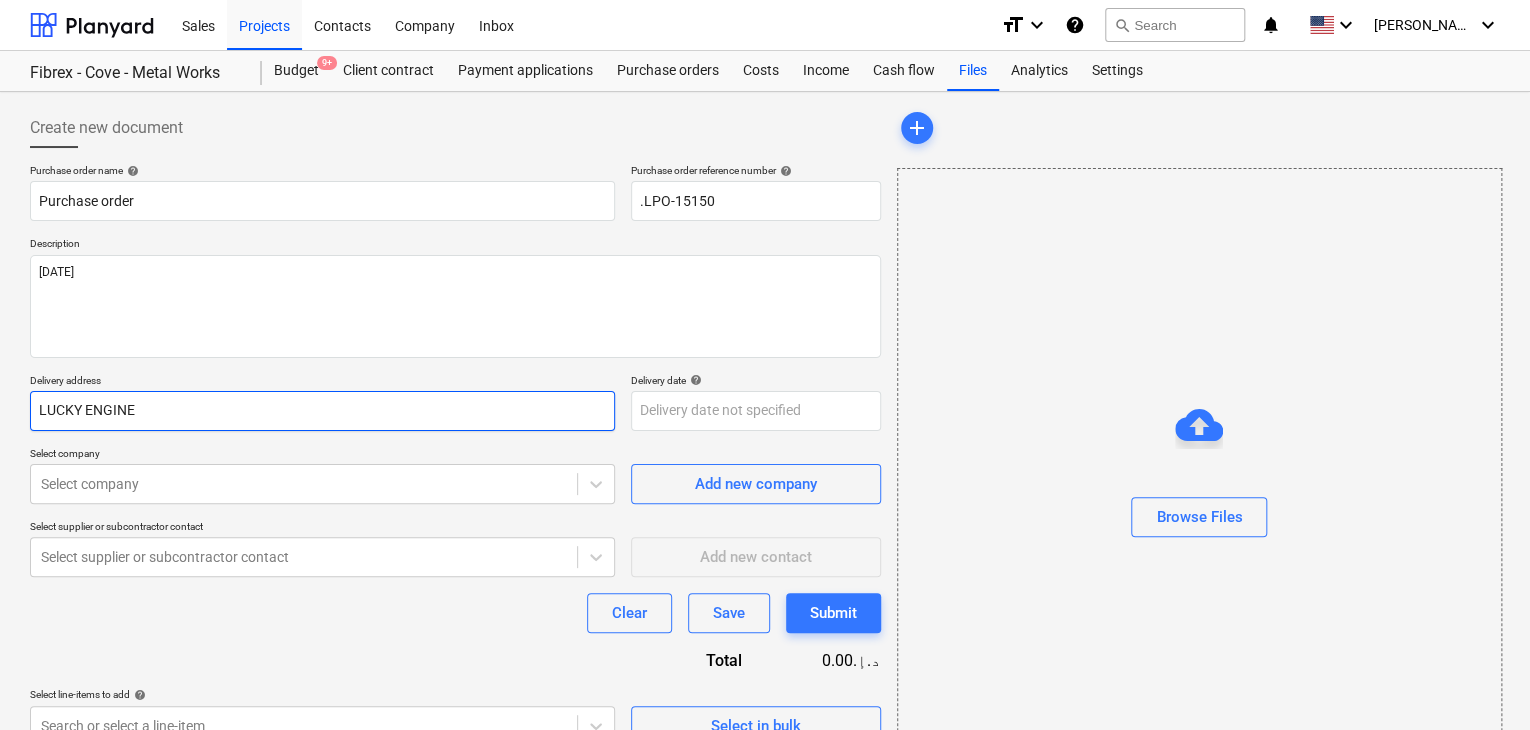 type on "x" 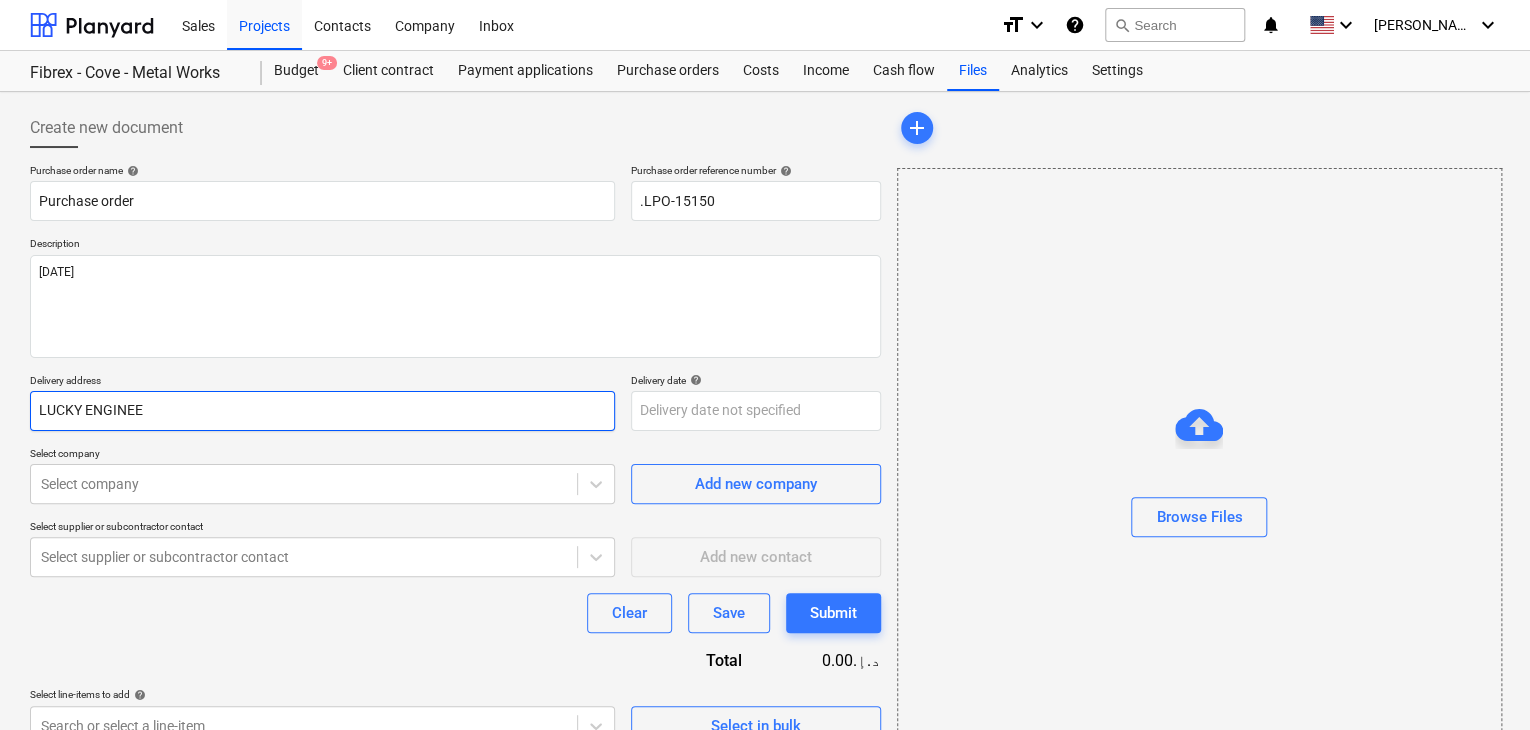 type on "x" 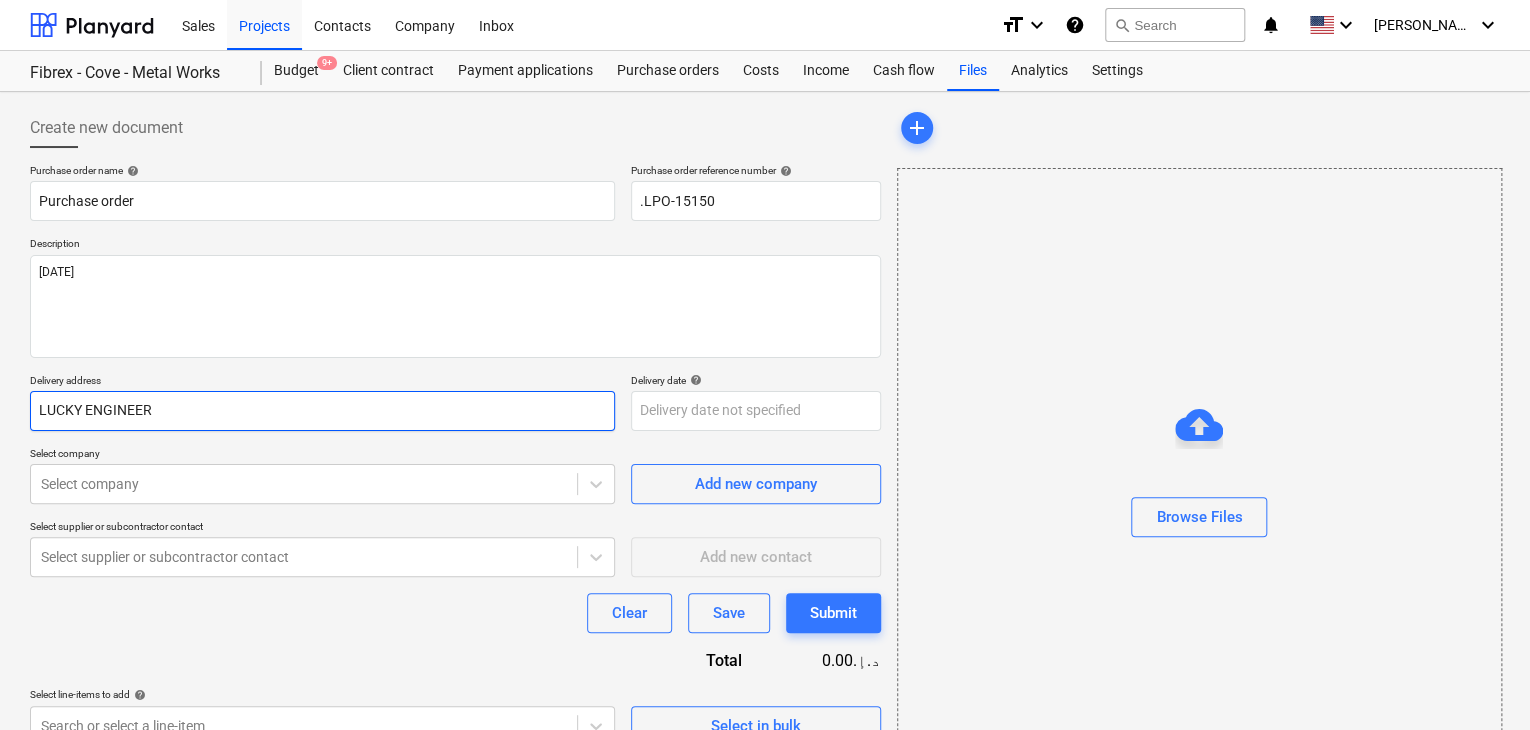 type on "x" 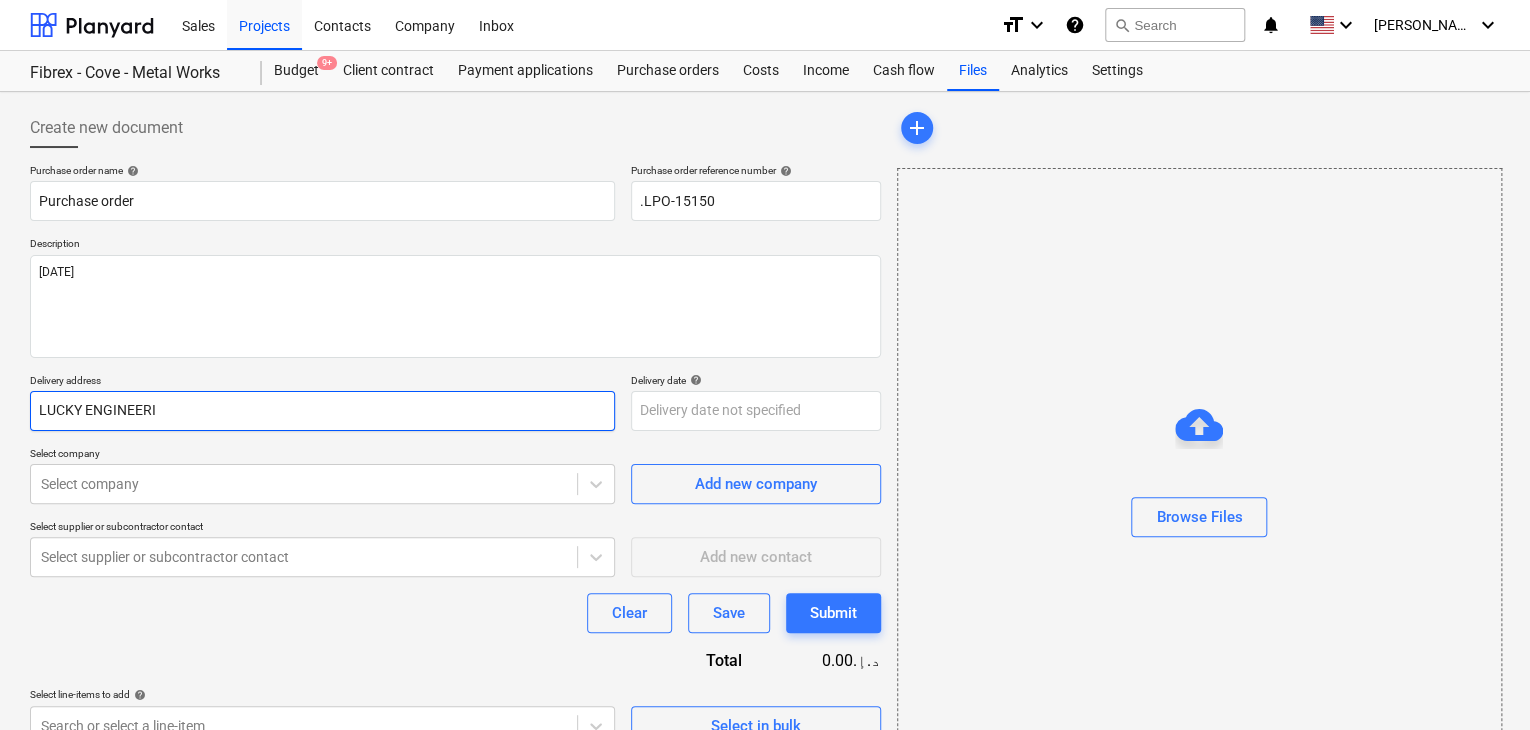 type on "x" 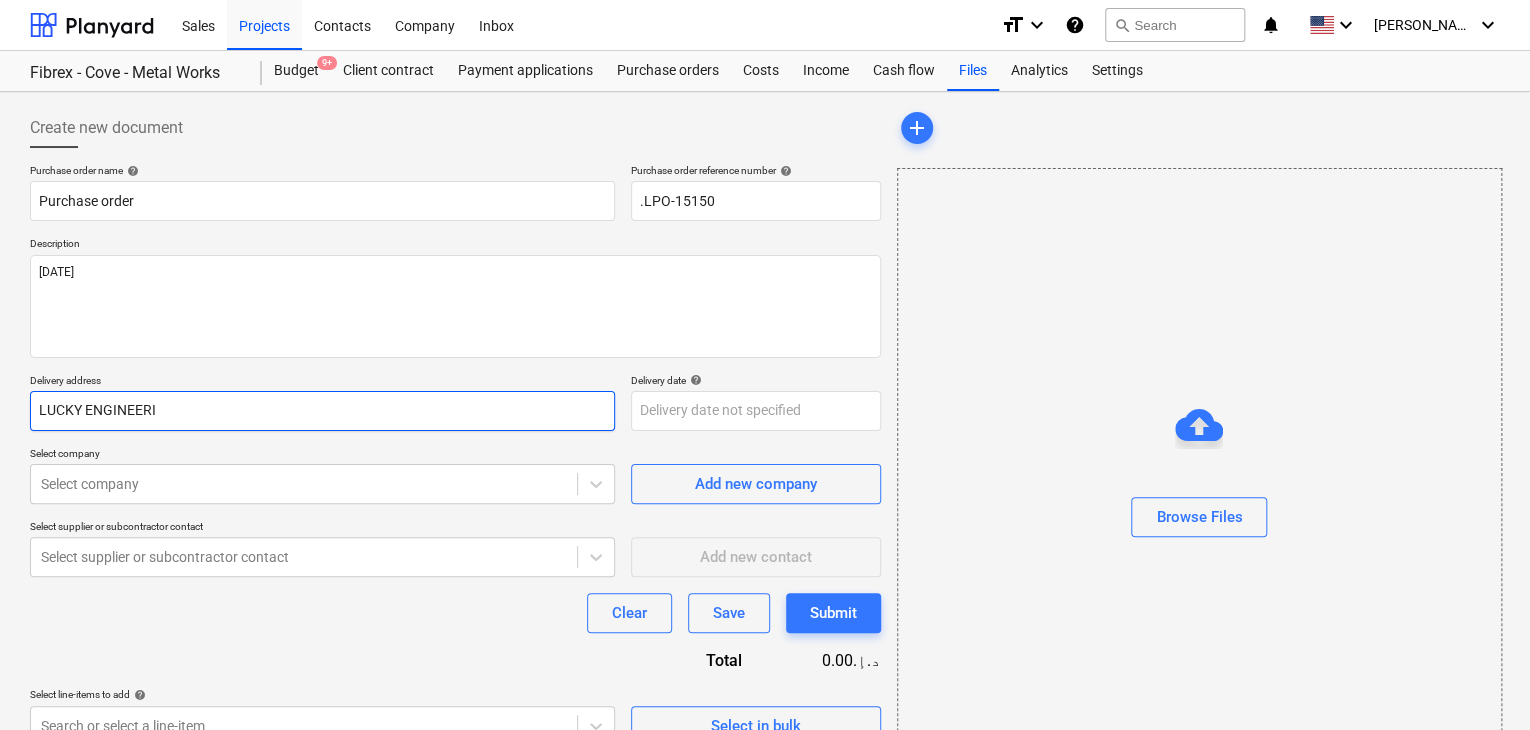type on "LUCKY ENGINEERIN" 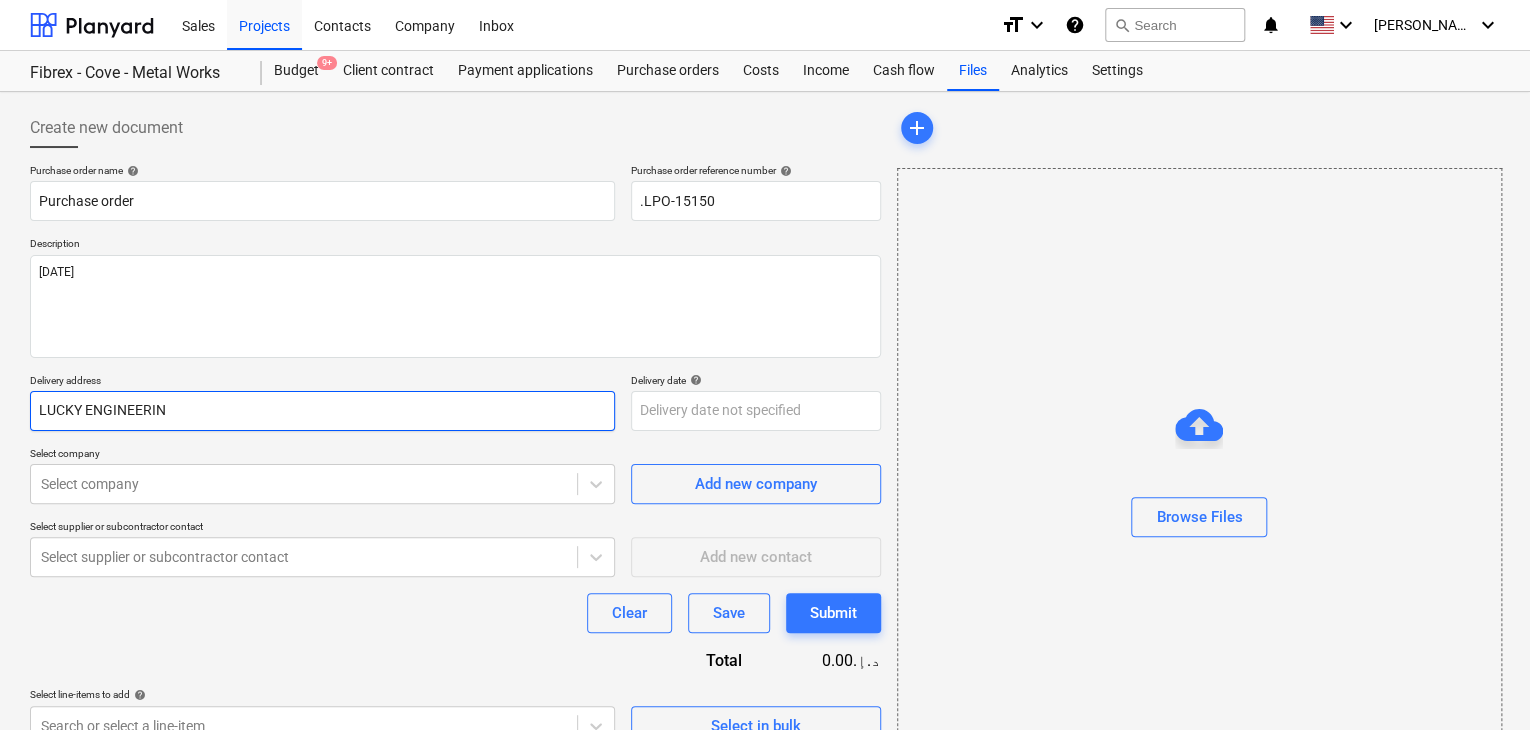 type on "x" 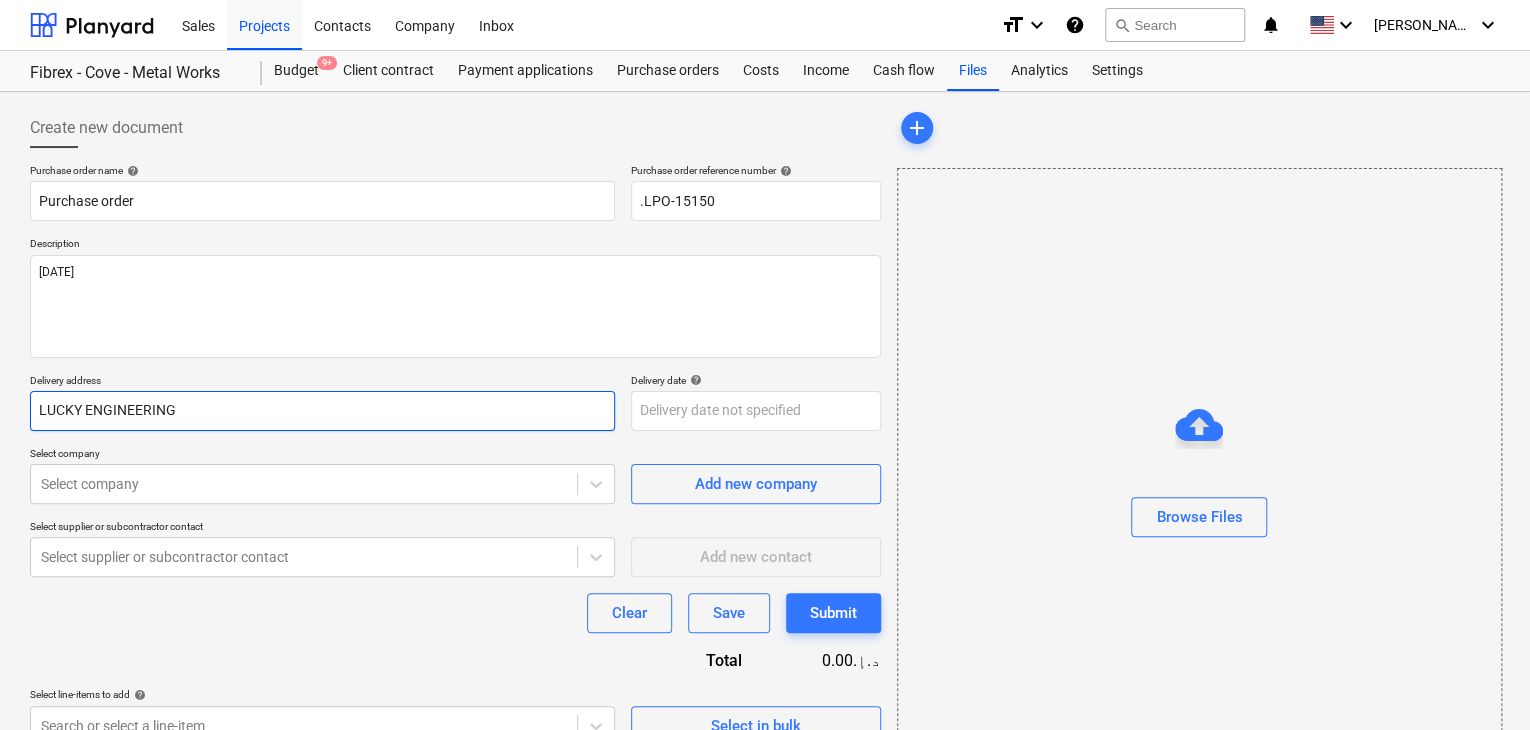 type on "x" 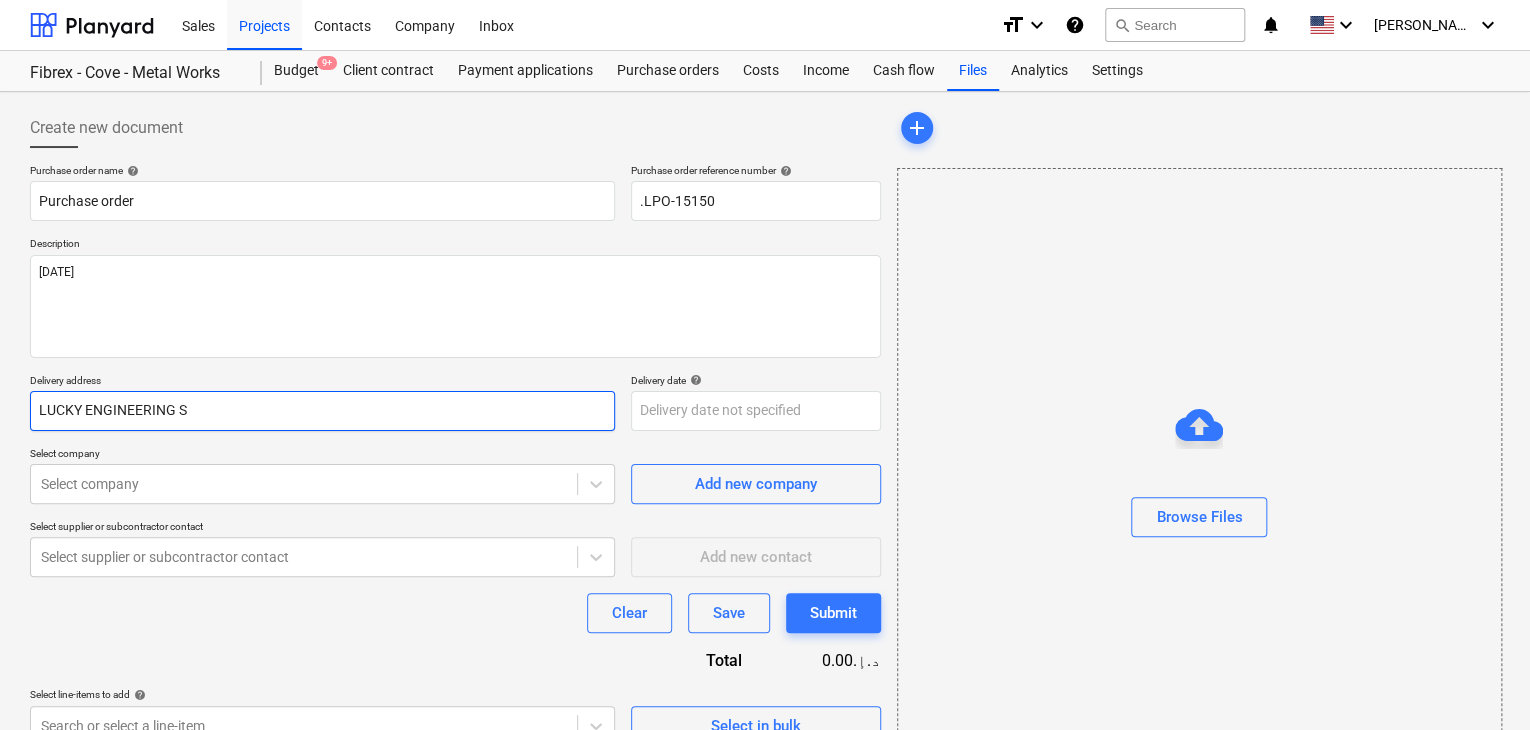 type on "x" 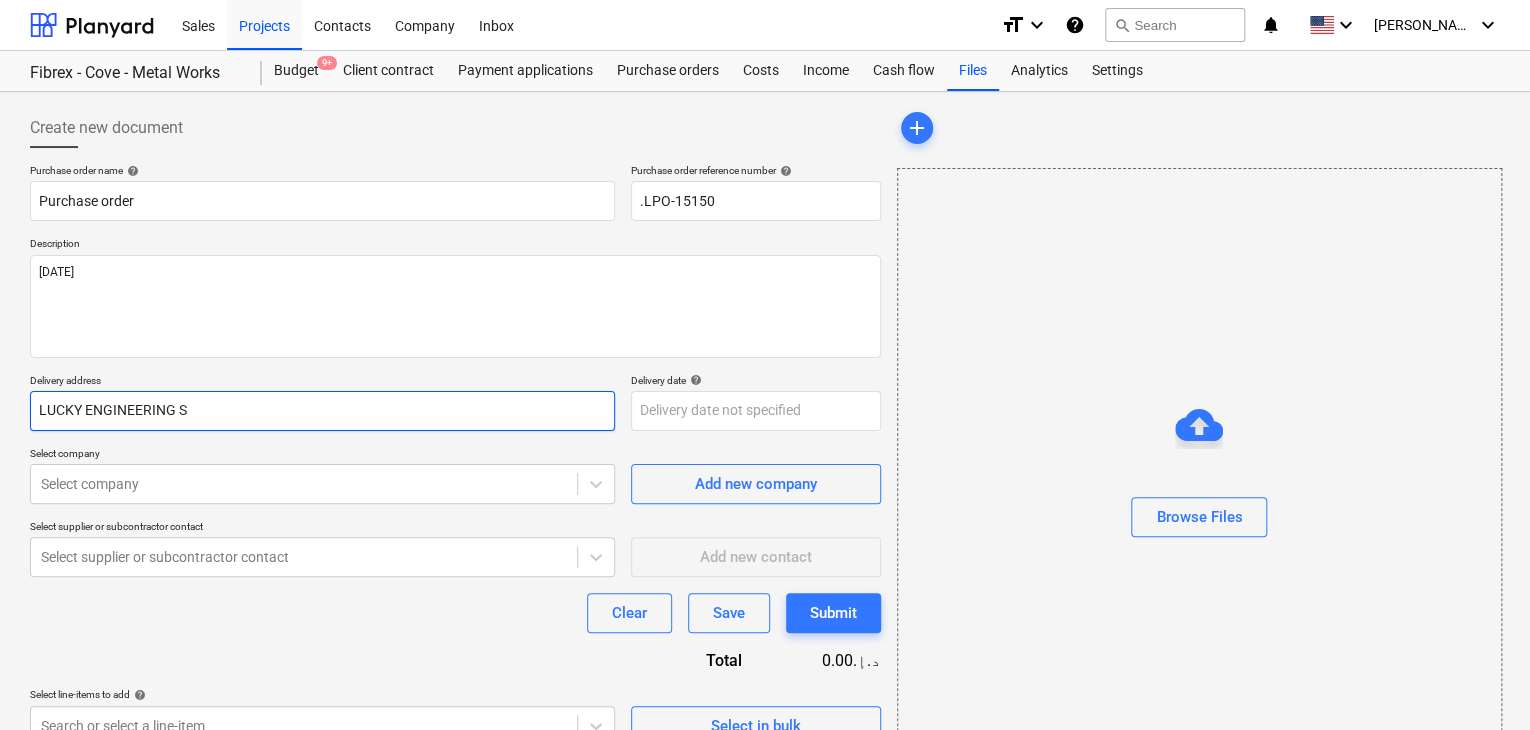 type on "LUCKY ENGINEERING SE" 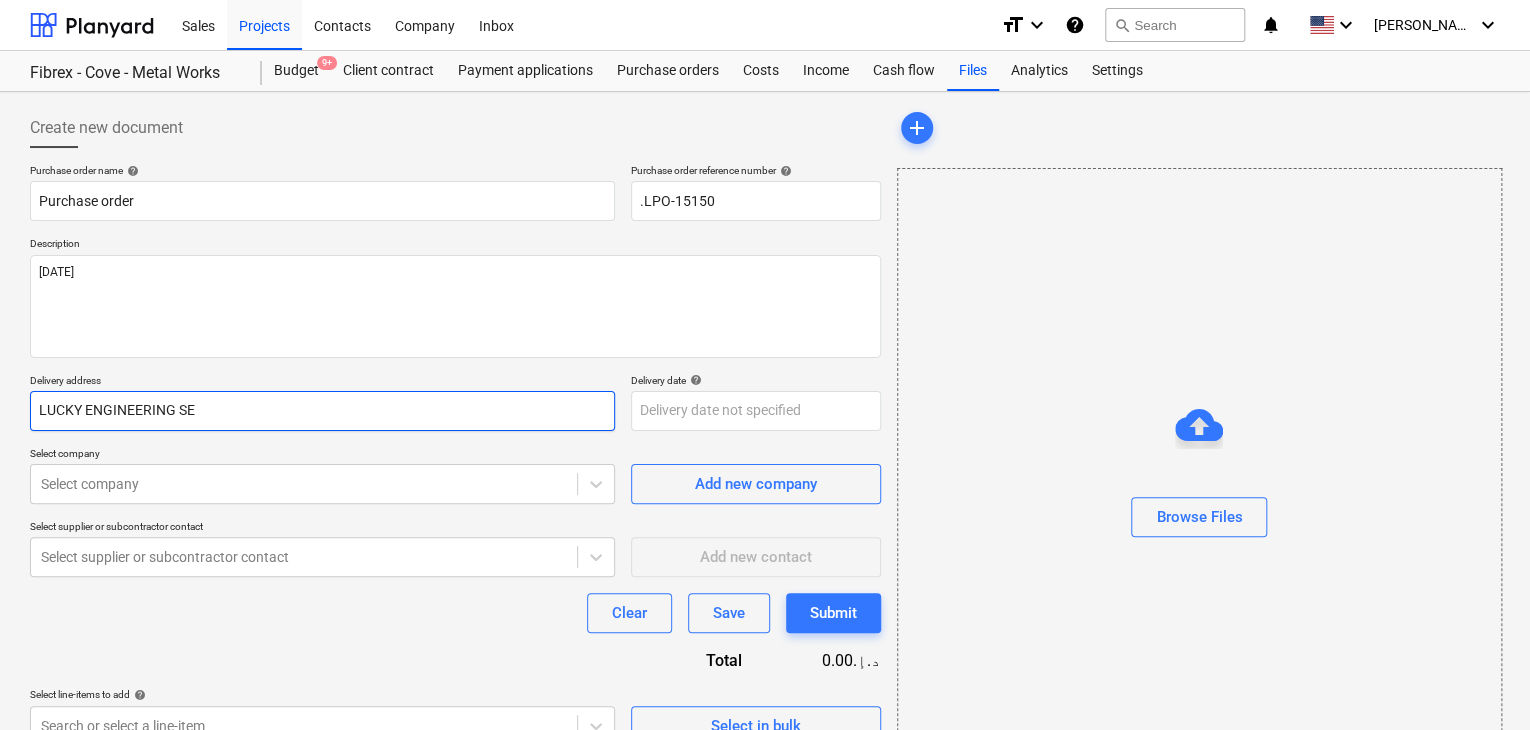 type on "x" 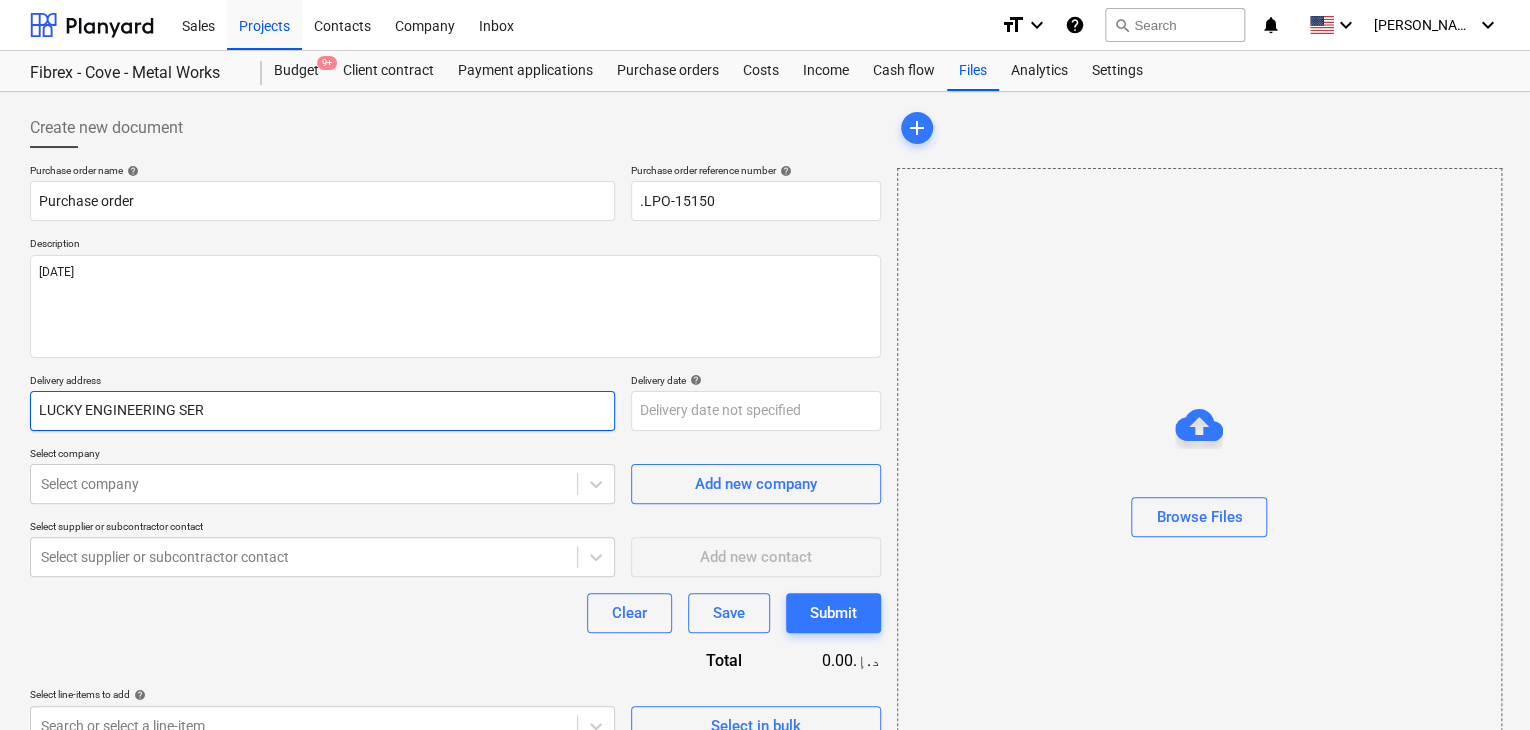 type on "x" 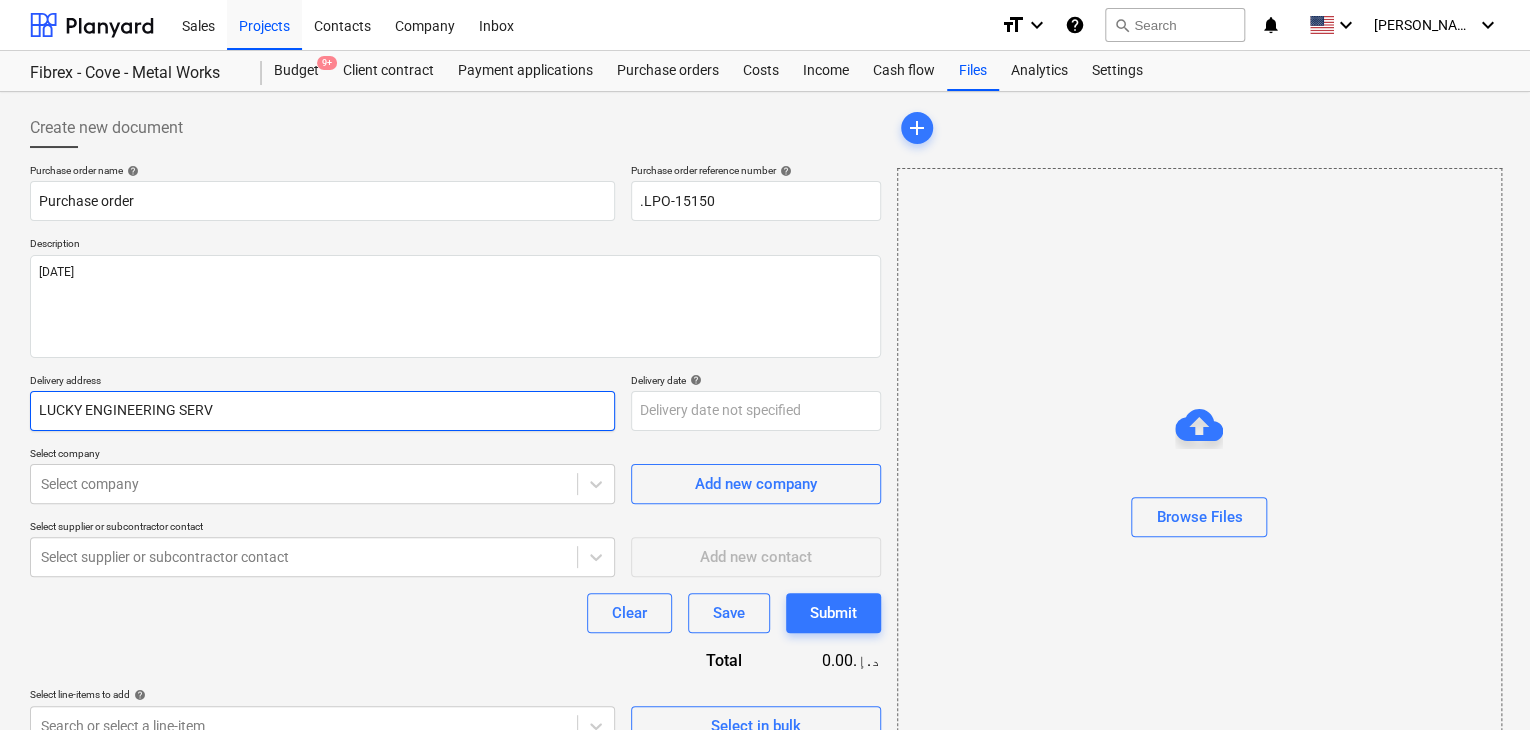 type on "x" 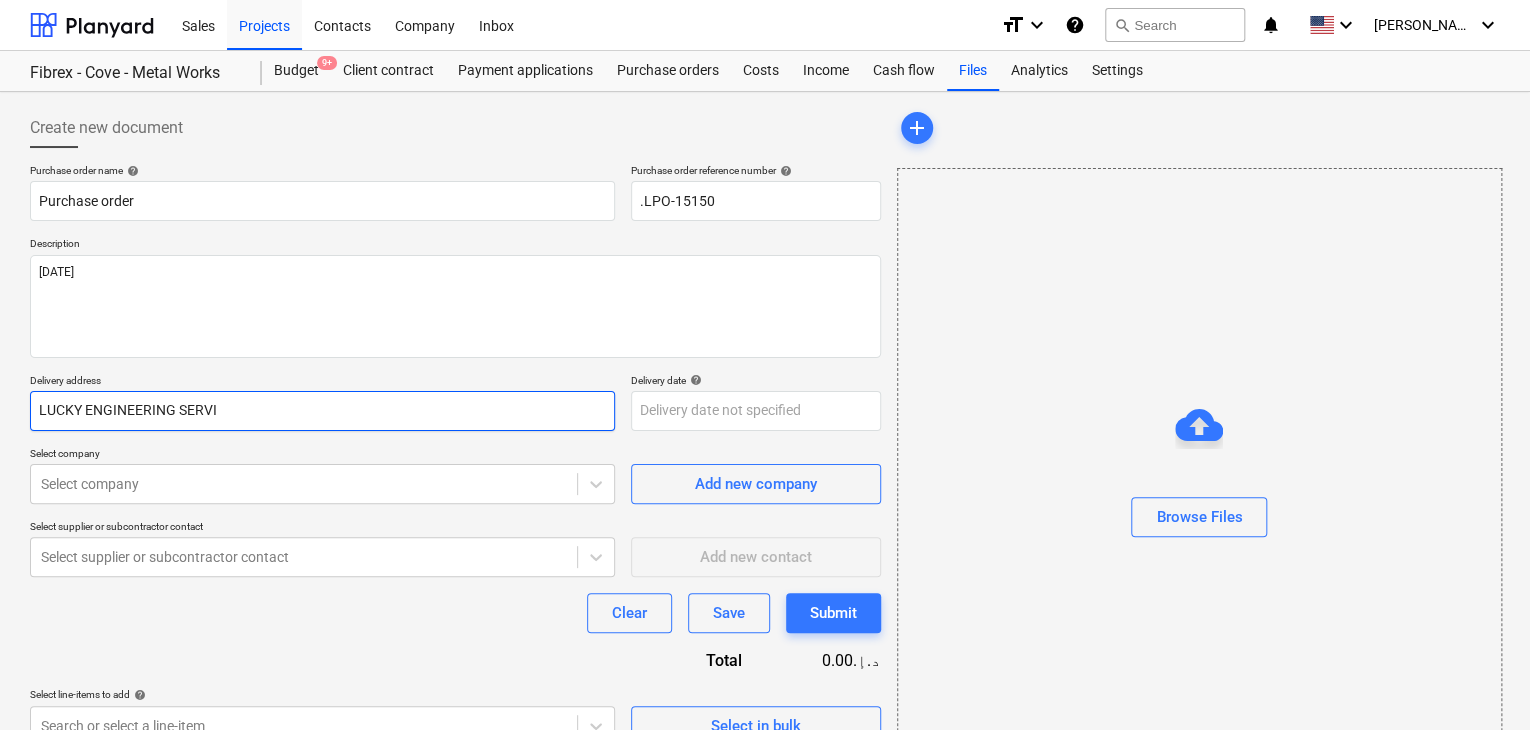 type on "x" 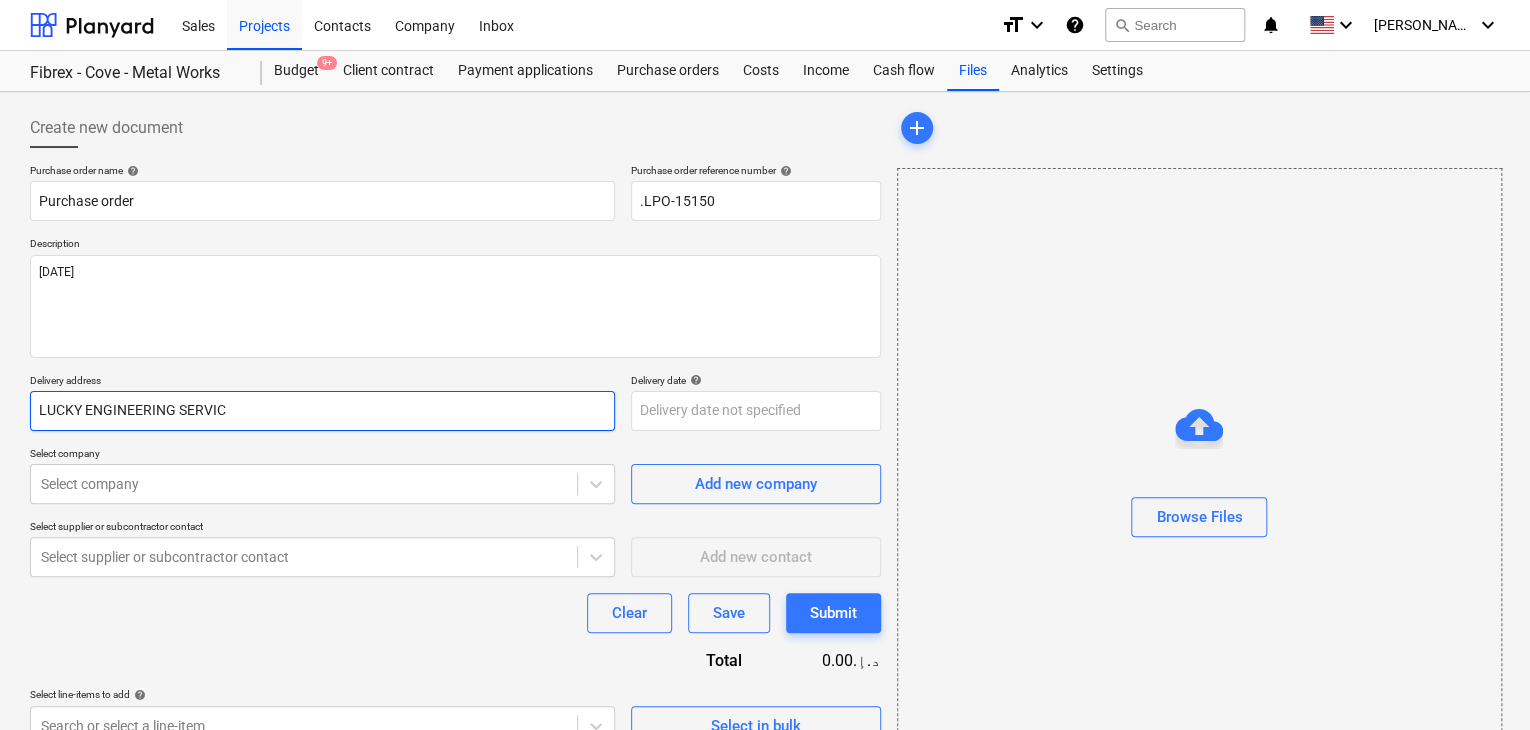 type on "x" 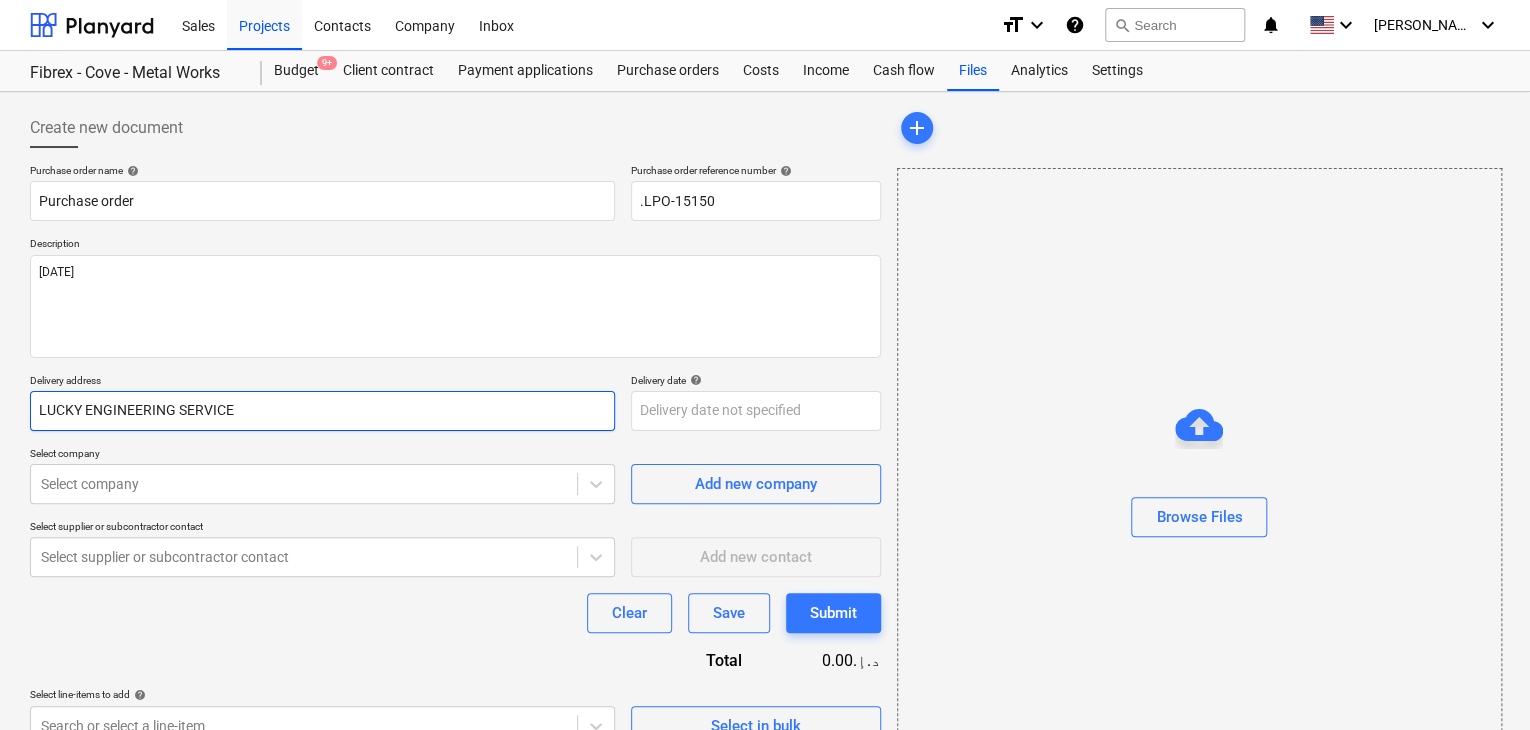 type on "x" 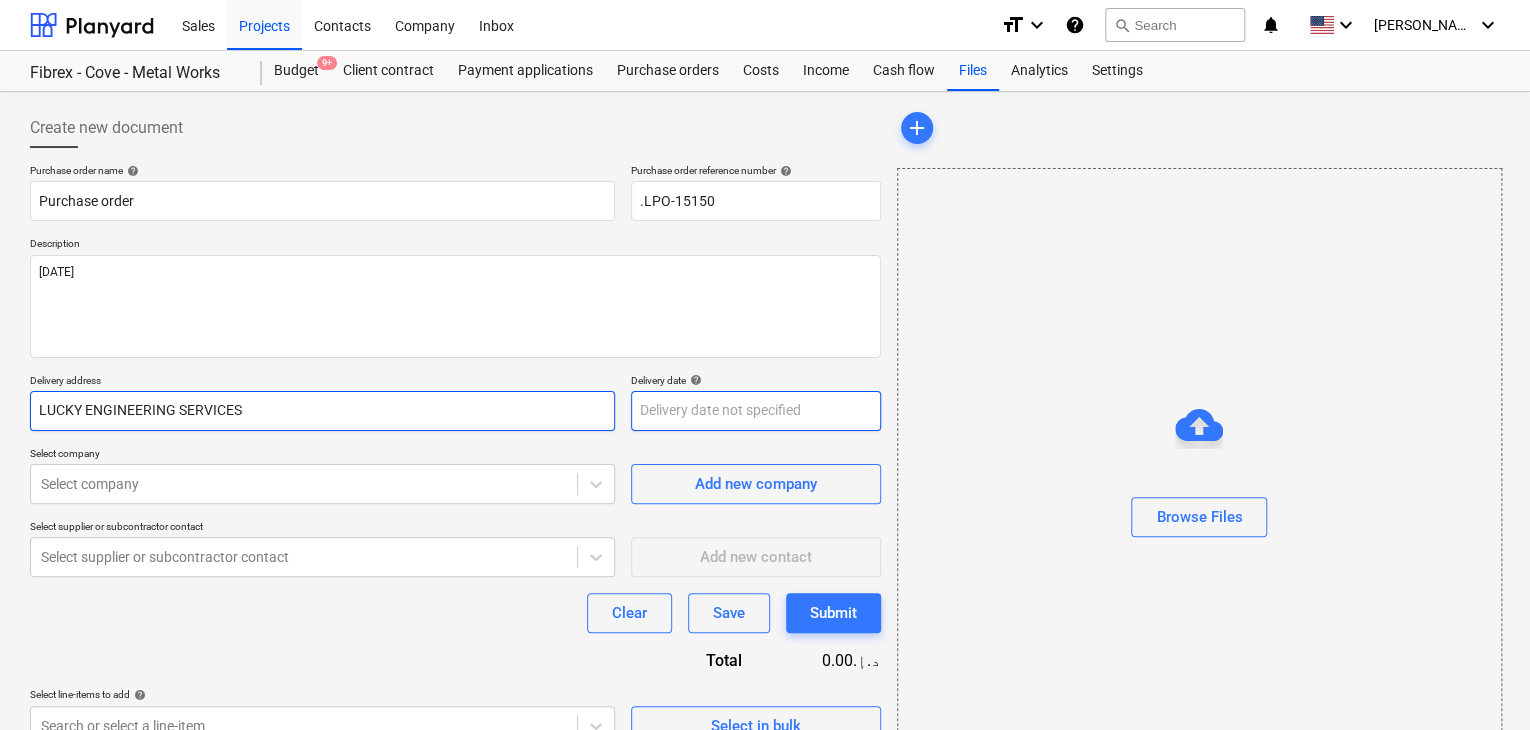 type on "LUCKY ENGINEERING SERVICES" 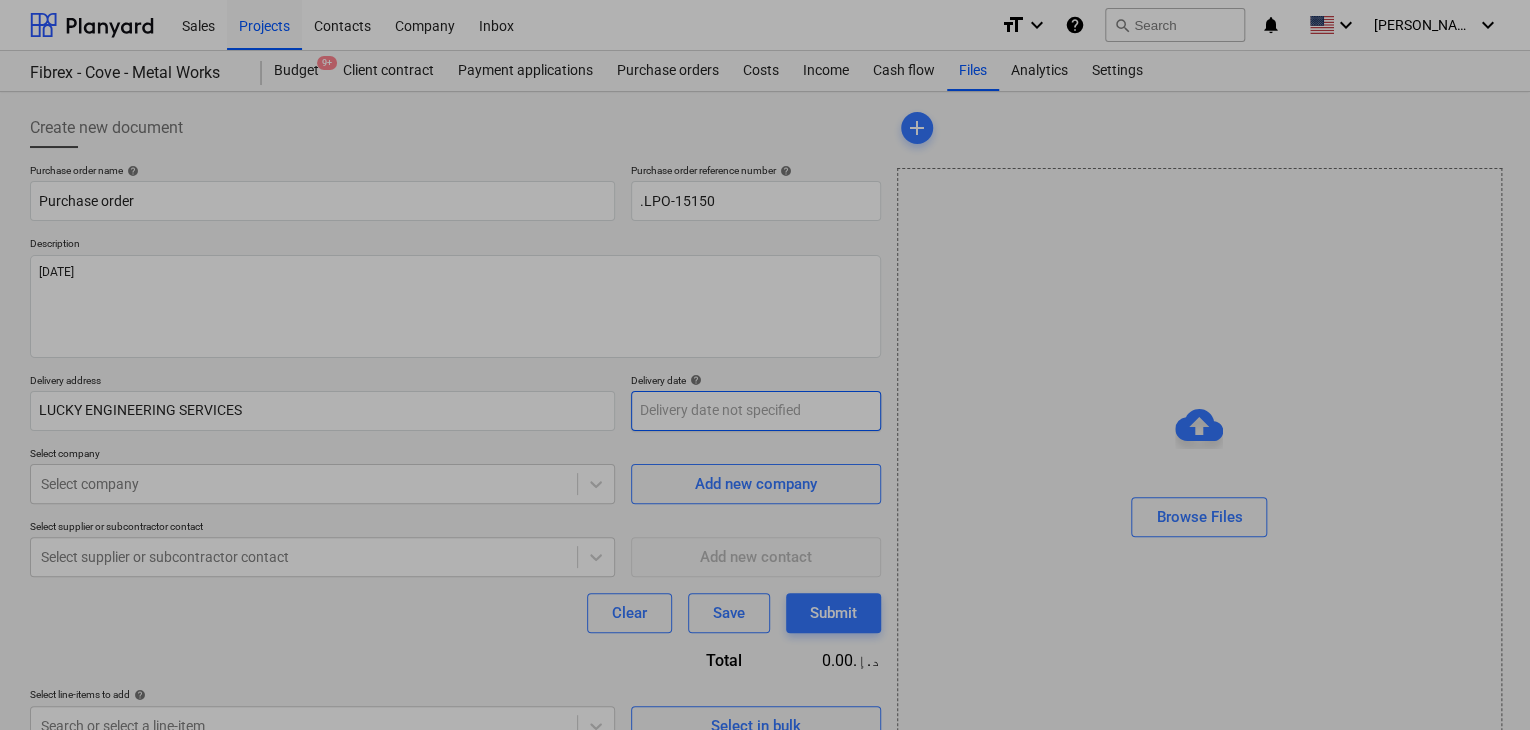 click on "Sales Projects Contacts Company Inbox format_size keyboard_arrow_down help search Search notifications 0 keyboard_arrow_down [PERSON_NAME] keyboard_arrow_down Fibrex - Cove - Metal Works Budget 9+ Client contract Payment applications Purchase orders Costs Income Cash flow Files Analytics Settings Create new document Purchase order name help Purchase order Purchase order reference number help .LPO-15150 Description [DATE] Delivery address LUCKY ENGINEERING SERVICES Delivery date help Press the down arrow key to interact with the calendar and
select a date. Press the question mark key to get the keyboard shortcuts for changing dates. Select company Select company Add new company Select supplier or subcontractor contact Select supplier or subcontractor contact Add new contact Clear Save Submit Total 0.00د.إ.‏ Select line-items to add help Search or select a line-item Select in bulk add Browse Files Getting notes failed Getting notes failed Project fetching failed Project fetching failed
x" at bounding box center [765, 365] 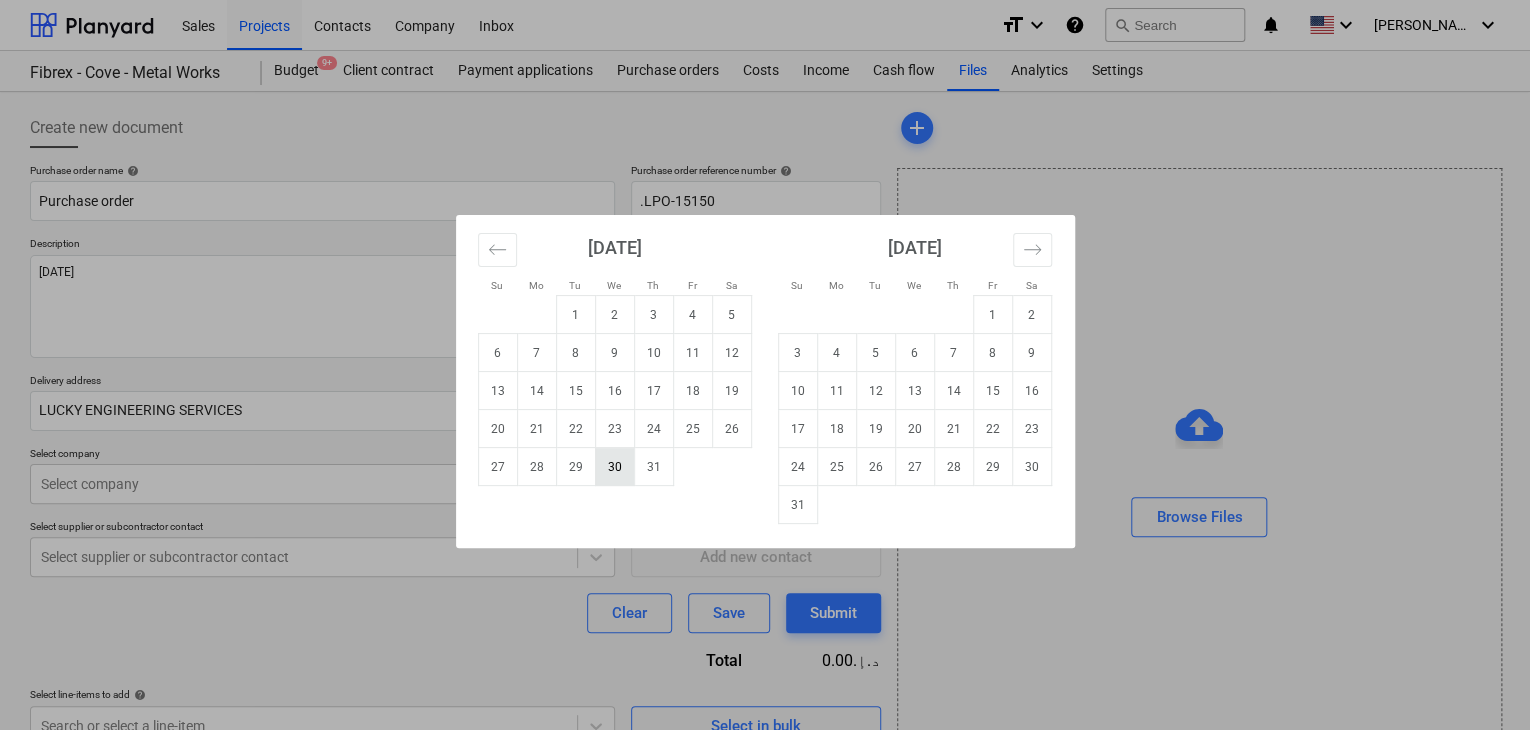click on "30" at bounding box center [614, 467] 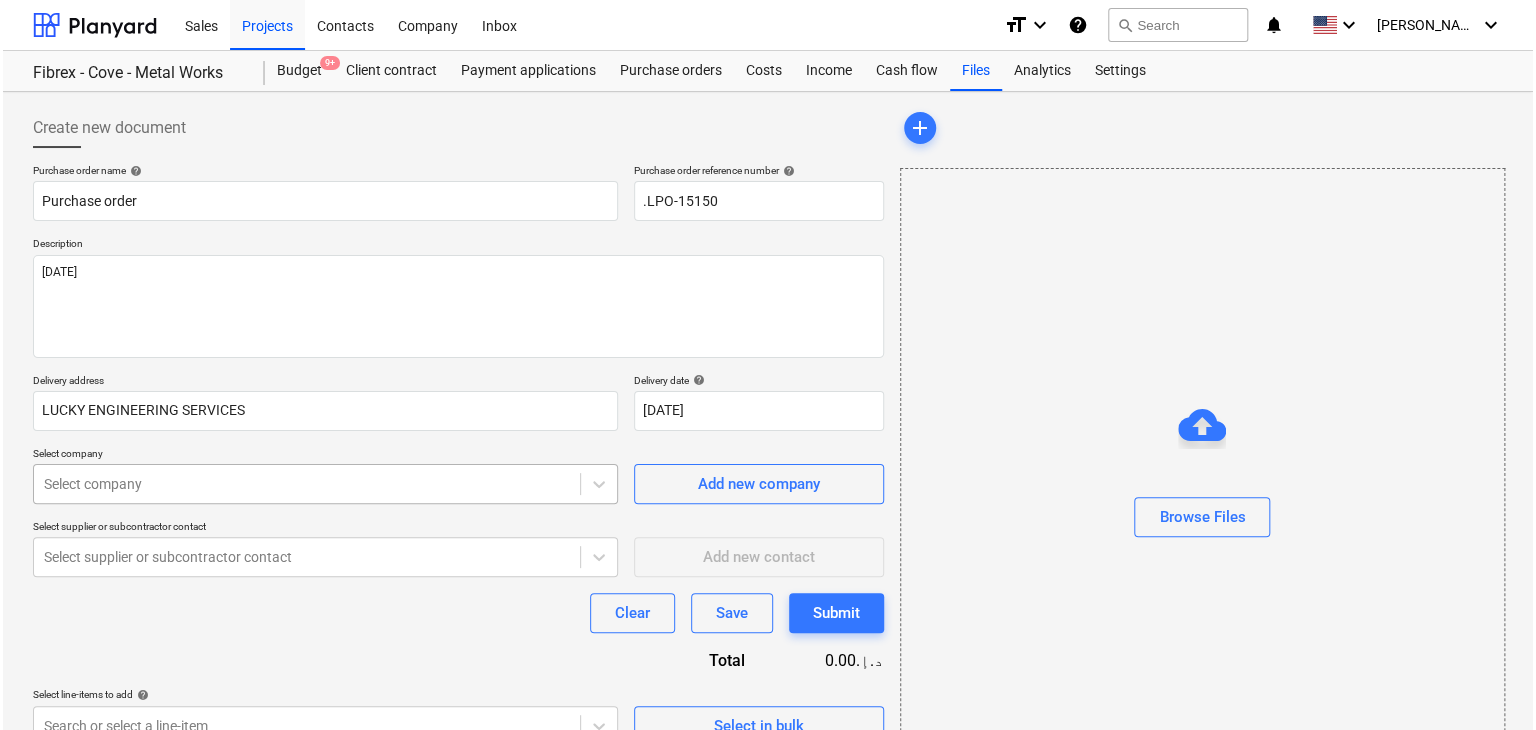 scroll, scrollTop: 71, scrollLeft: 0, axis: vertical 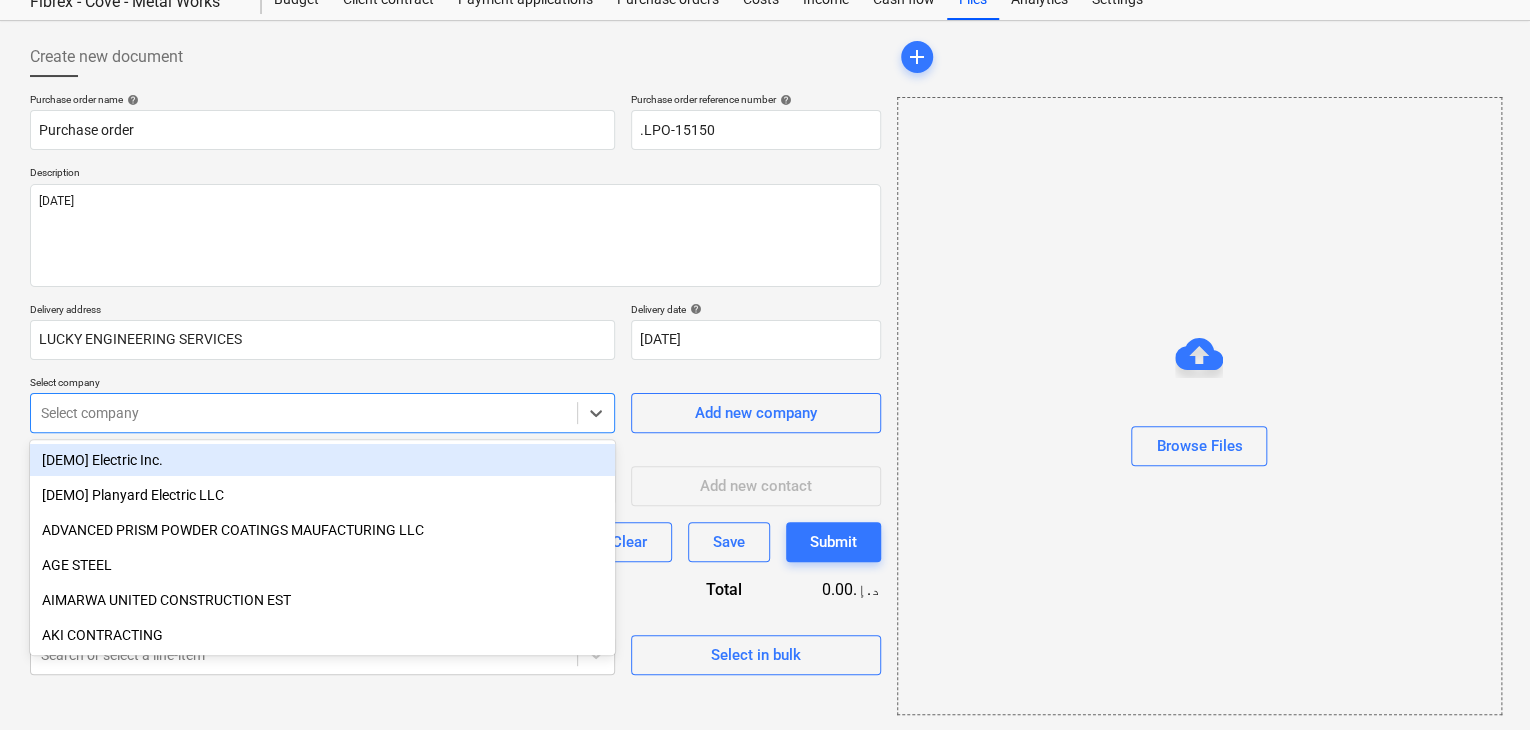 click on "Sales Projects Contacts Company Inbox format_size keyboard_arrow_down help search Search notifications 0 keyboard_arrow_down [PERSON_NAME] keyboard_arrow_down Fibrex - Cove - Metal Works Budget 9+ Client contract Payment applications Purchase orders Costs Income Cash flow Files Analytics Settings Create new document Purchase order name help Purchase order Purchase order reference number help .LPO-15150 Description [DATE] Delivery address LUCKY ENGINEERING SERVICES Delivery date help [DATE] [DATE] Press the down arrow key to interact with the calendar and
select a date. Press the question mark key to get the keyboard shortcuts for changing dates. Select company option [DEMO] Electric Inc.   focused, 1 of 203. 203 results available. Use Up and Down to choose options, press Enter to select the currently focused option, press Escape to exit the menu, press Tab to select the option and exit the menu. Select company Add new company Select supplier or subcontractor contact Add new contact Clear Save" at bounding box center (765, 294) 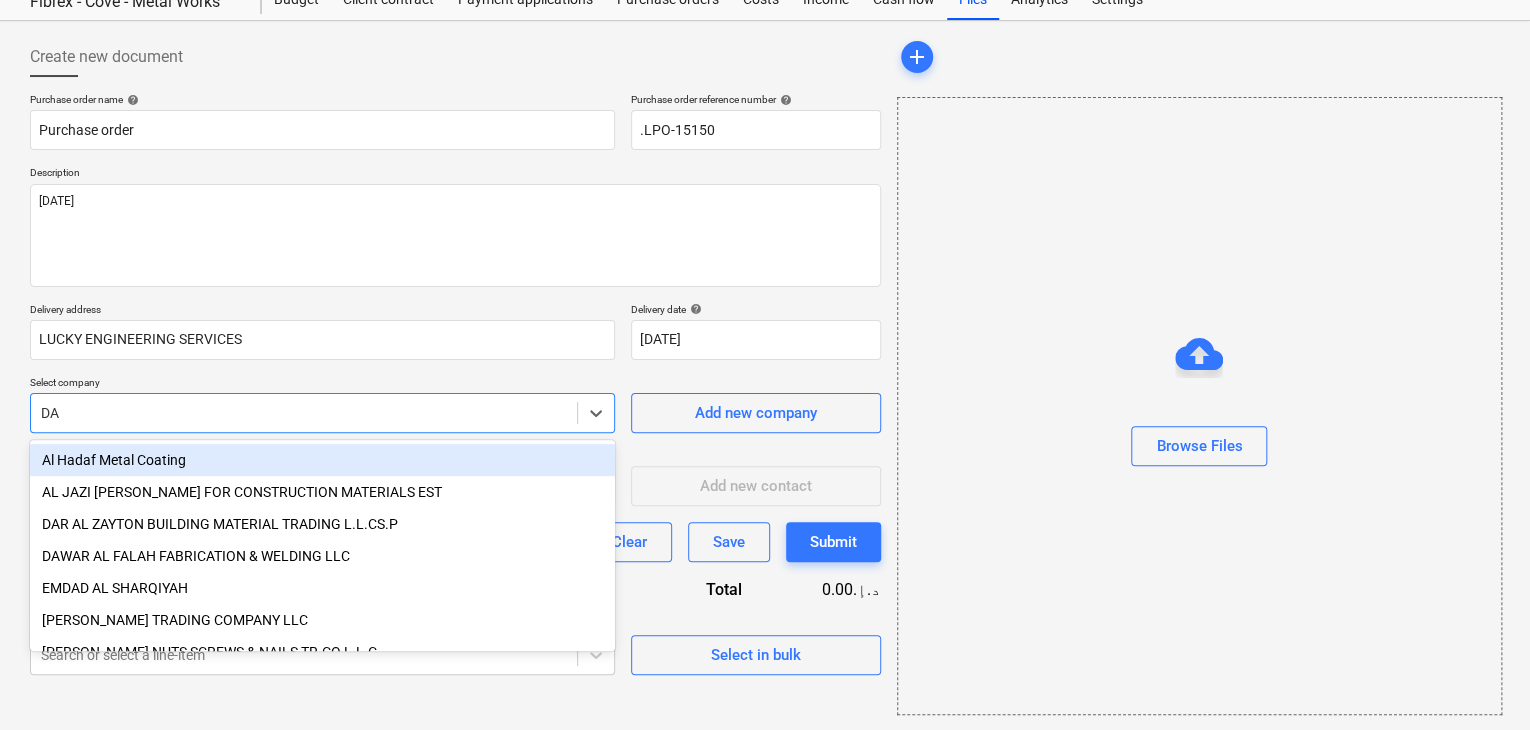 type on "DAR" 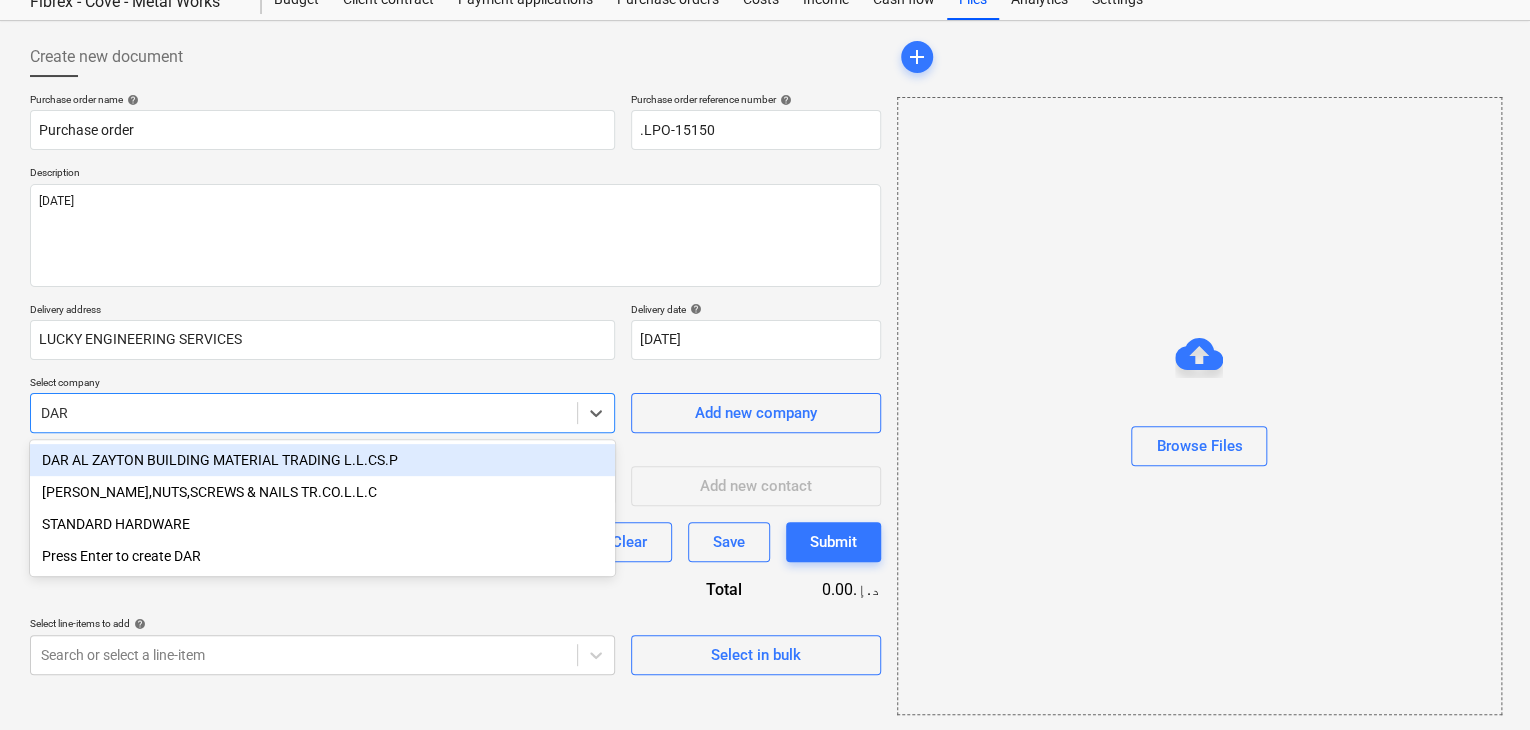 click on "DAR AL ZAYTON BUILDING MATERIAL TRADING L.L.CS.P" at bounding box center [322, 460] 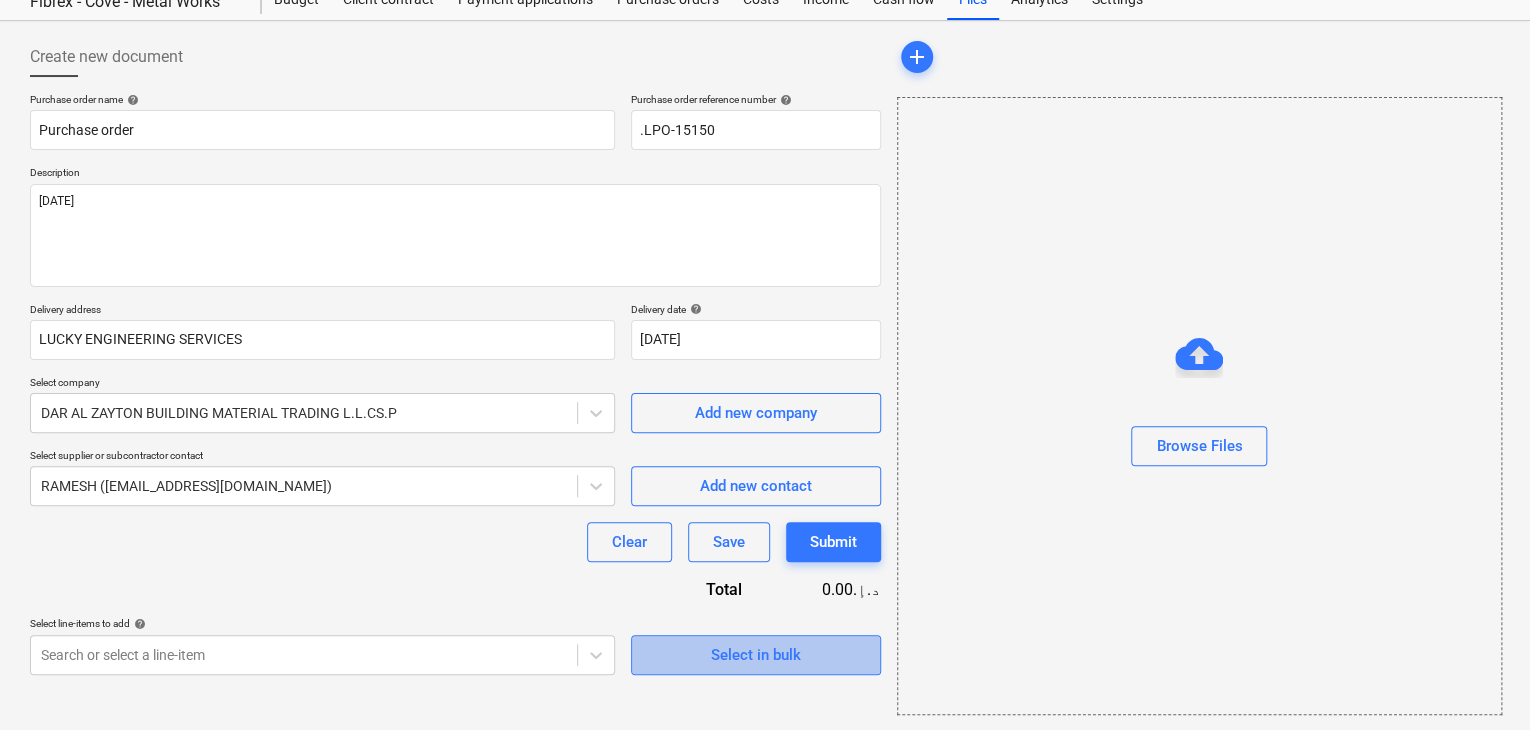 click on "Select in bulk" at bounding box center [756, 655] 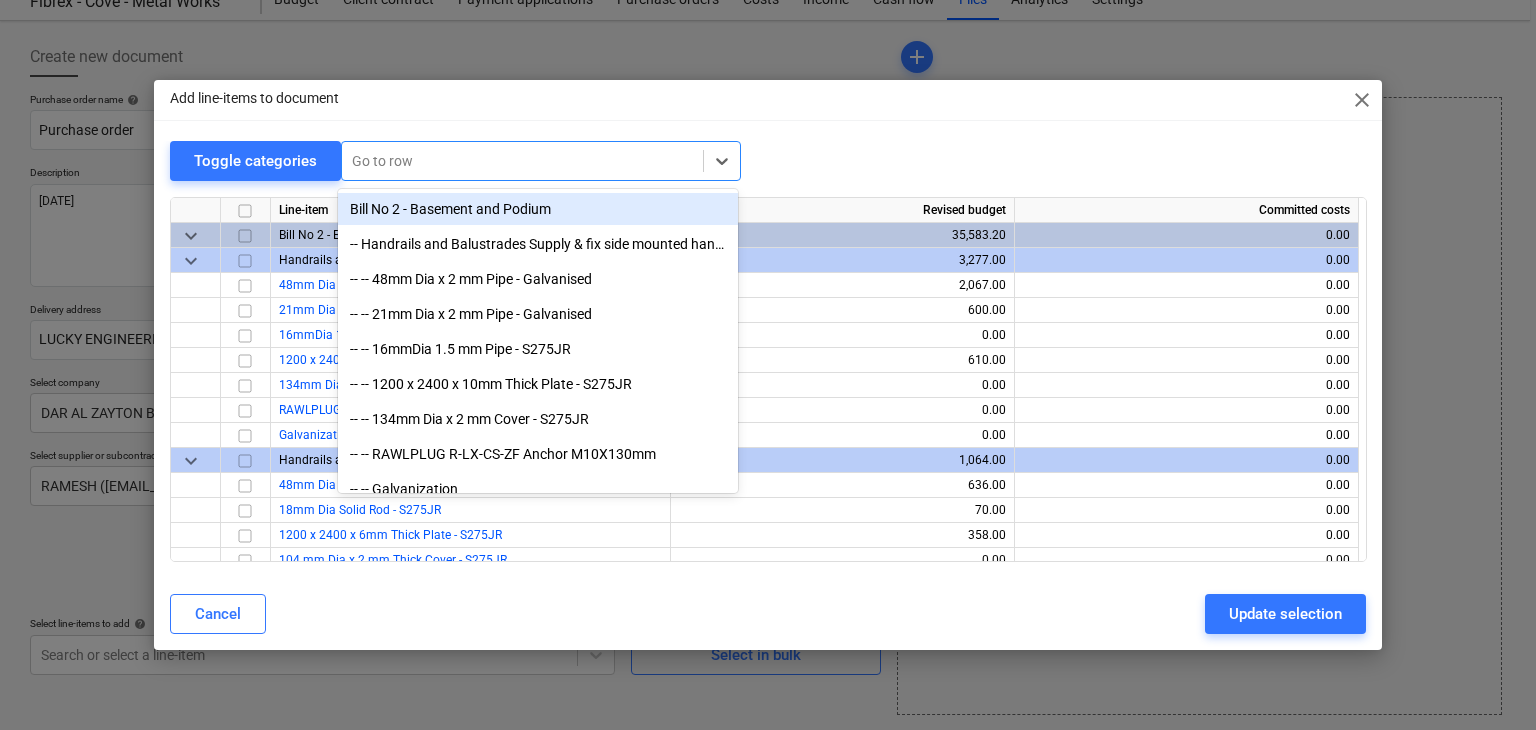 click at bounding box center [522, 161] 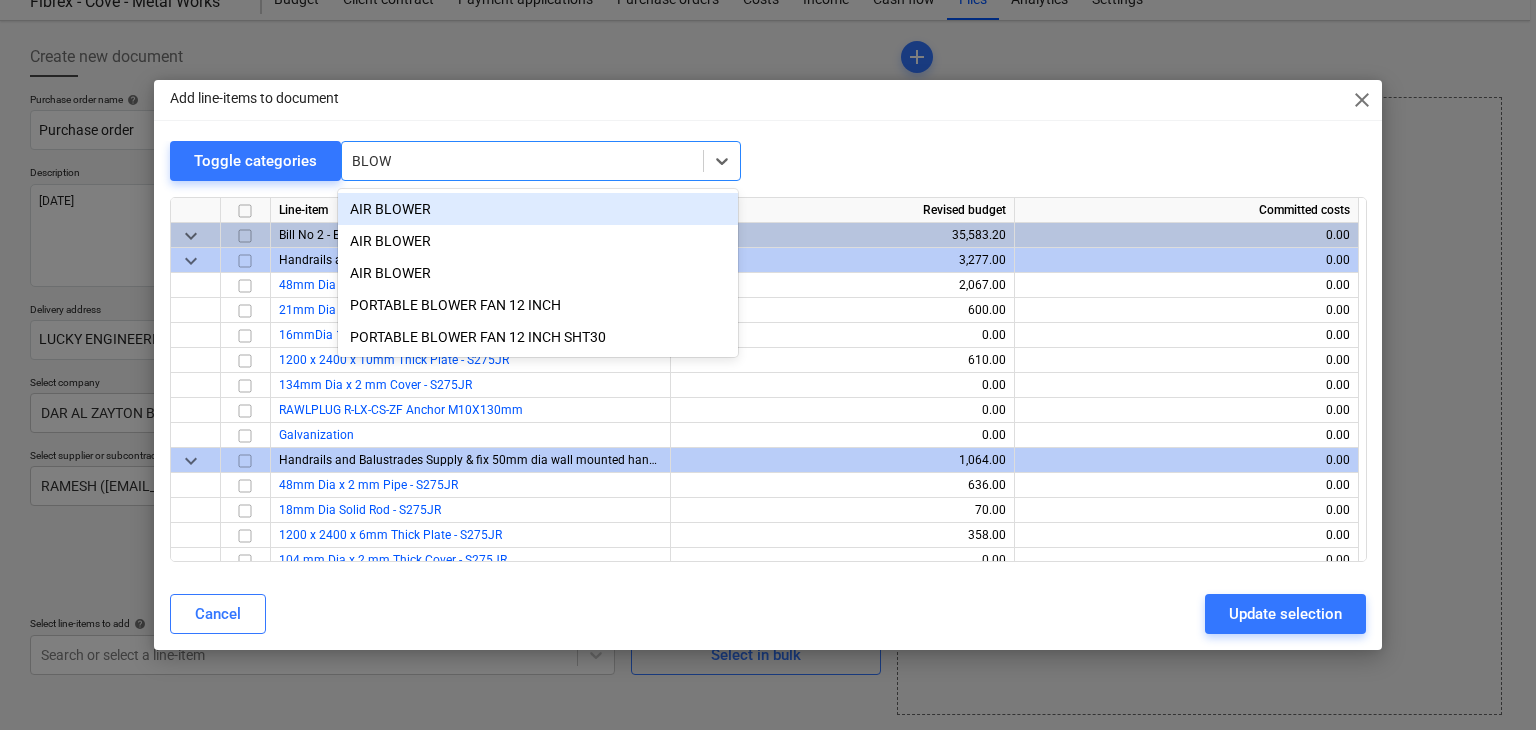 type on "[PERSON_NAME]" 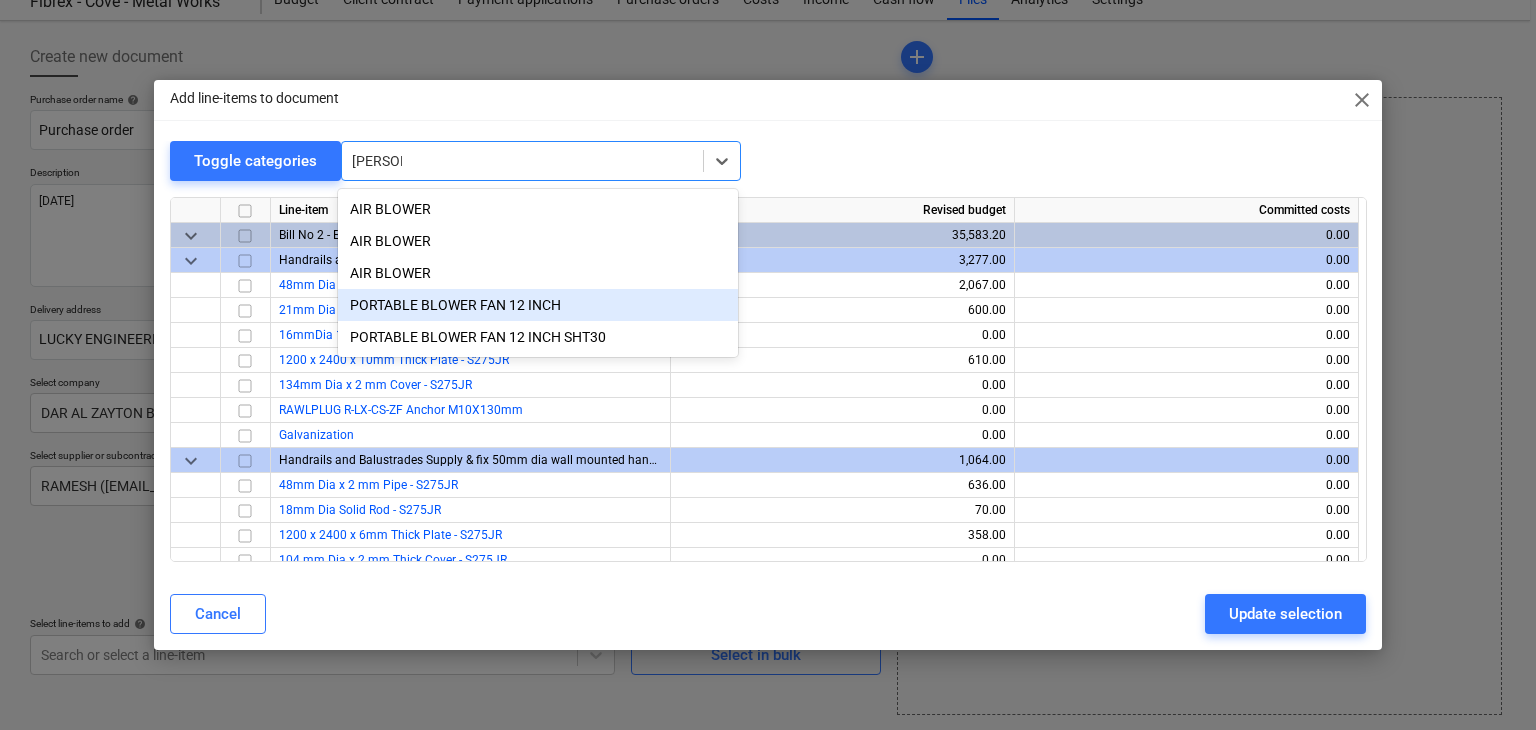 click on "PORTABLE BLOWER FAN 12 INCH" at bounding box center [538, 305] 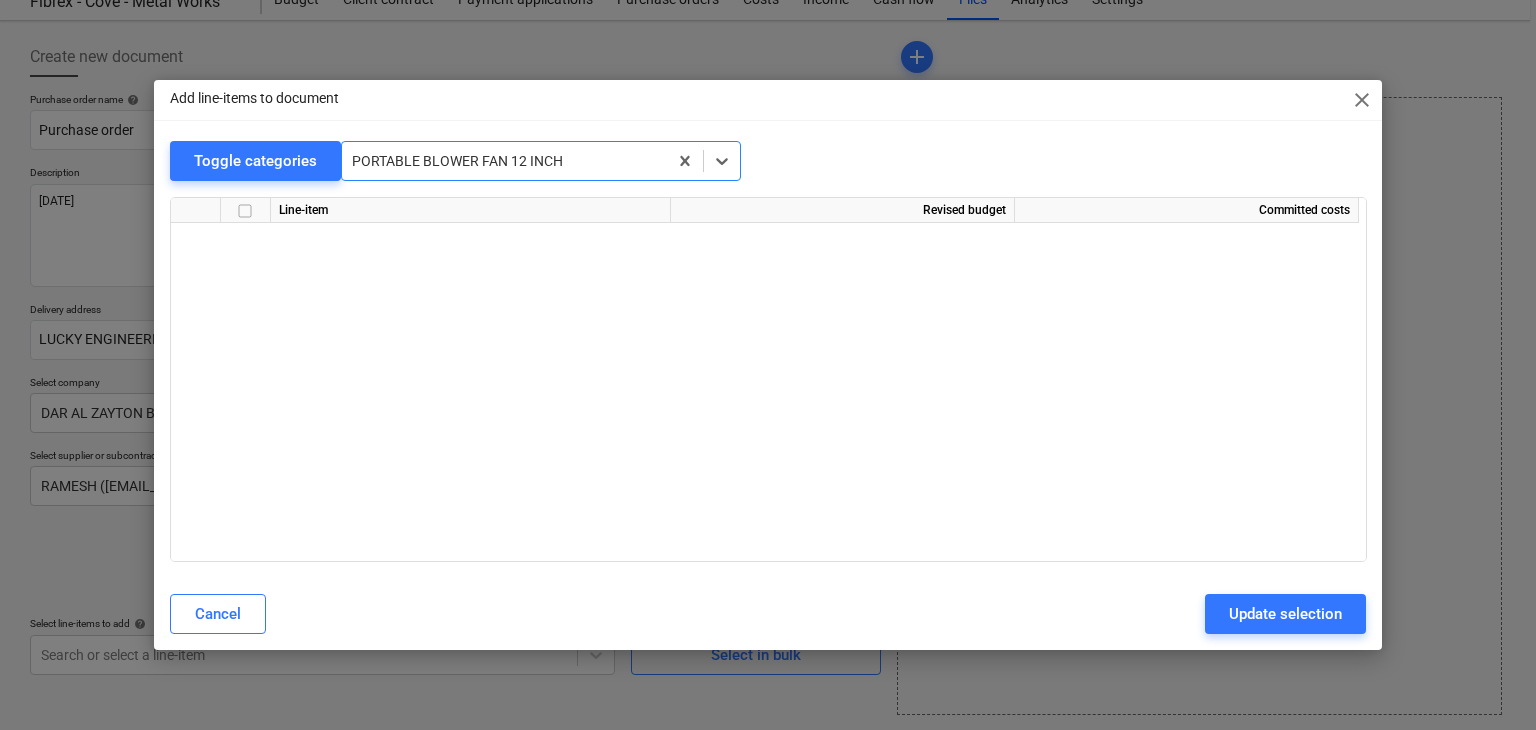 scroll, scrollTop: 18724, scrollLeft: 0, axis: vertical 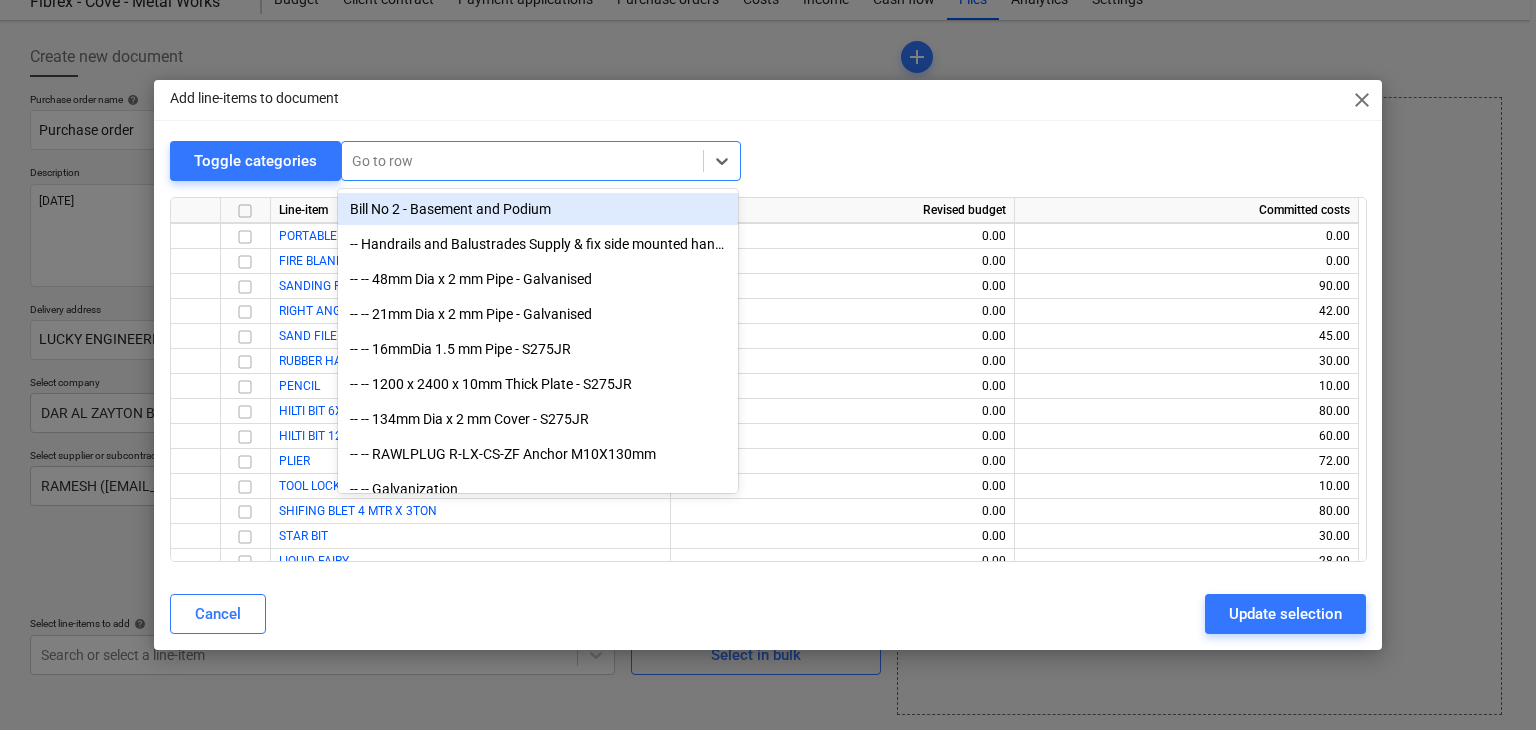 click at bounding box center [522, 161] 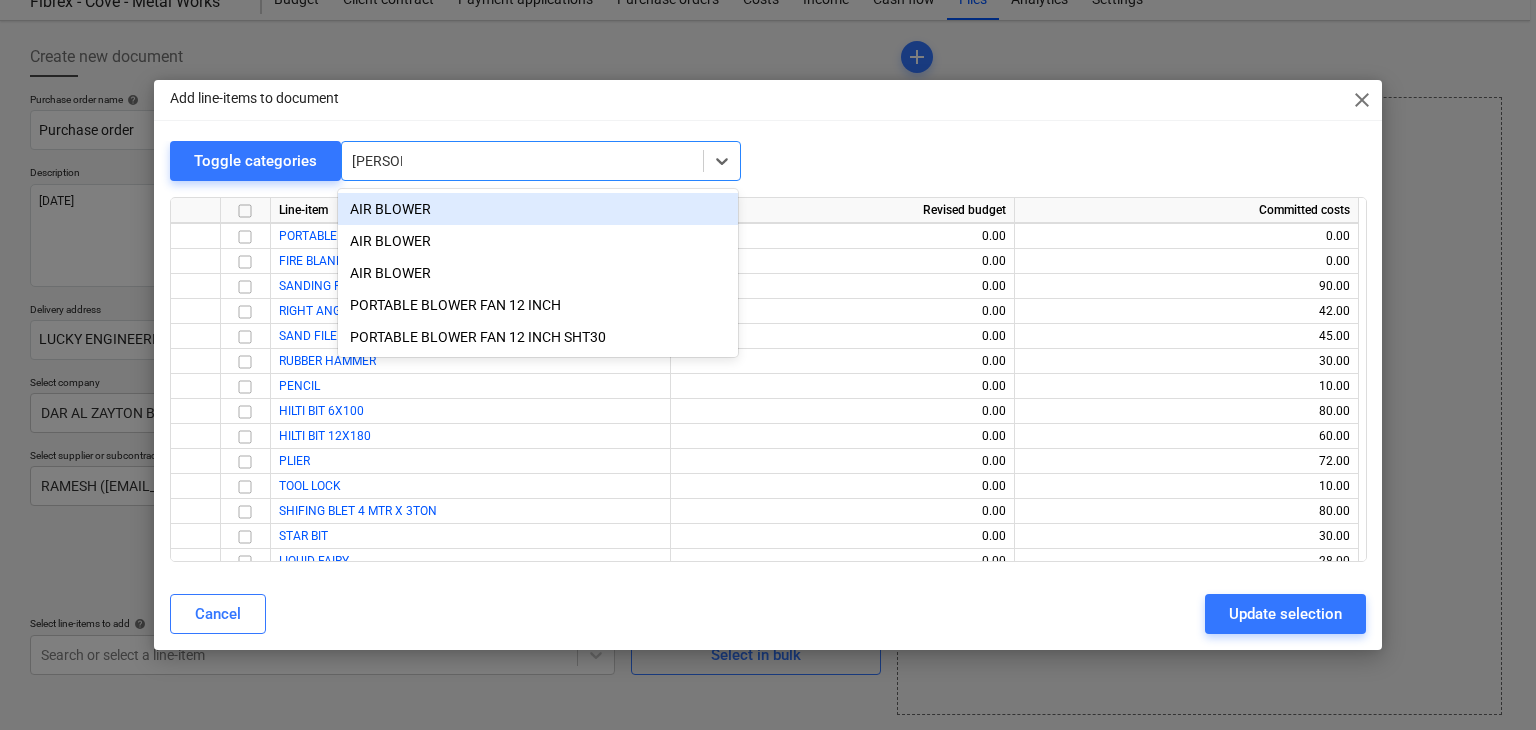 type on "BLOWER" 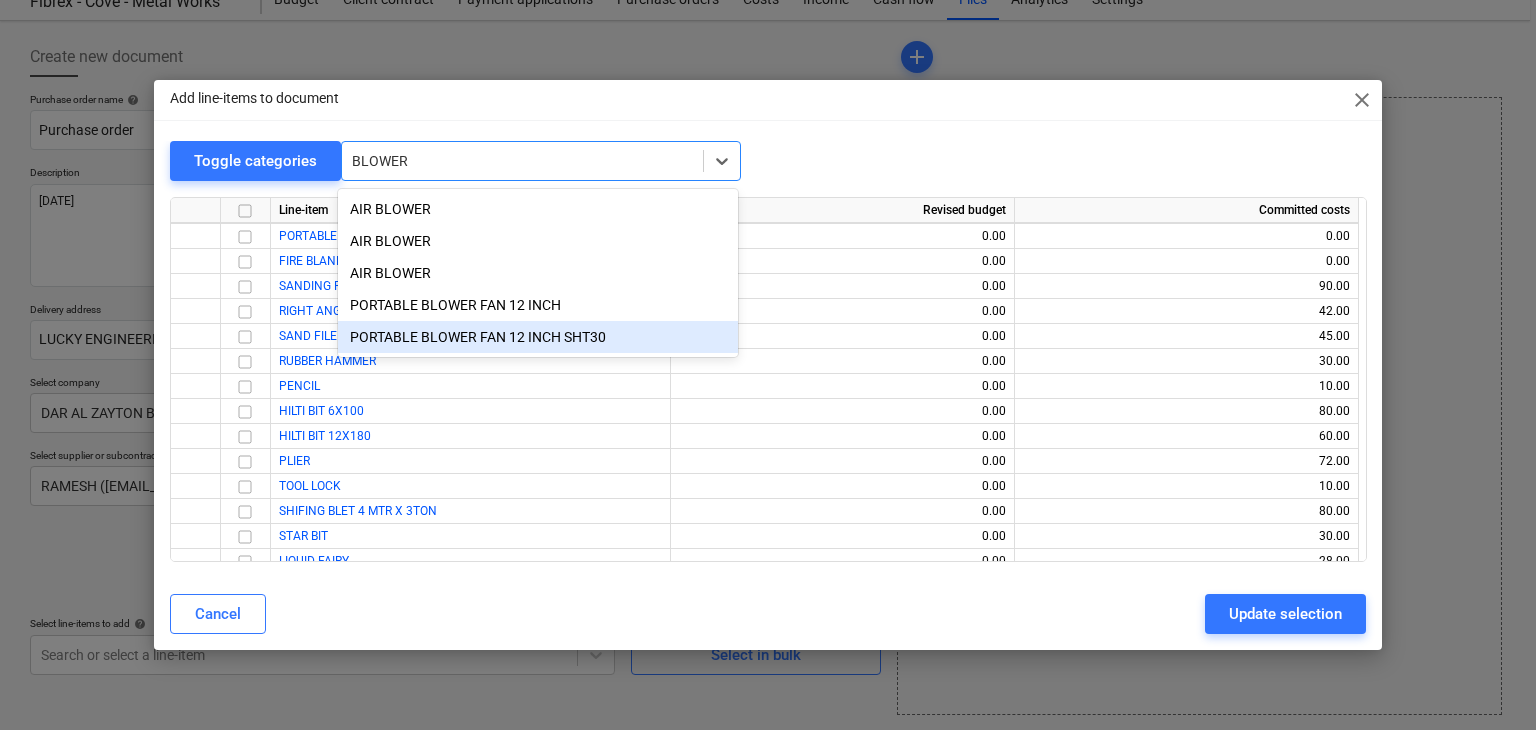 click on "PORTABLE BLOWER FAN 12 INCH SHT30" at bounding box center [538, 337] 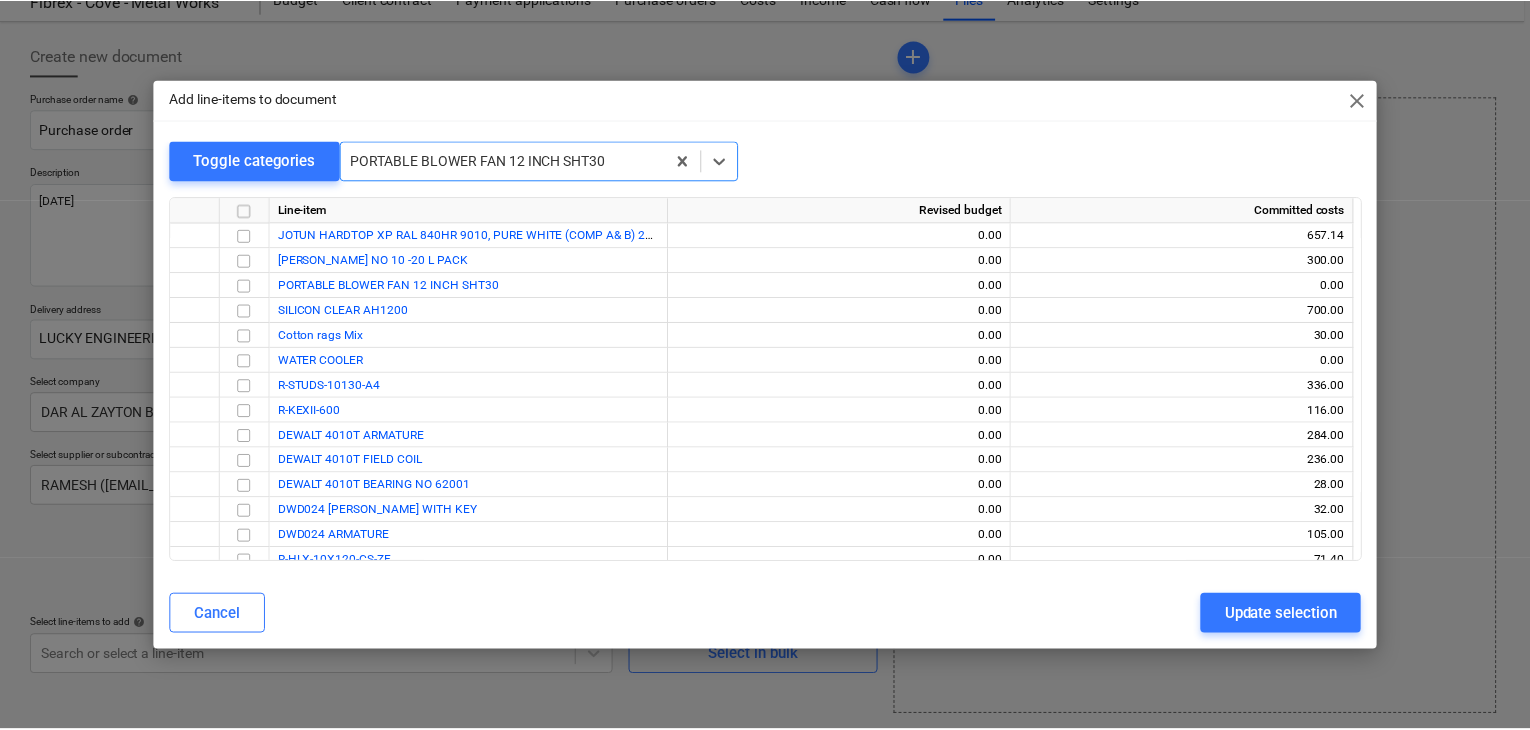 scroll, scrollTop: 19861, scrollLeft: 0, axis: vertical 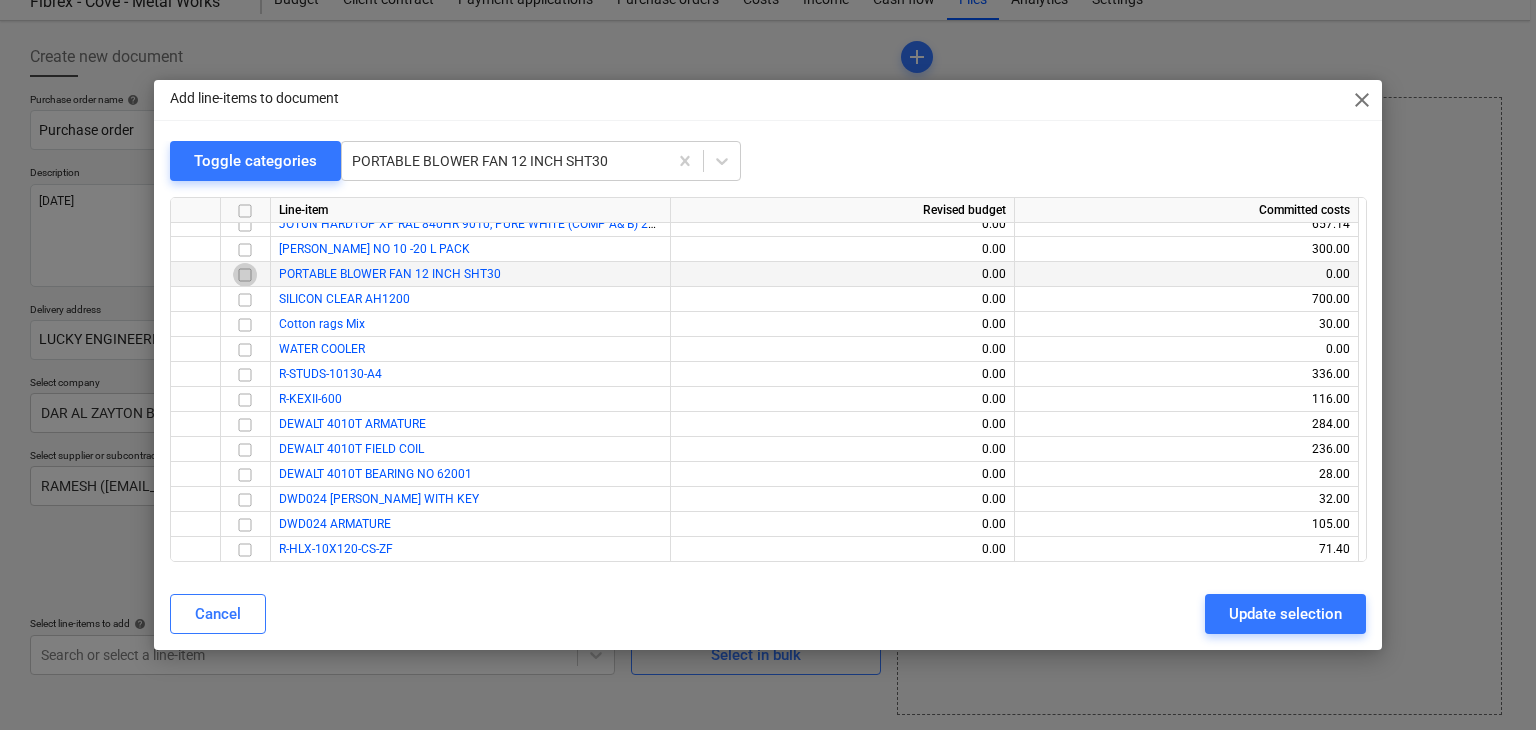 click at bounding box center [245, 275] 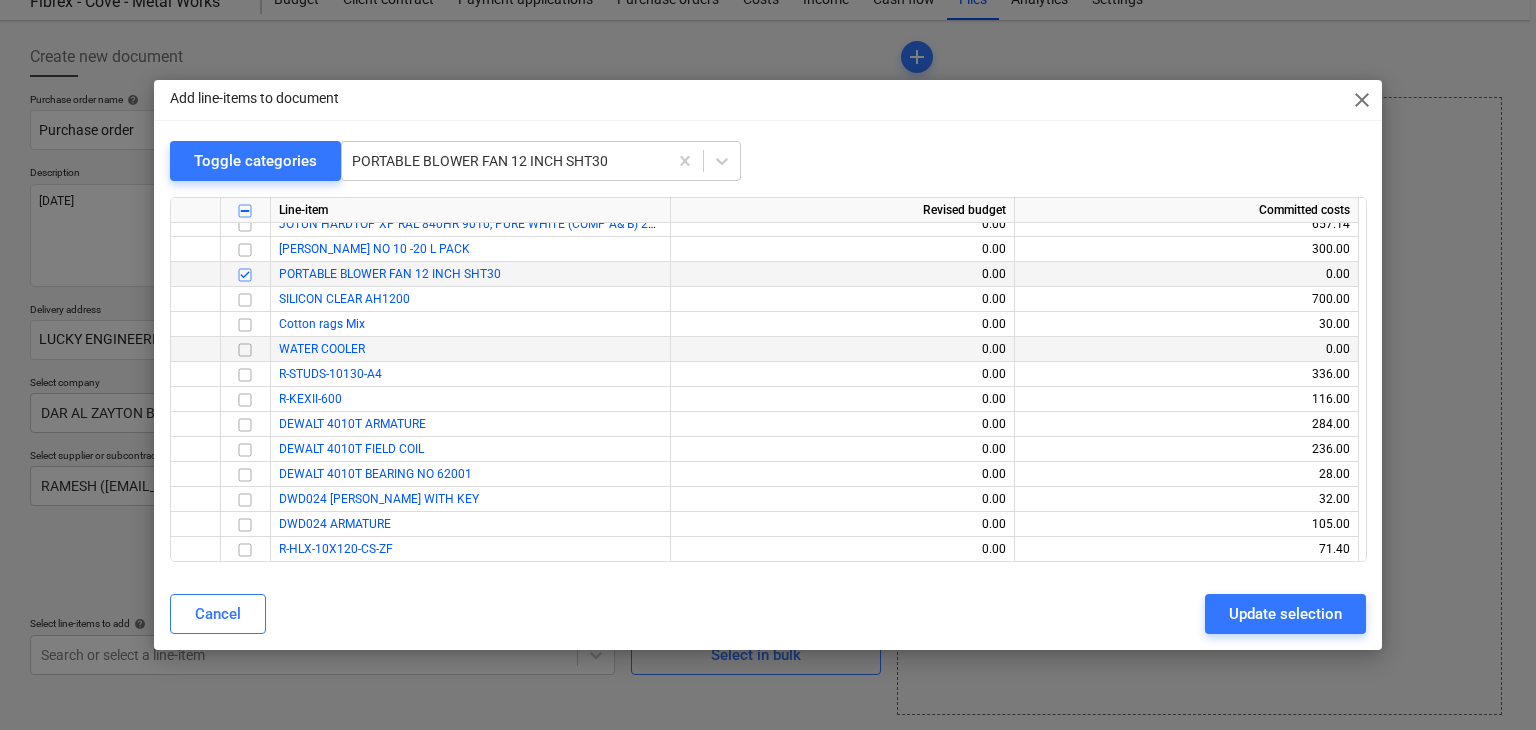 click at bounding box center (245, 350) 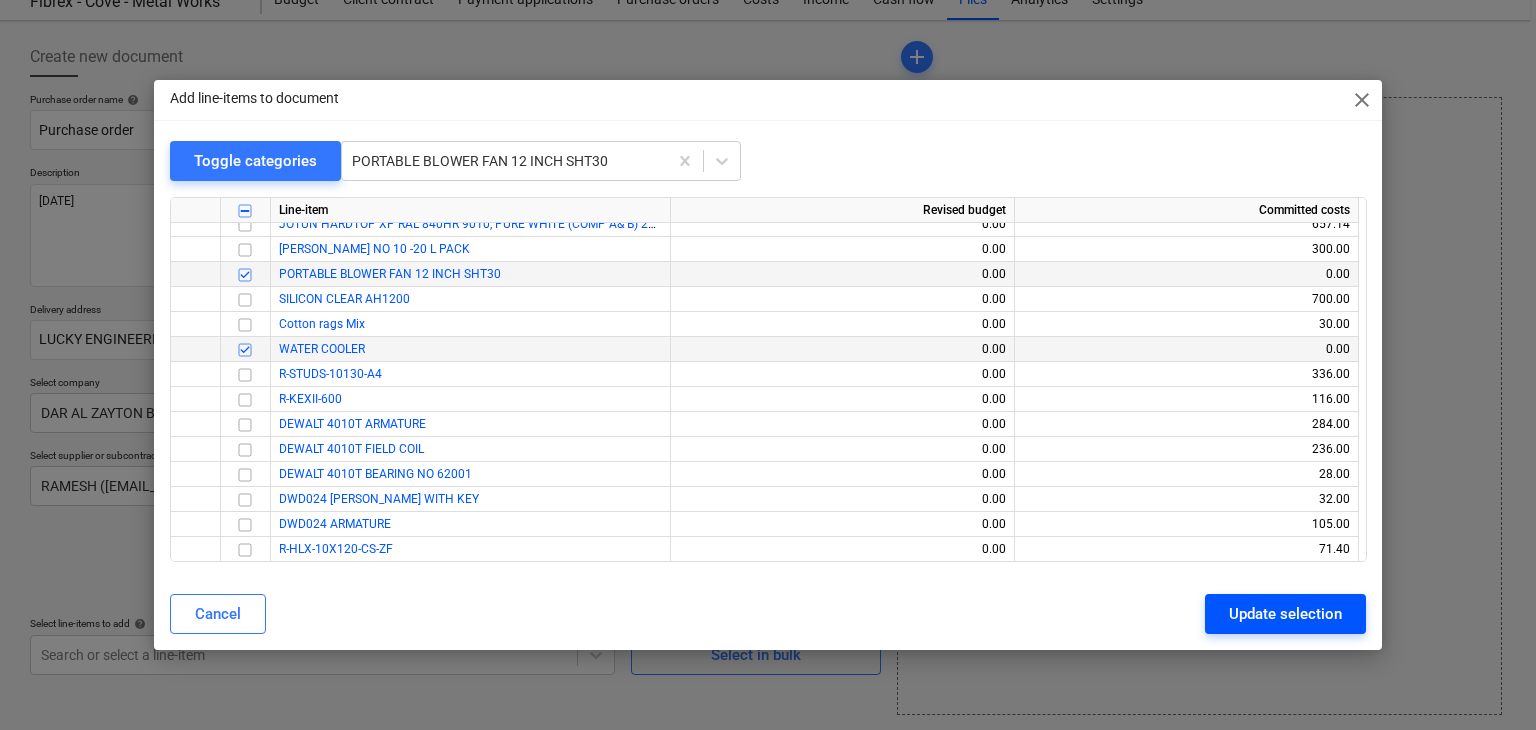 click on "Update selection" at bounding box center (1285, 614) 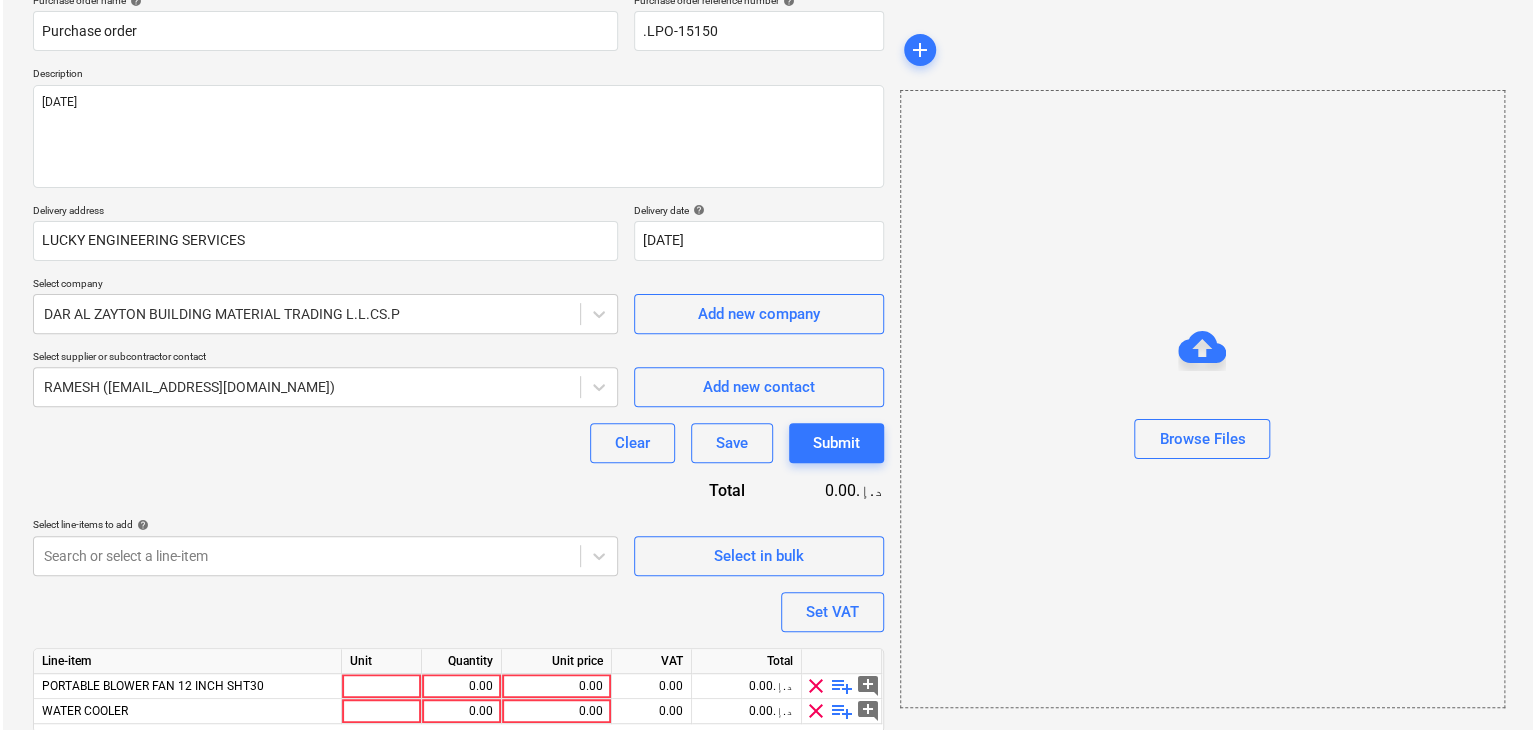 scroll, scrollTop: 244, scrollLeft: 0, axis: vertical 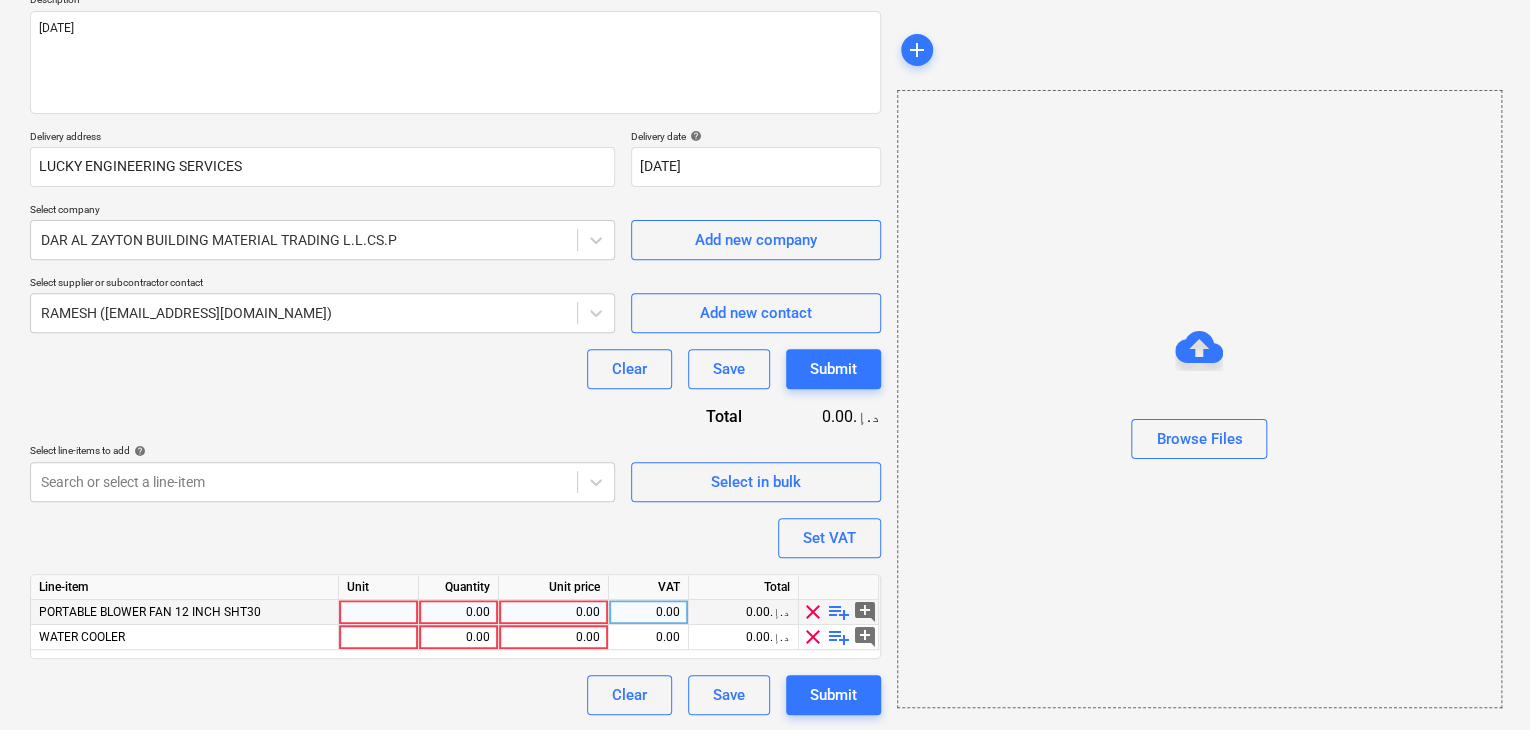 click at bounding box center [379, 612] 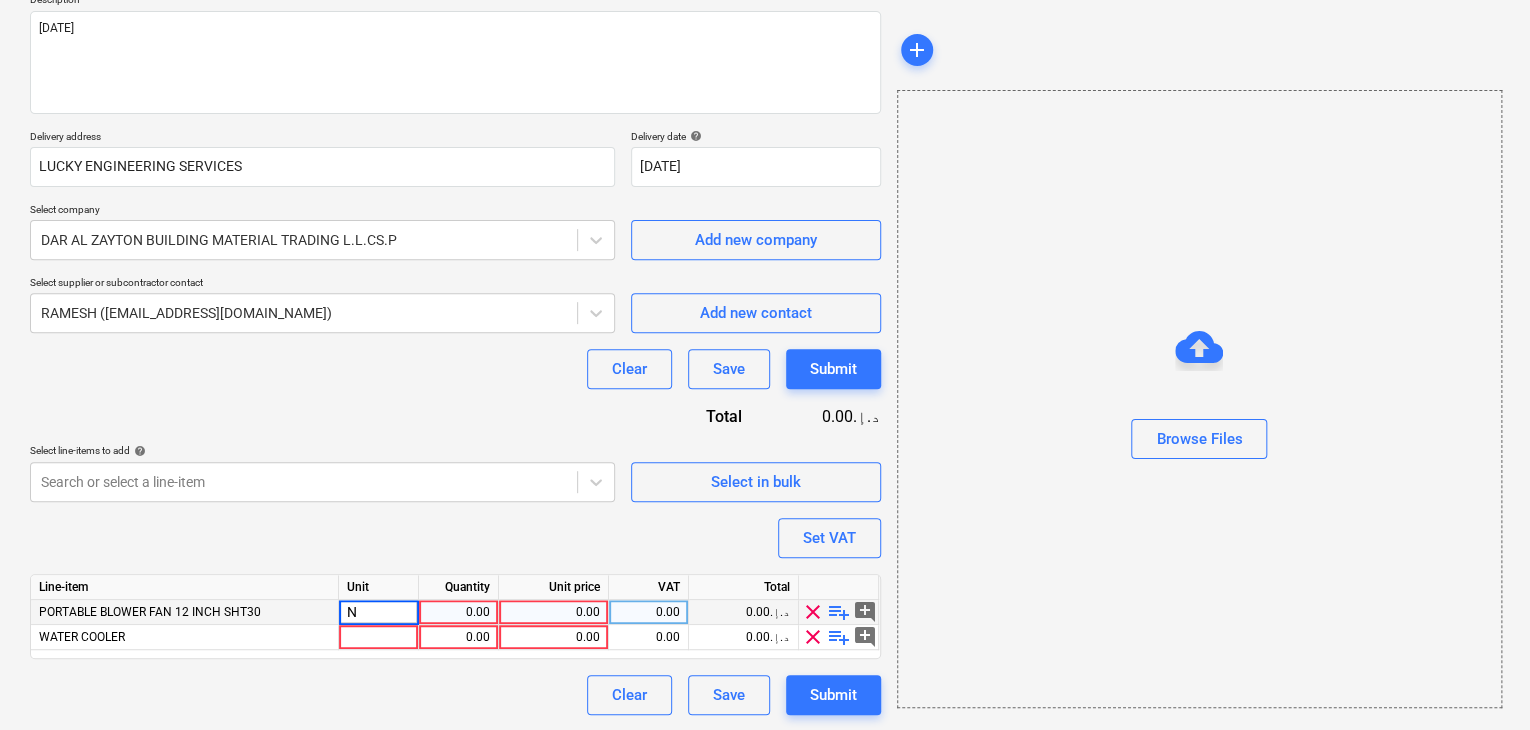 type on "NO" 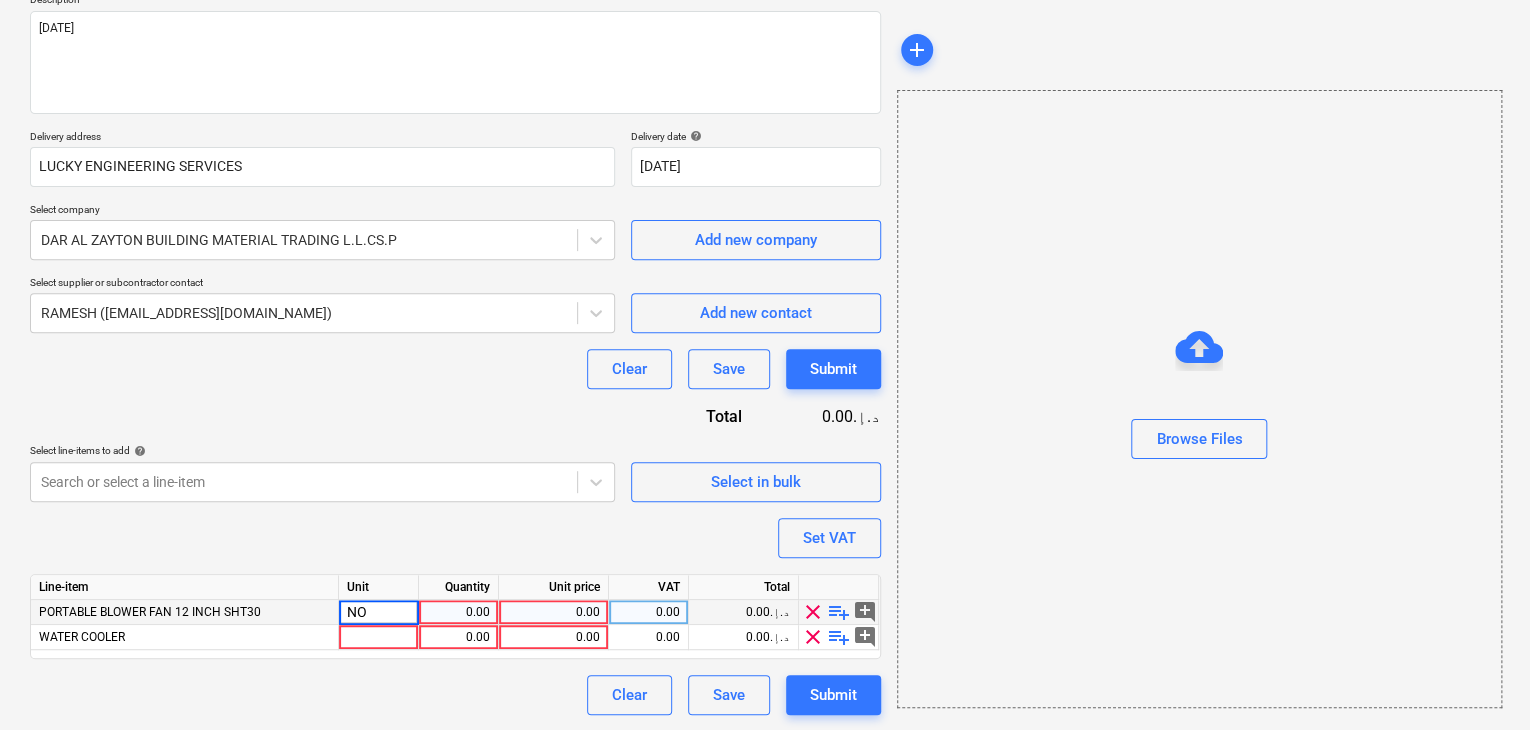type on "x" 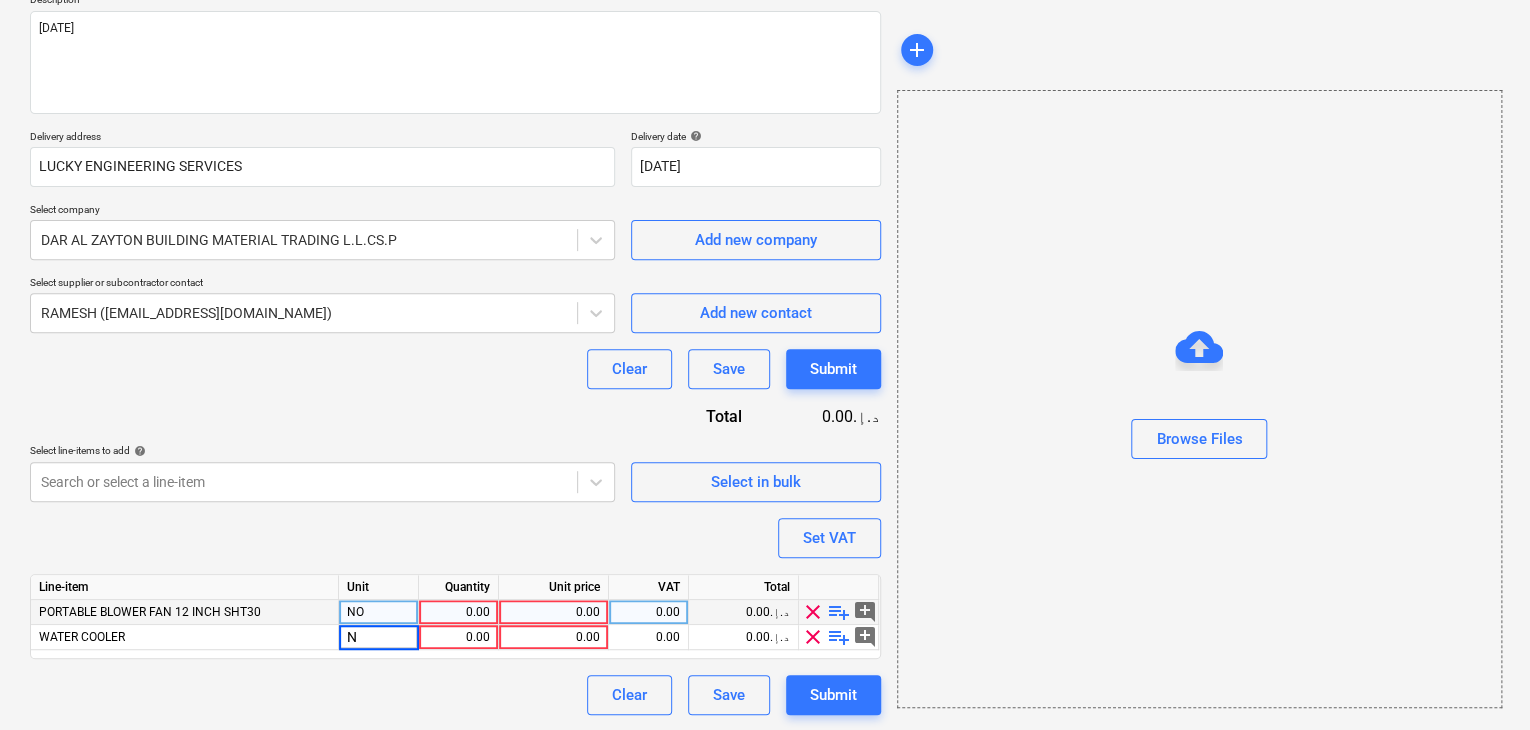 type on "NO" 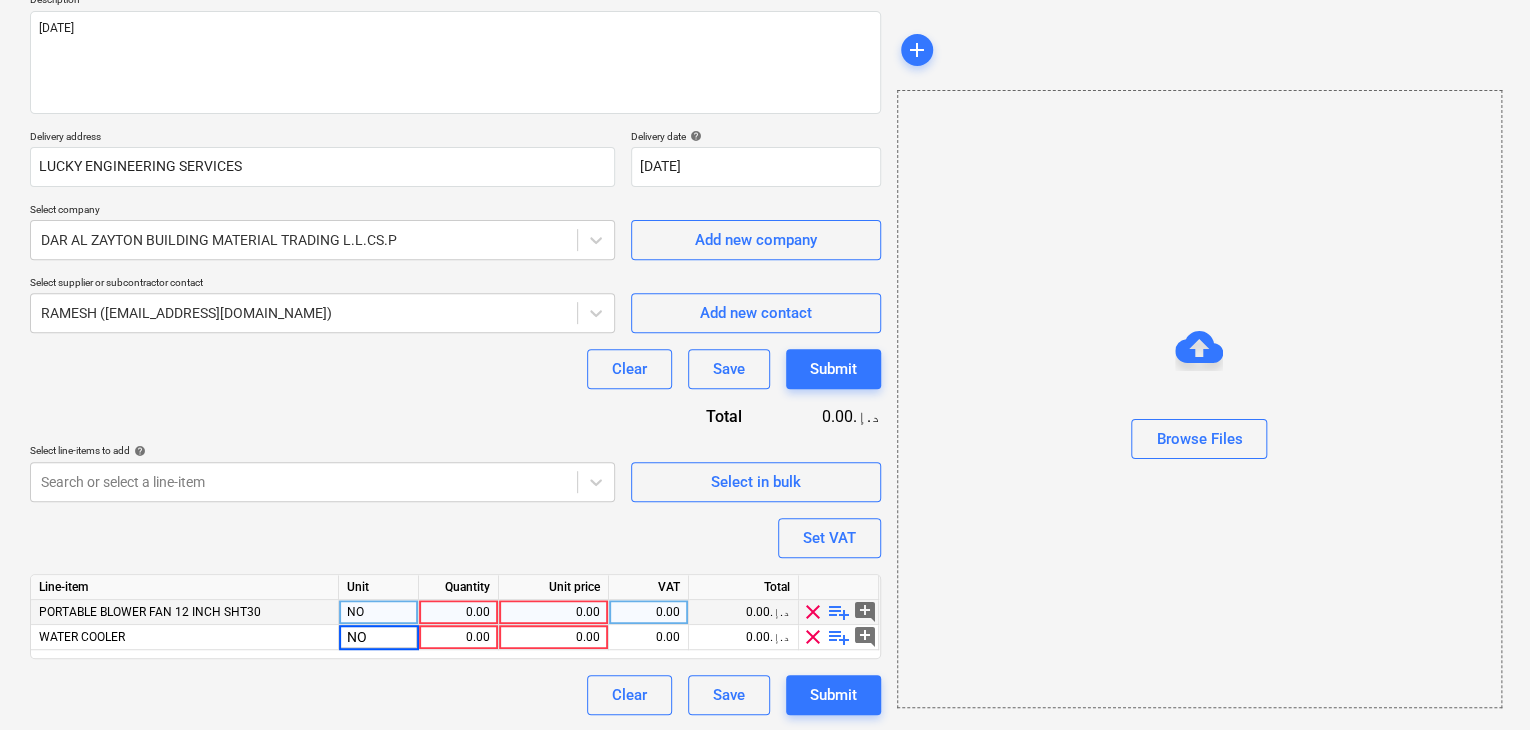 type on "x" 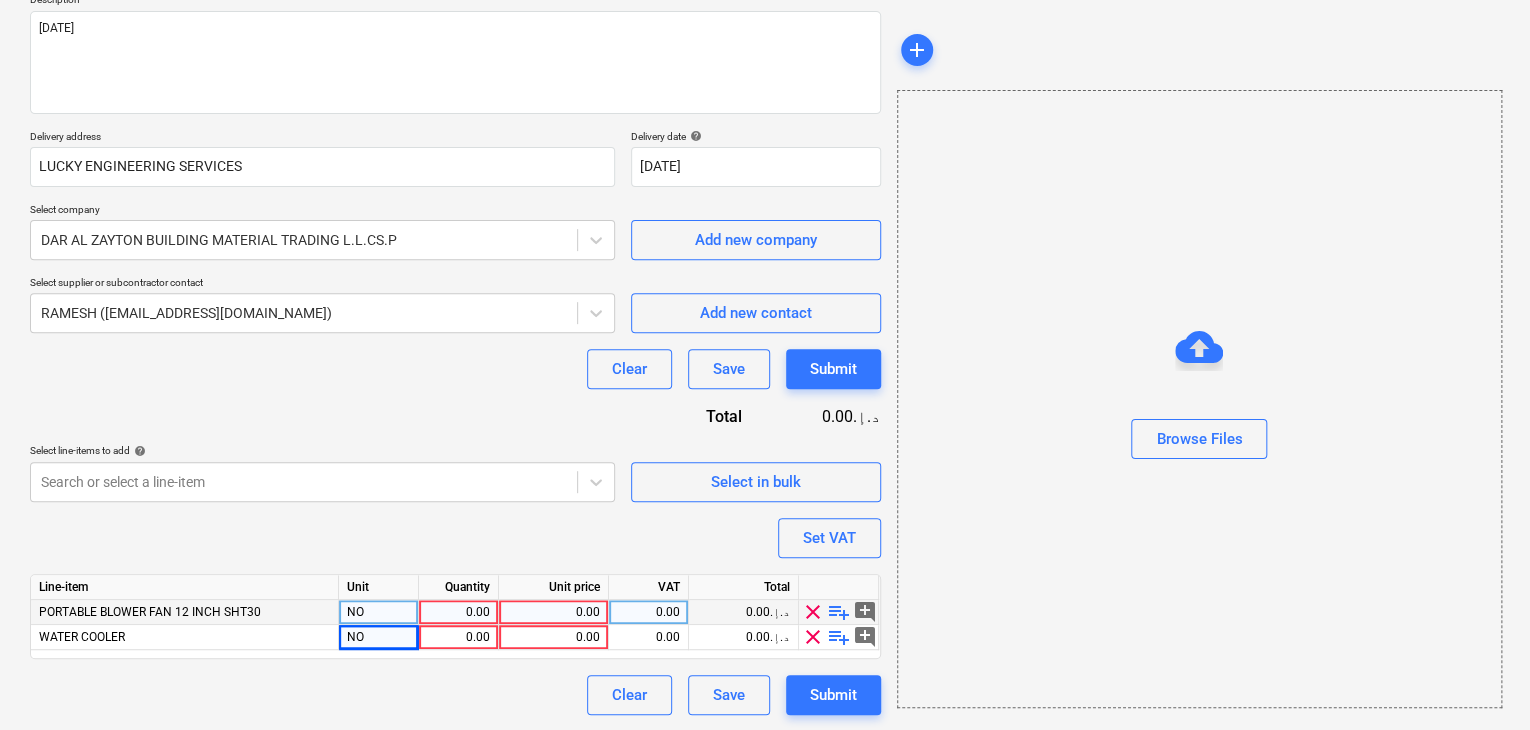 click on "0.00" at bounding box center [458, 612] 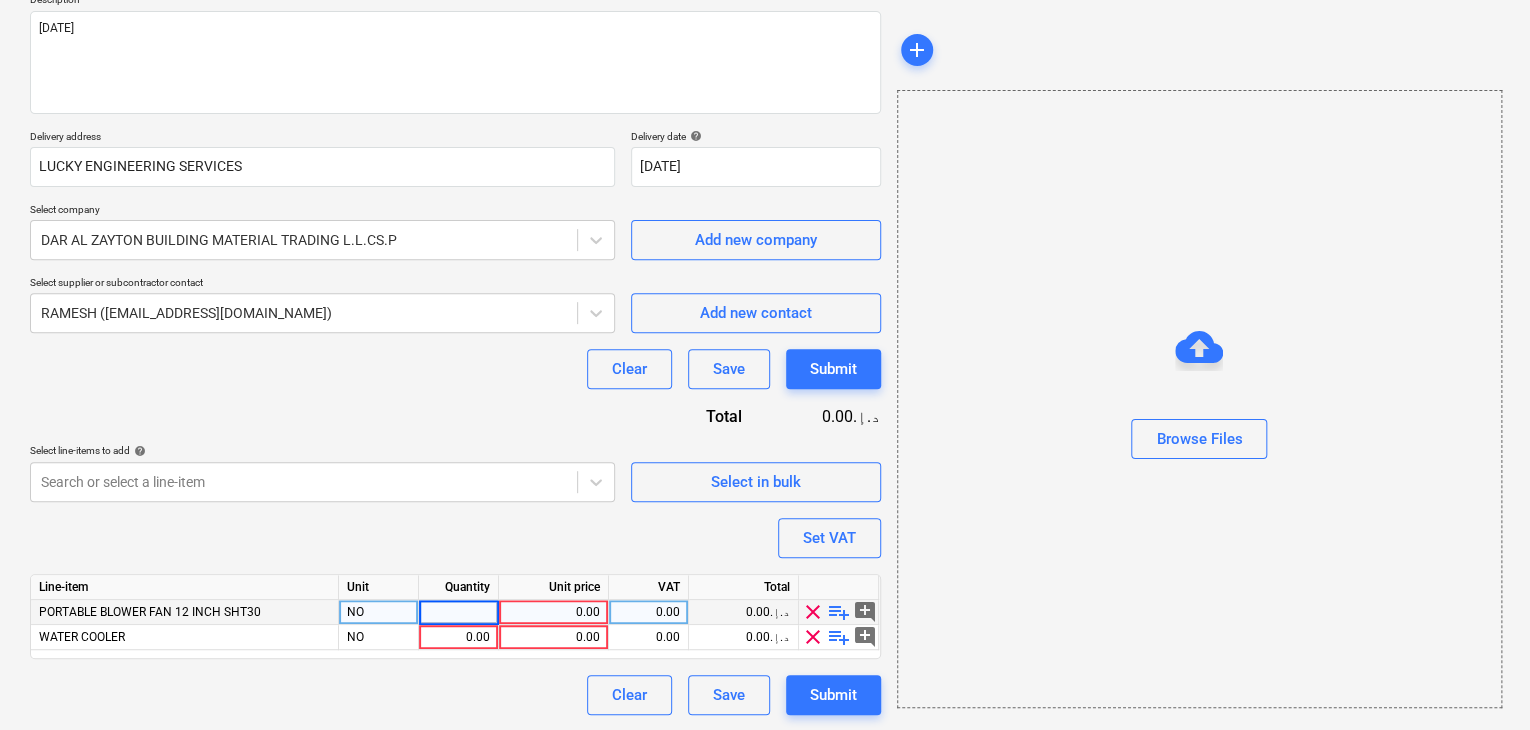 type on "1" 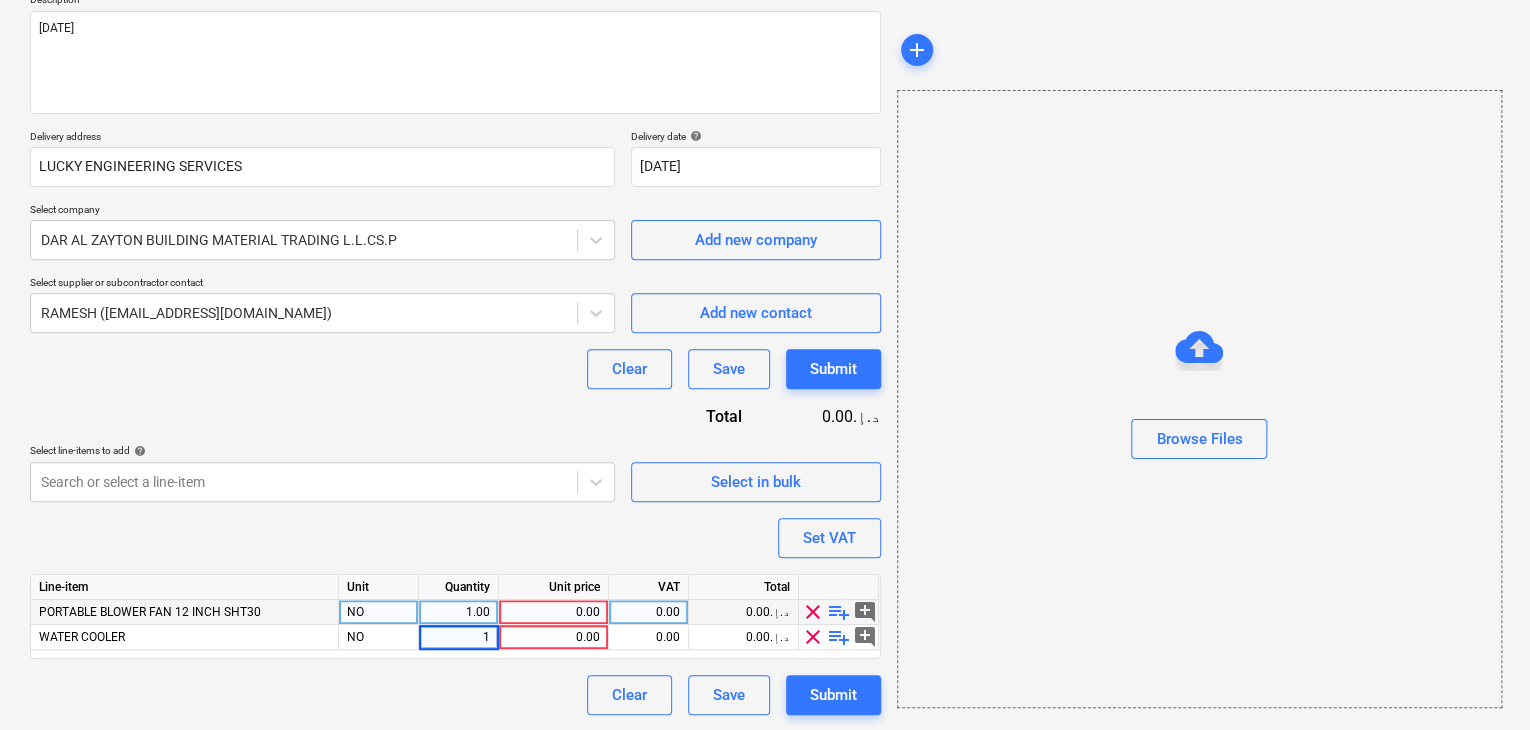 type on "x" 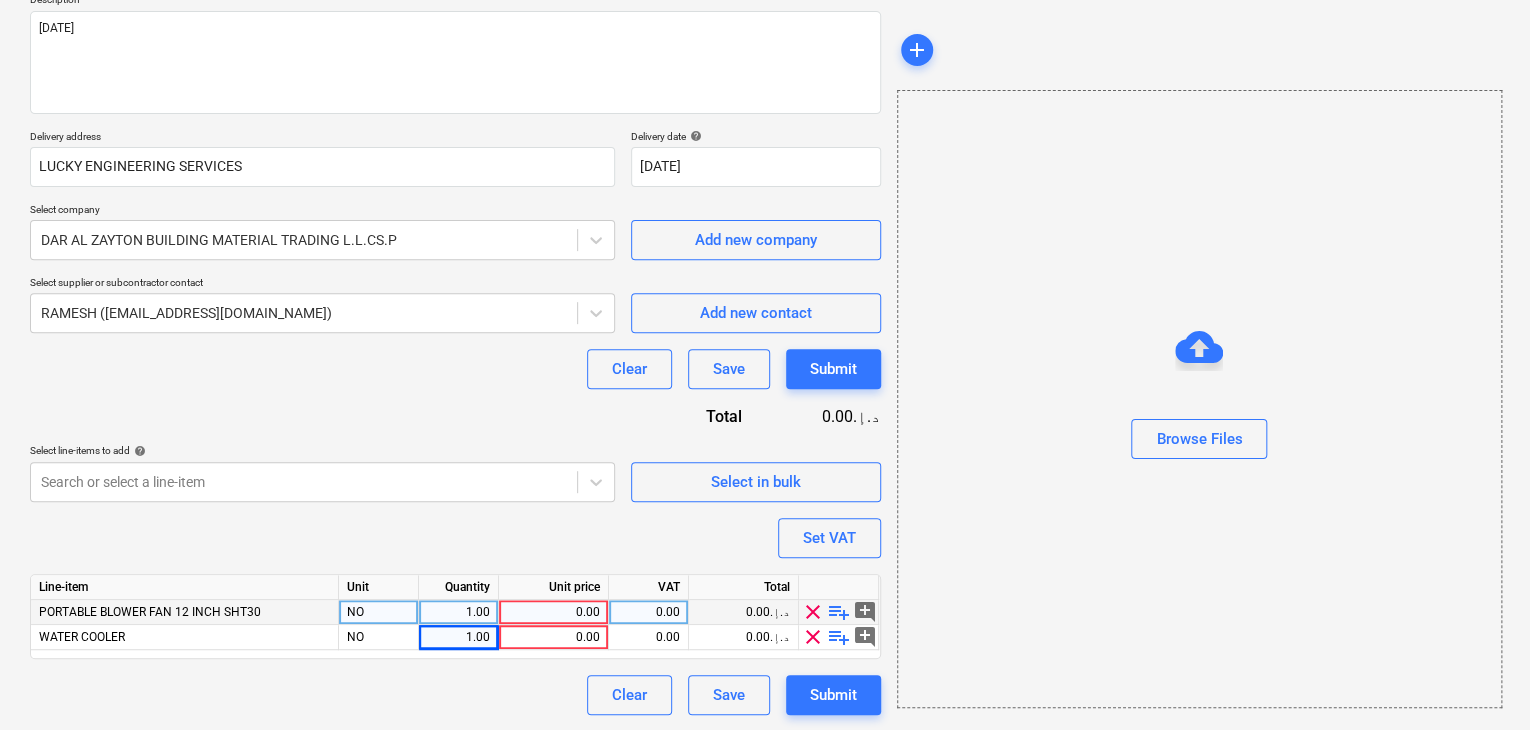 click on "0.00" at bounding box center (553, 612) 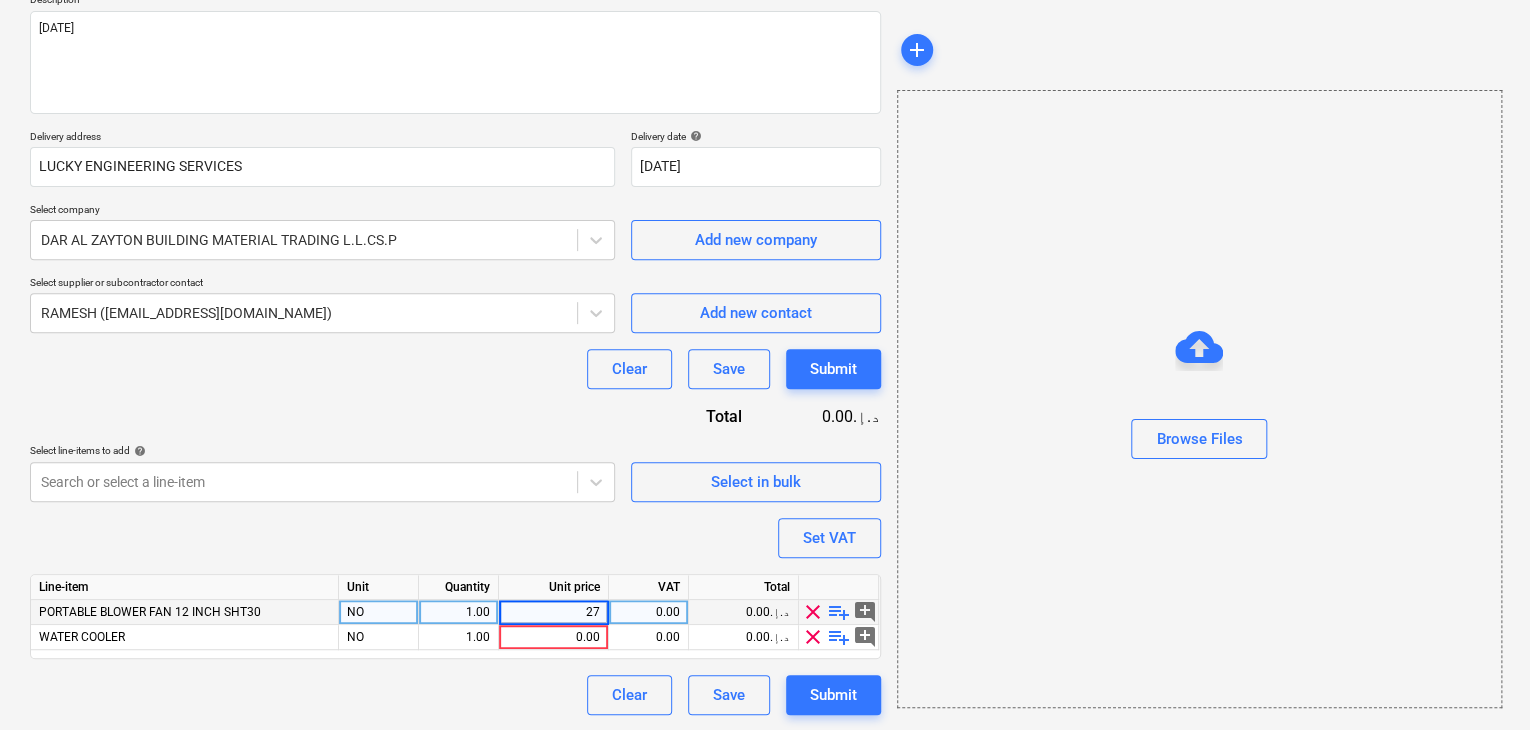 type on "270" 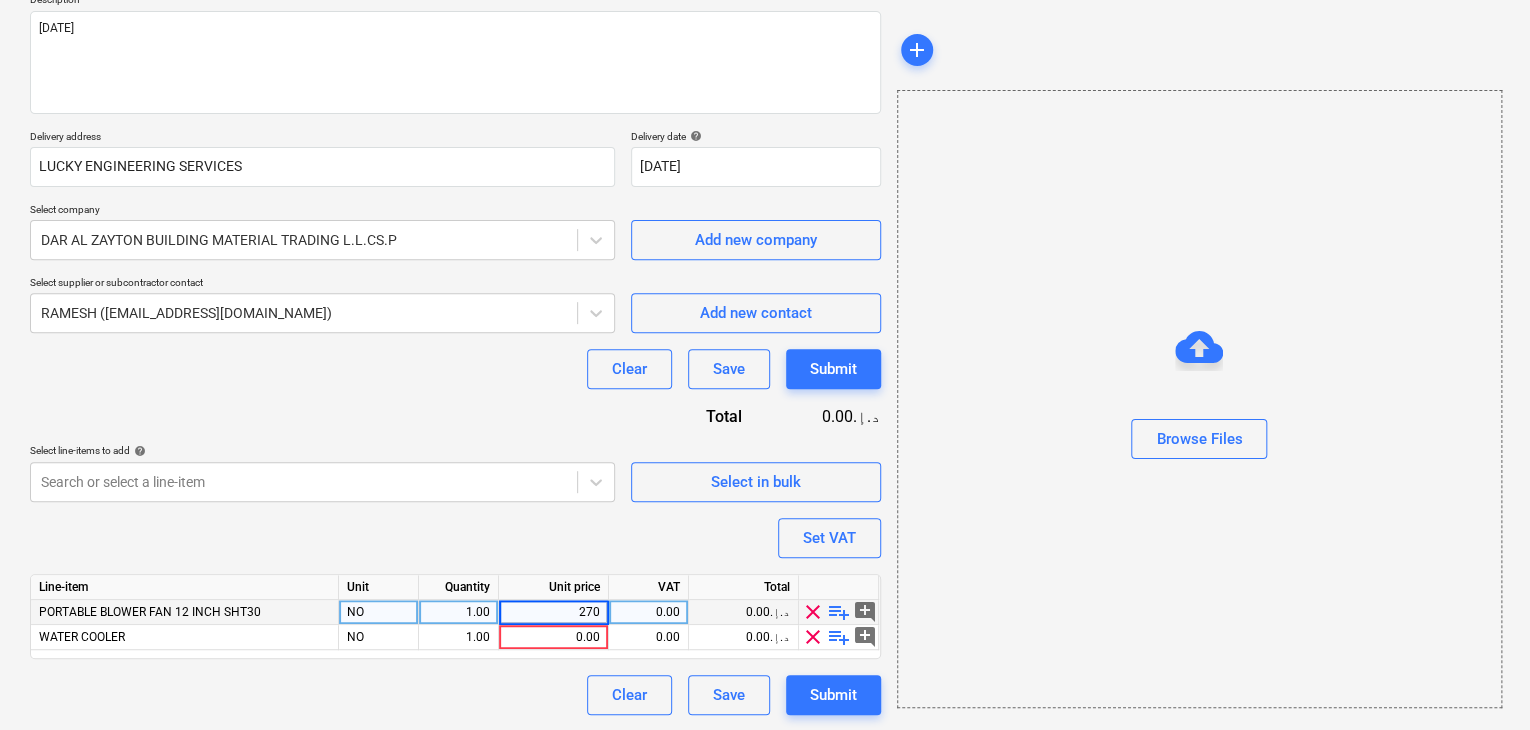type on "x" 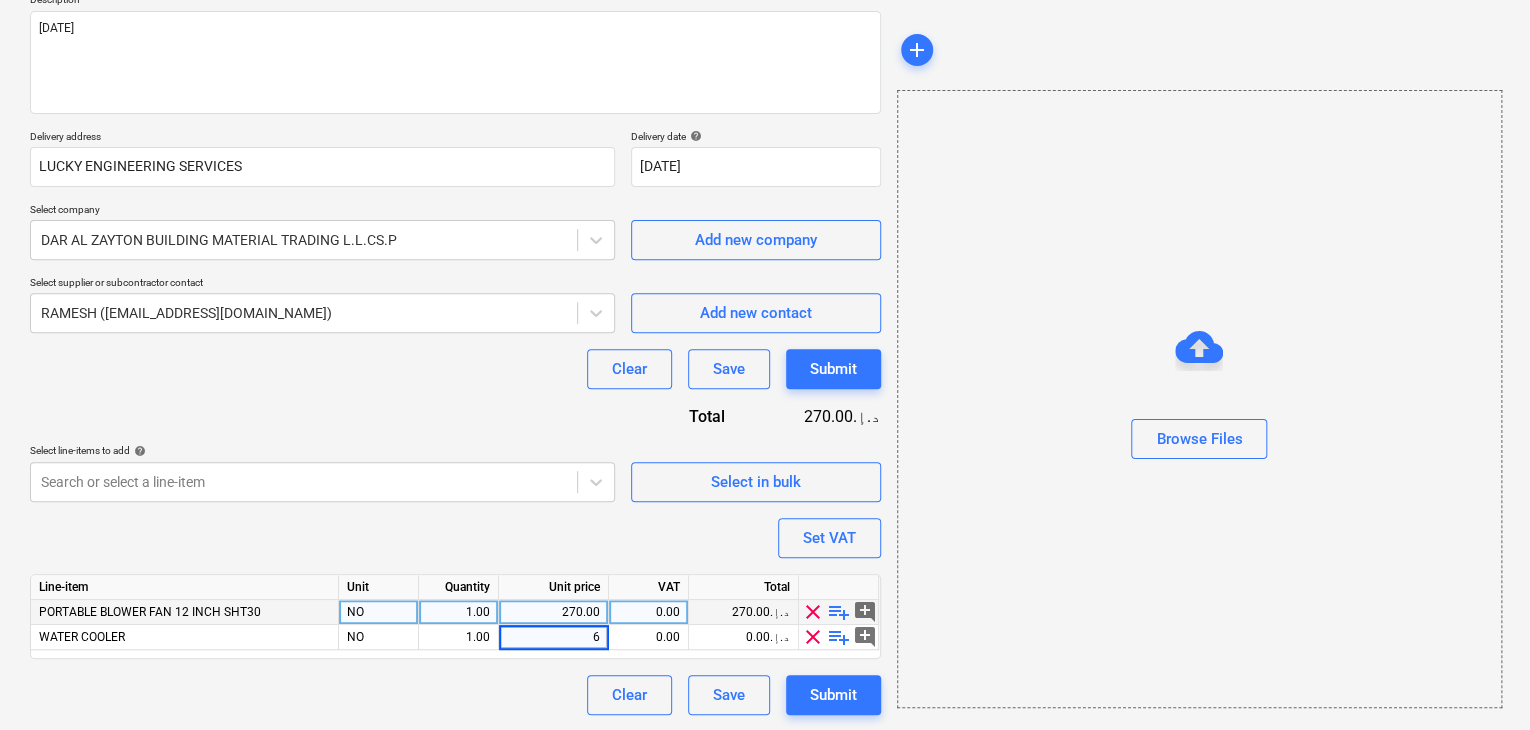 type on "60" 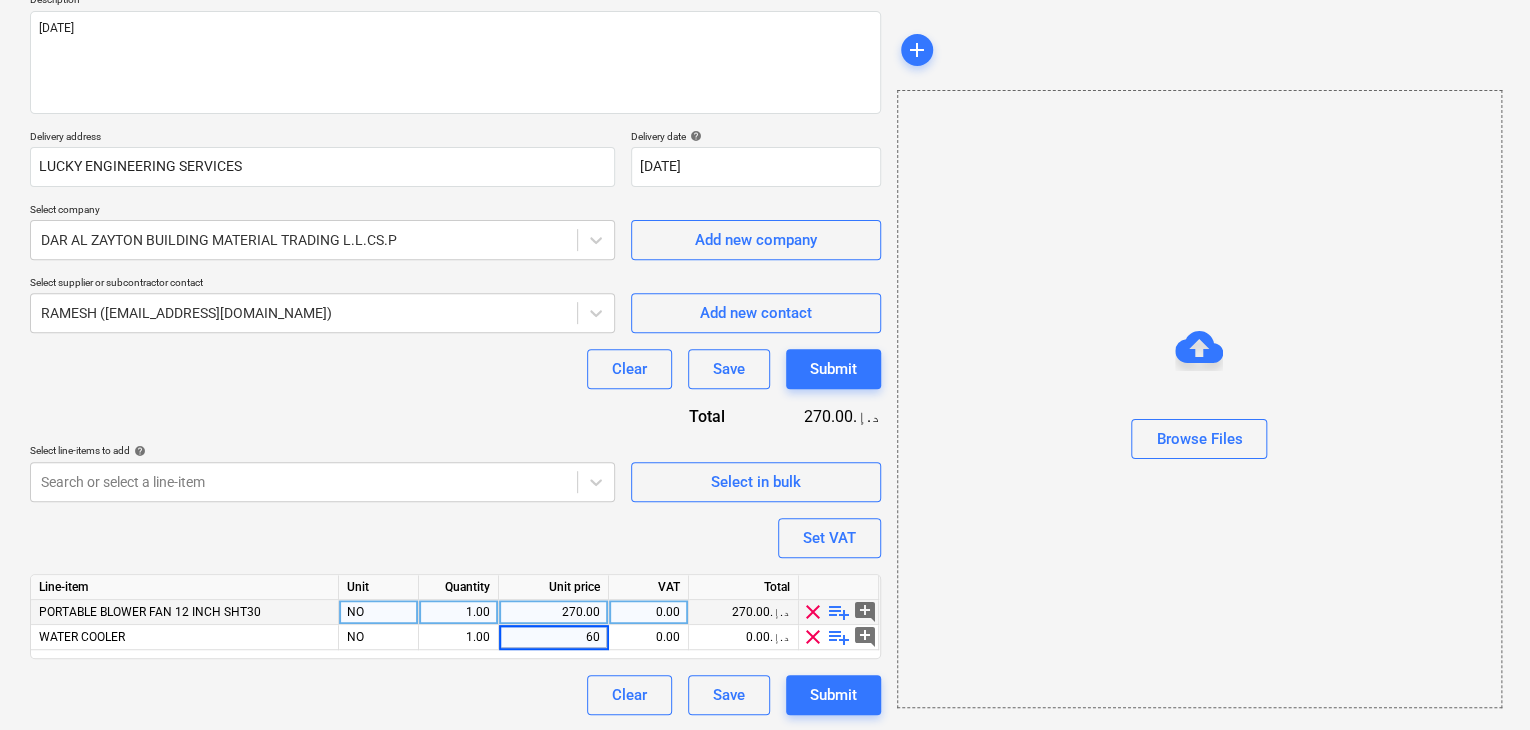 type on "x" 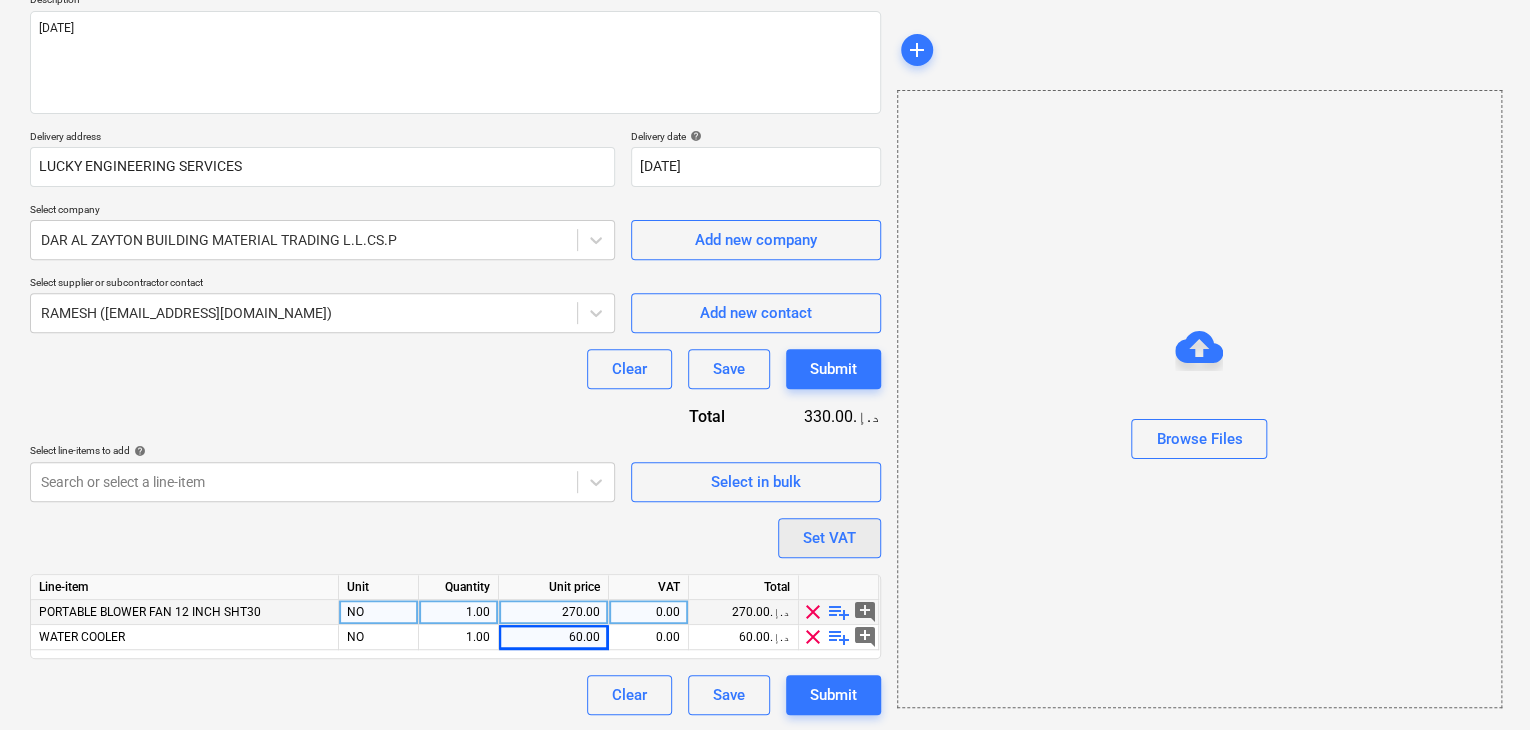 click on "Set VAT" at bounding box center [829, 538] 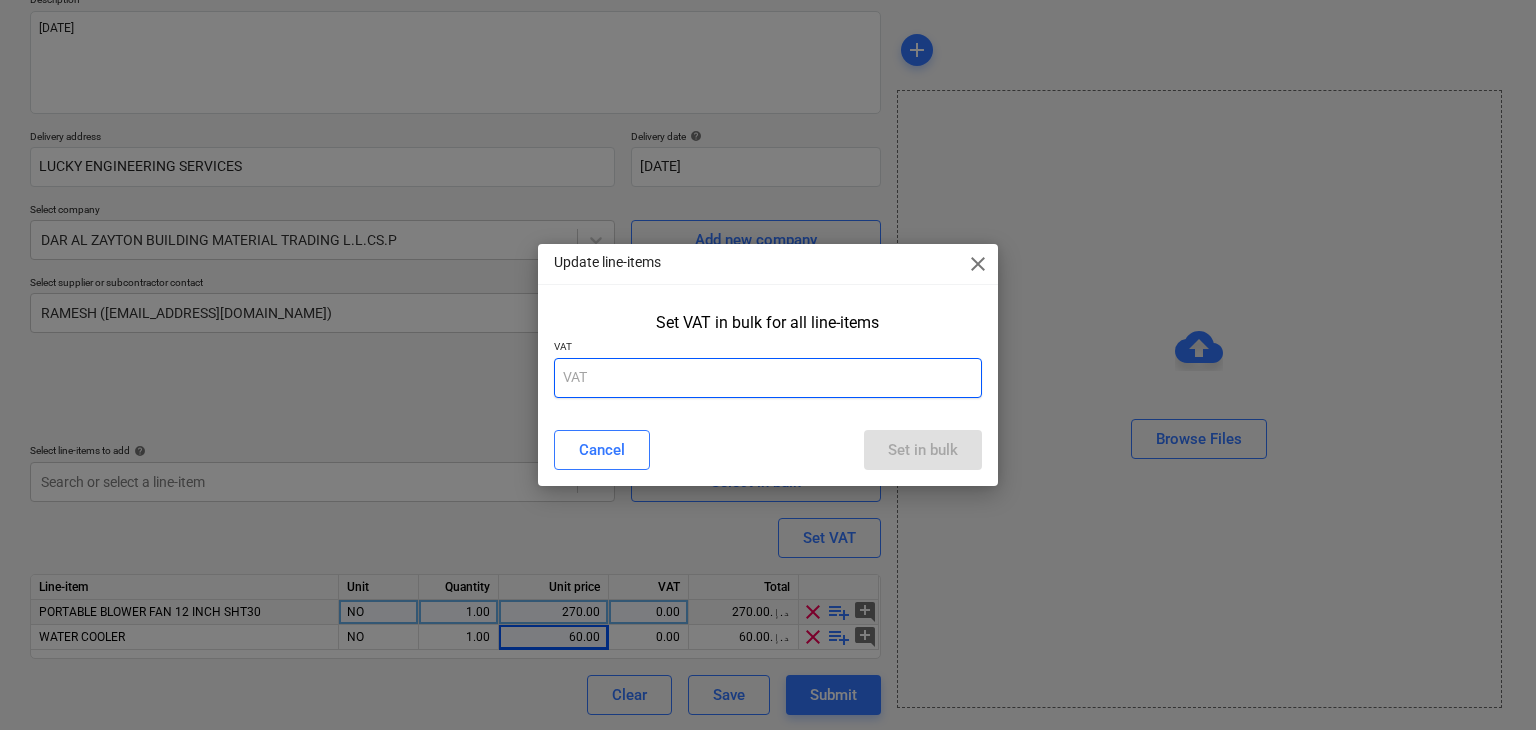 click at bounding box center (768, 378) 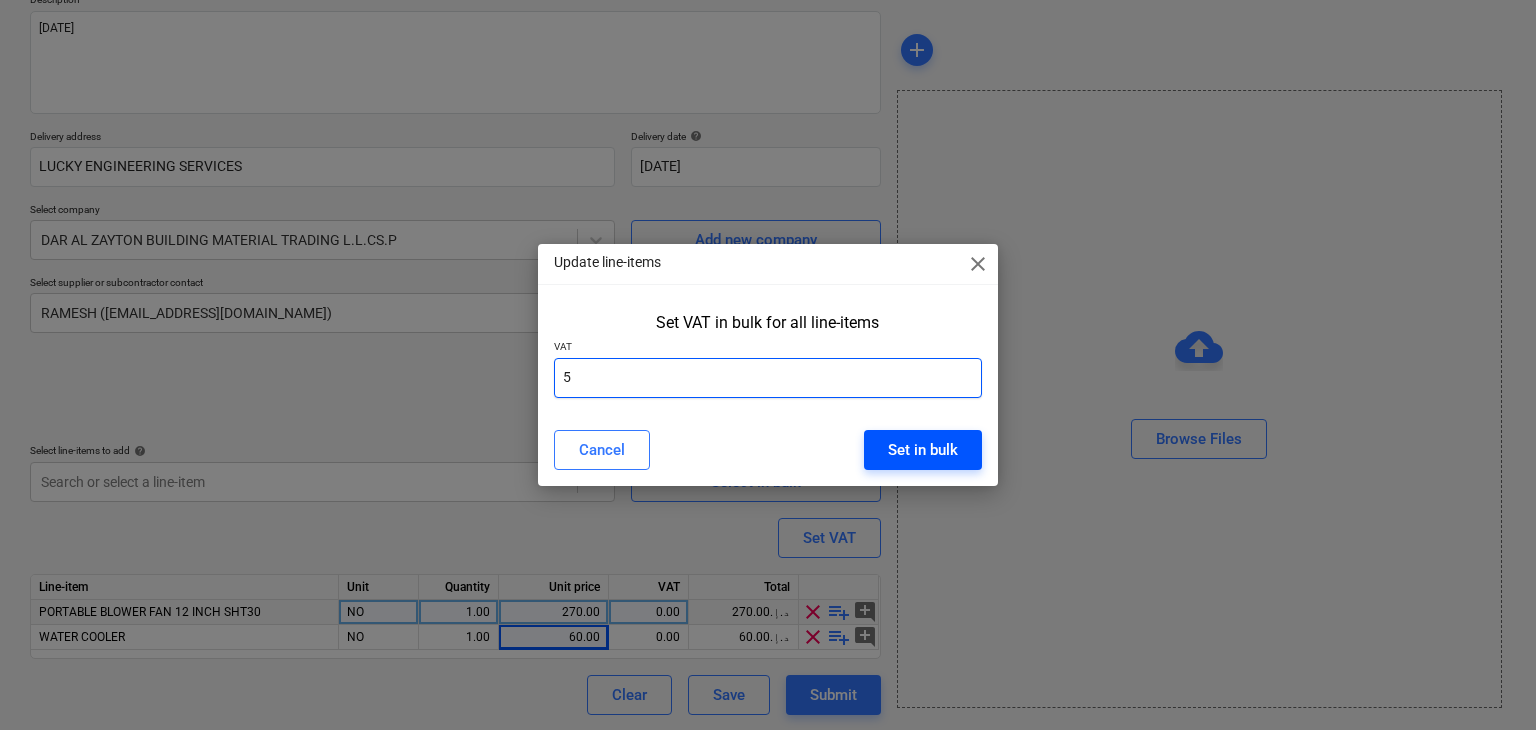 type on "5" 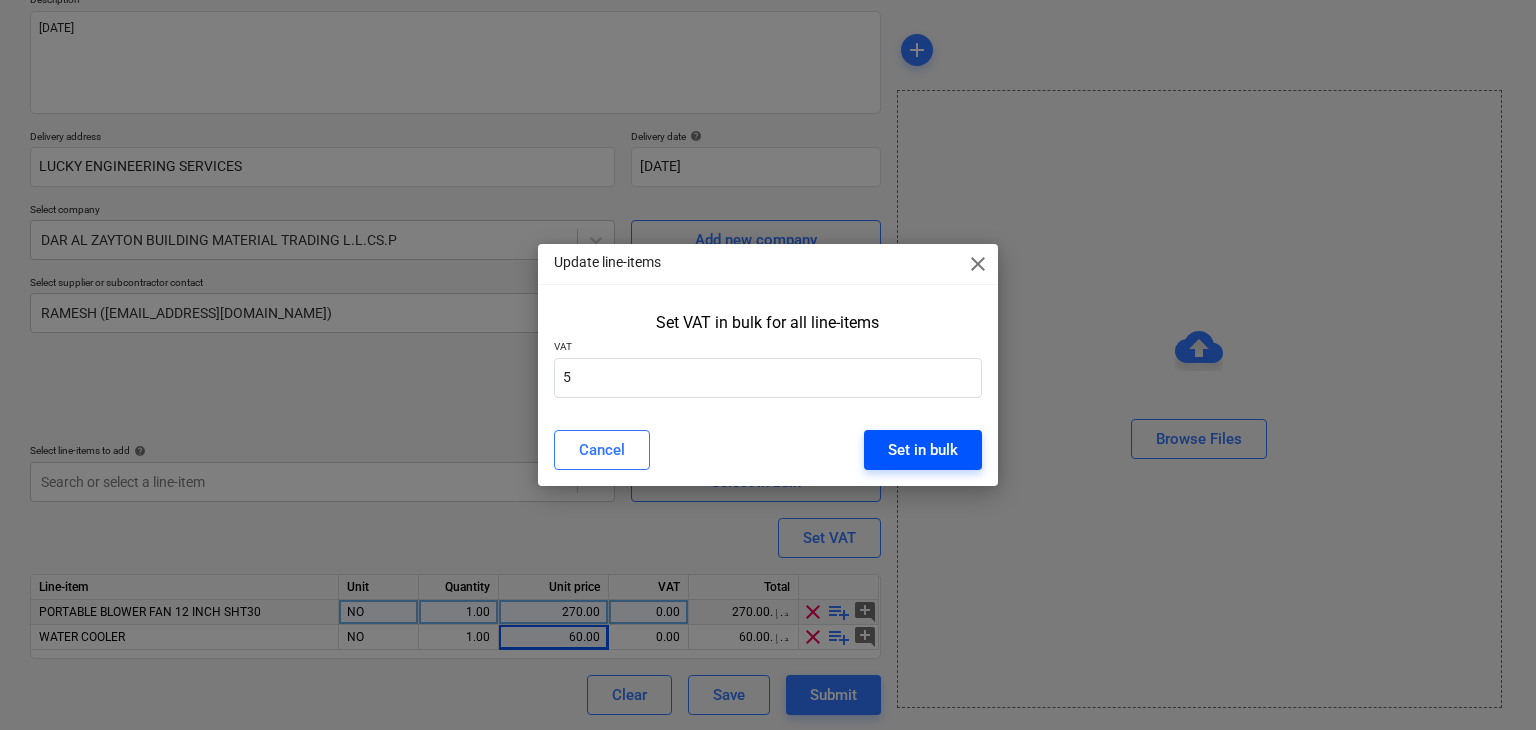 click on "Set in bulk" at bounding box center [923, 450] 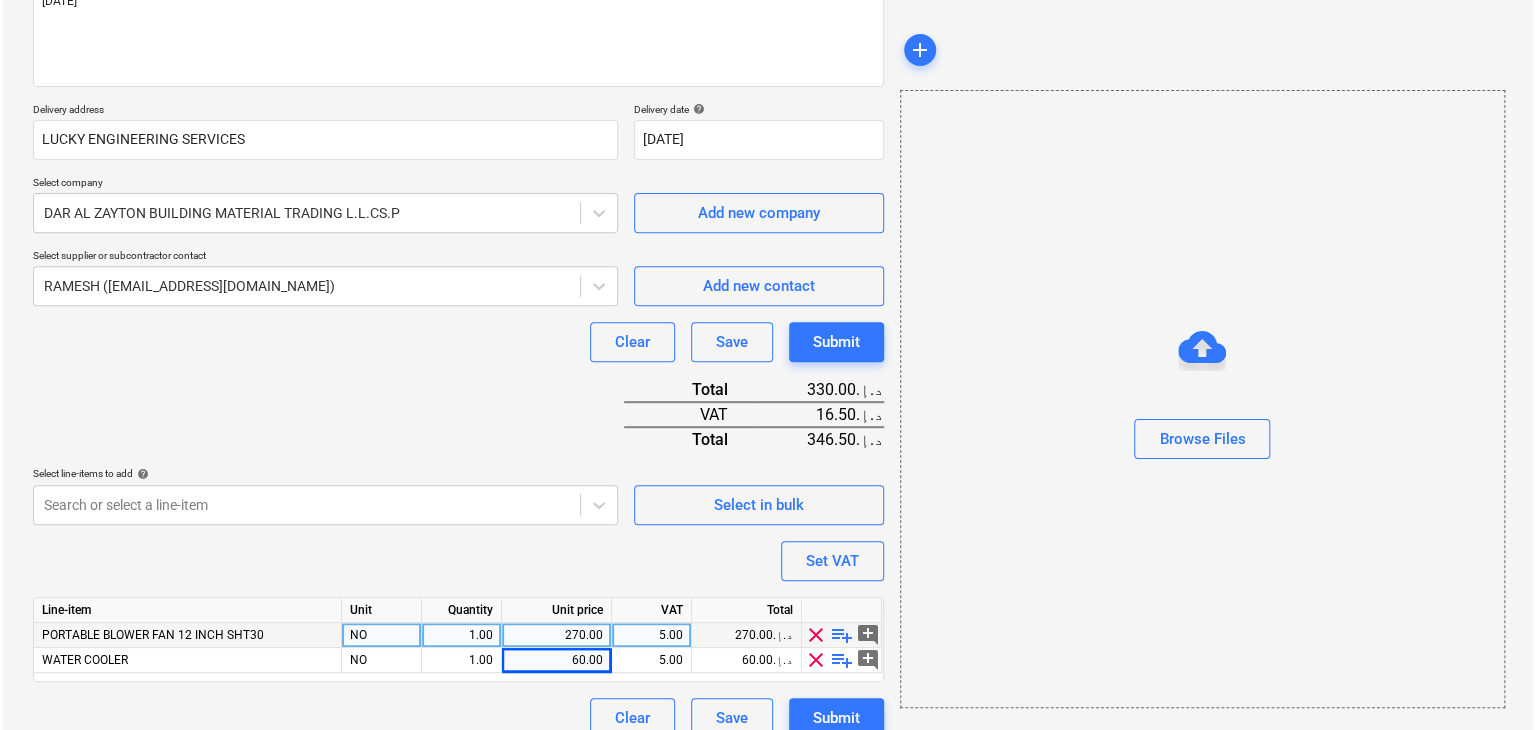 scroll, scrollTop: 294, scrollLeft: 0, axis: vertical 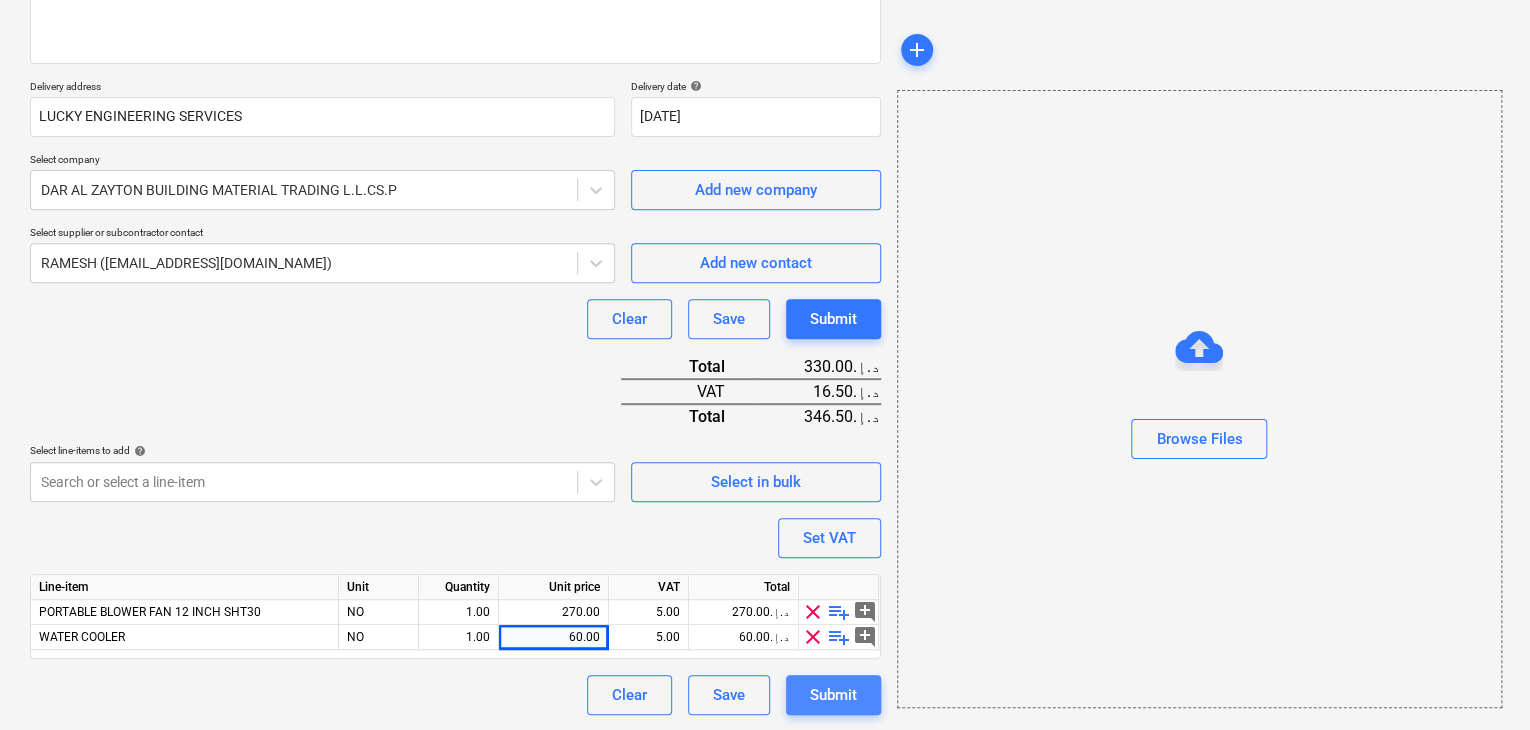 click on "Submit" at bounding box center [833, 695] 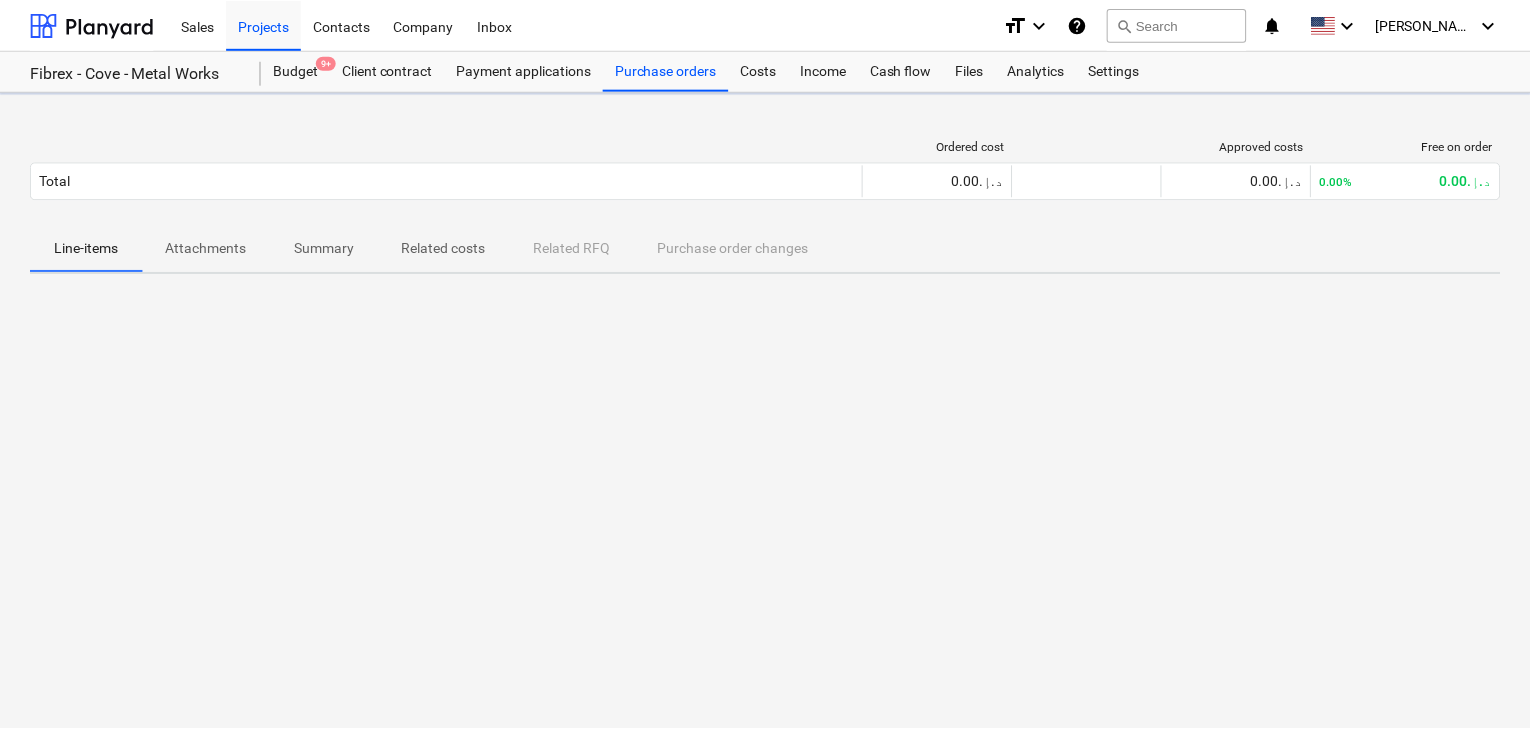 scroll, scrollTop: 0, scrollLeft: 0, axis: both 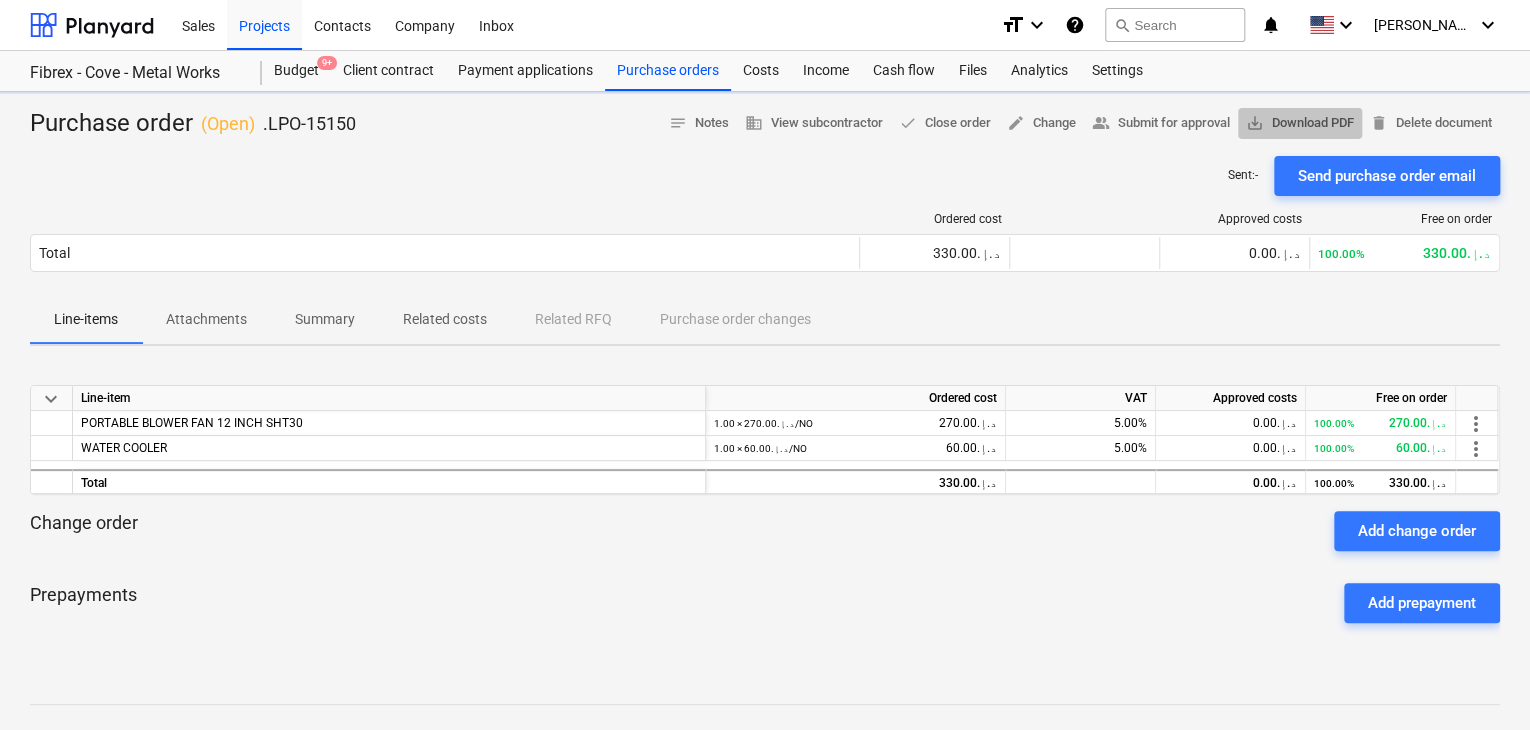 click on "save_alt Download PDF" at bounding box center (1300, 123) 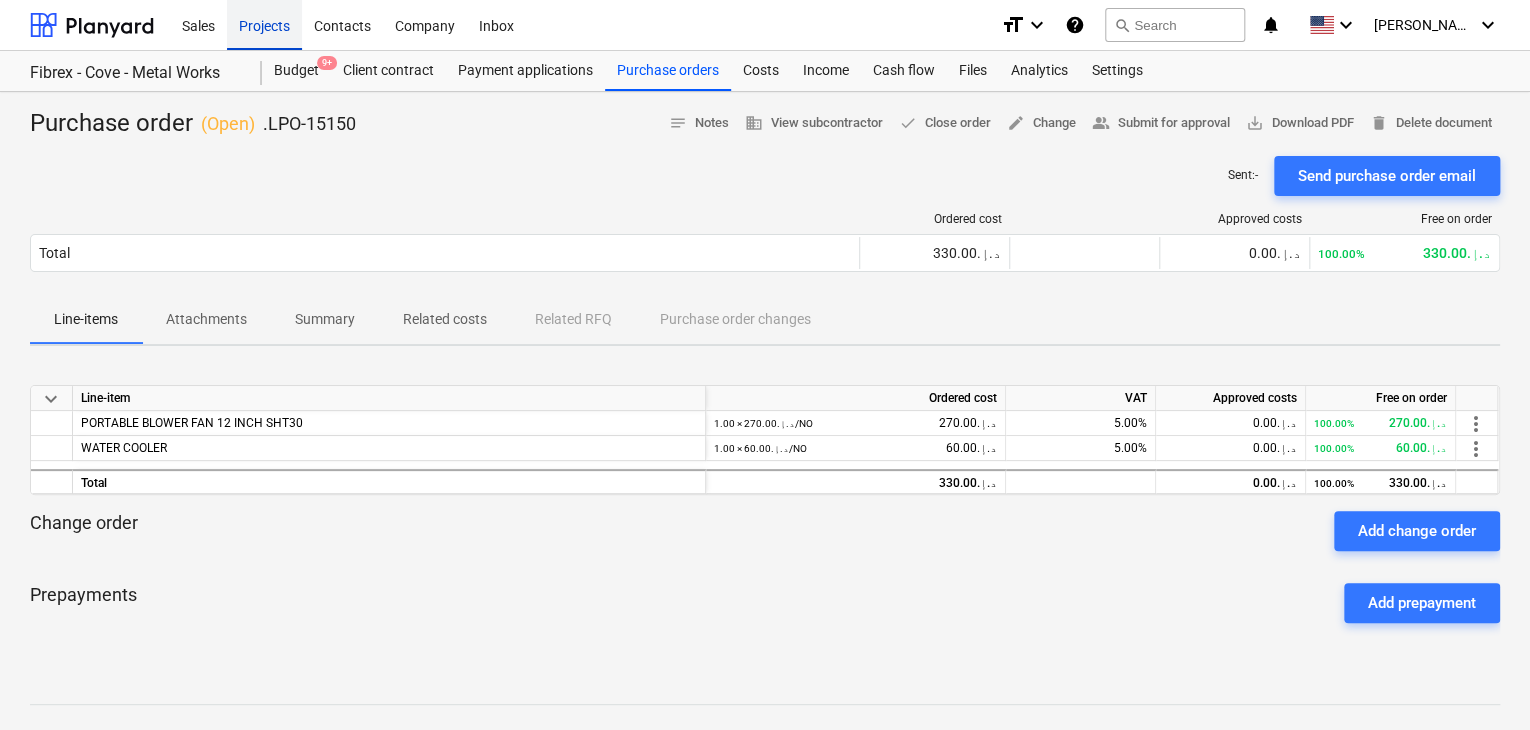 click on "Projects" at bounding box center (264, 24) 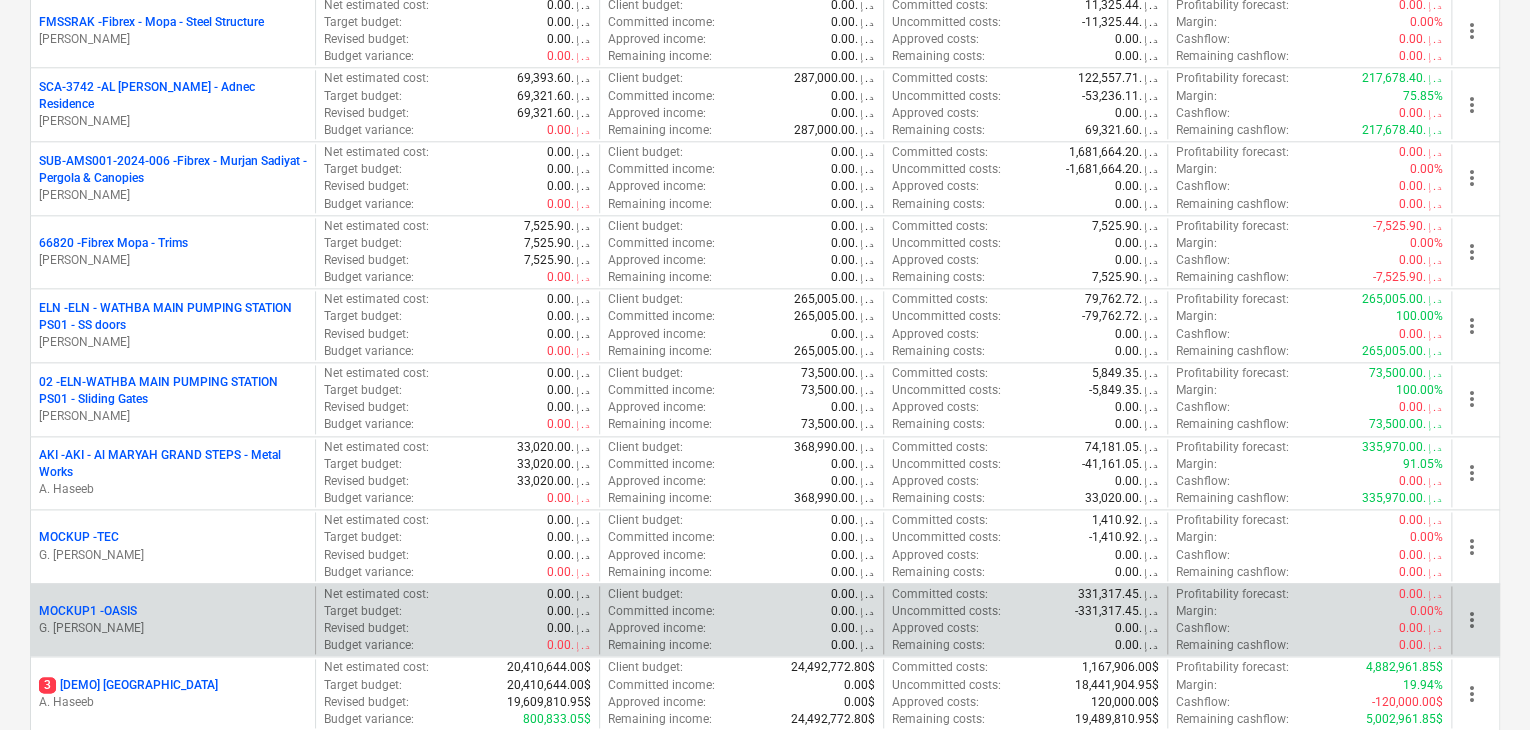 scroll, scrollTop: 1400, scrollLeft: 0, axis: vertical 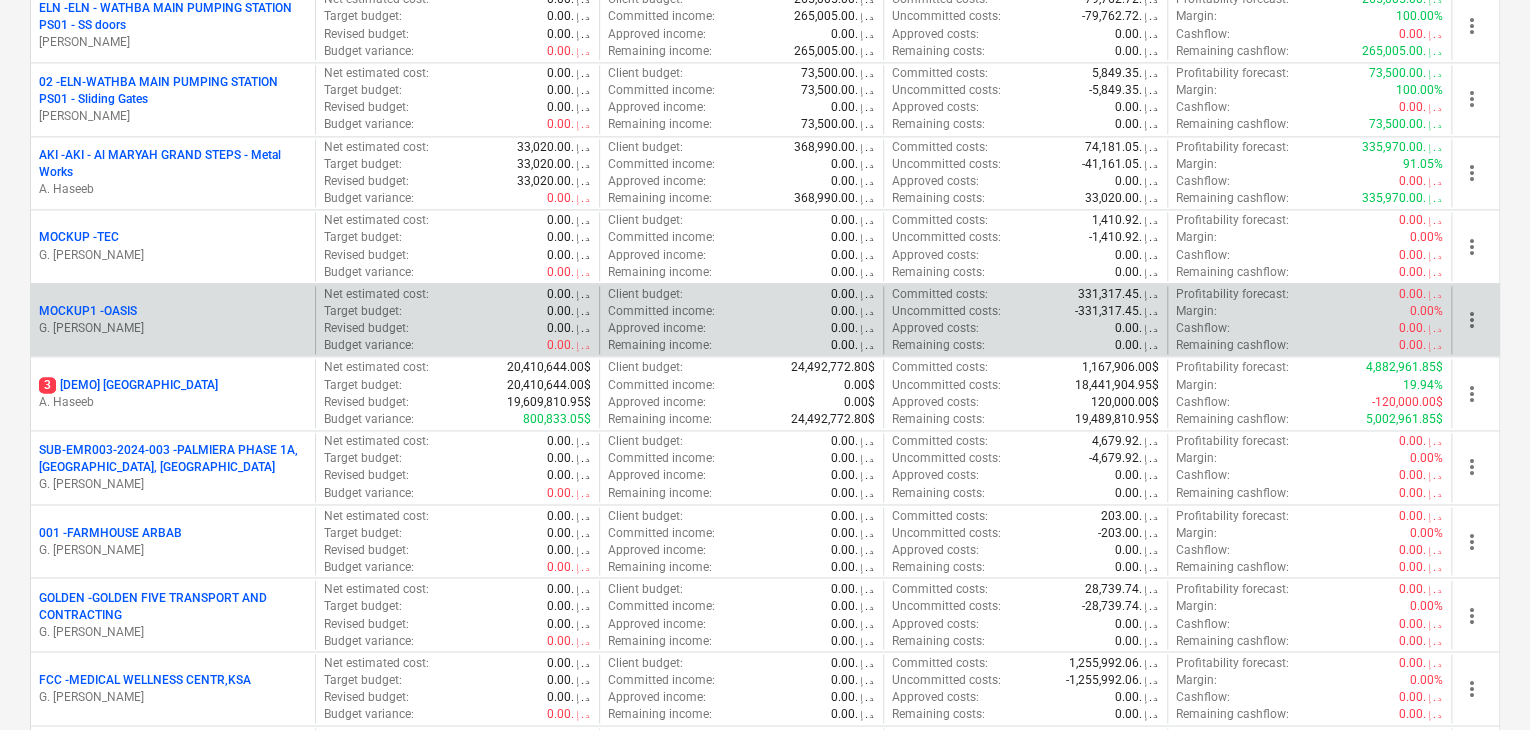 click on "MOCKUP1 -  OASIS G. [PERSON_NAME]" at bounding box center (173, 320) 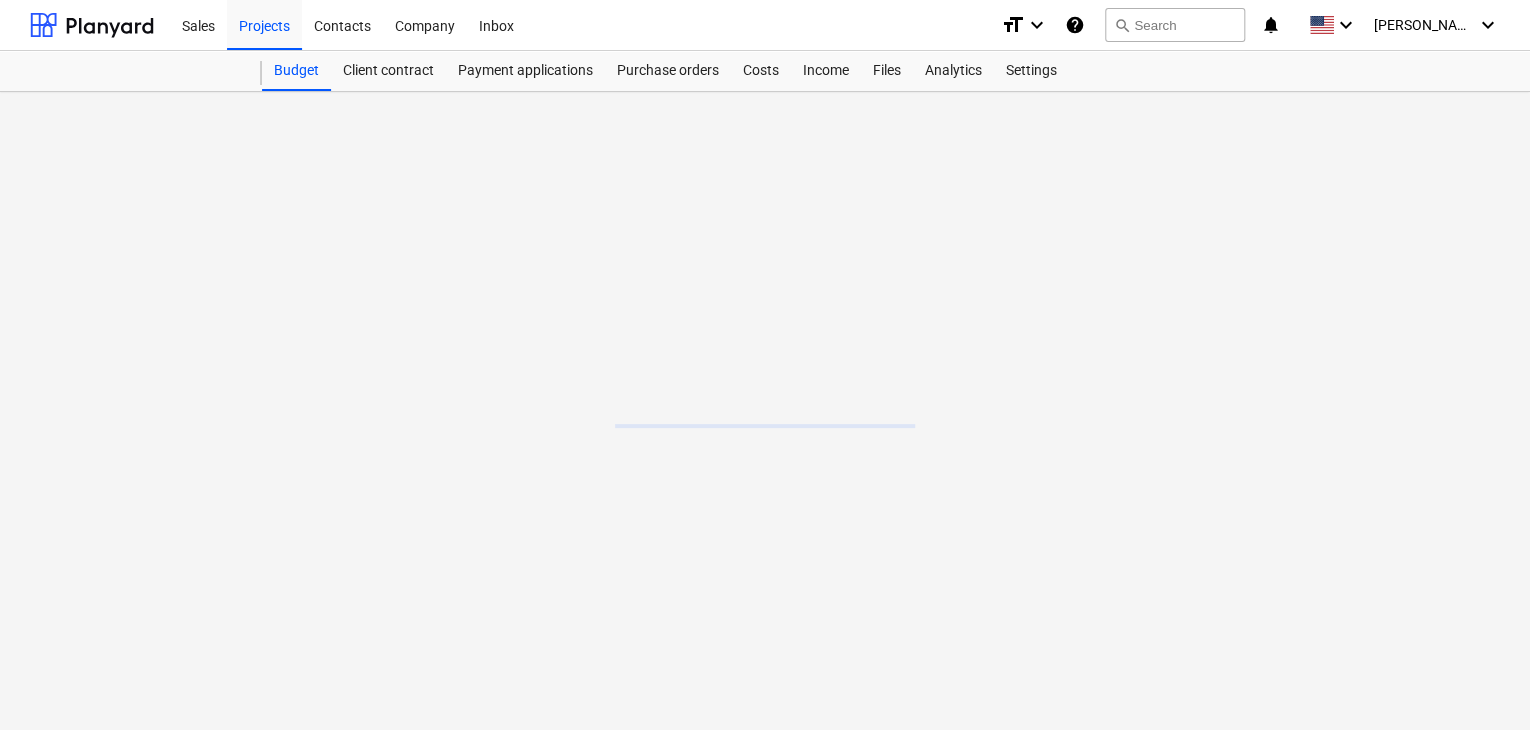 scroll, scrollTop: 0, scrollLeft: 0, axis: both 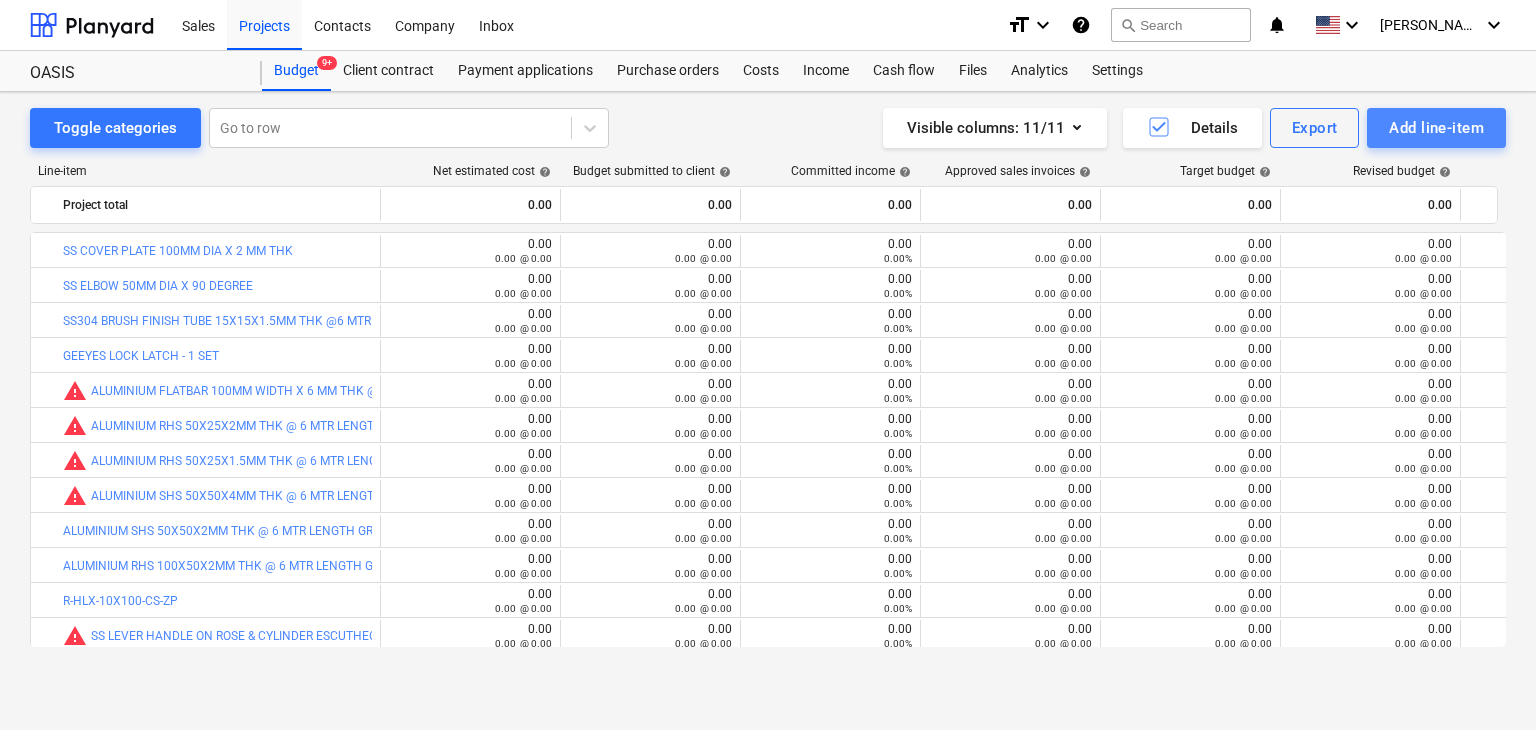click on "Add line-item" at bounding box center [1436, 128] 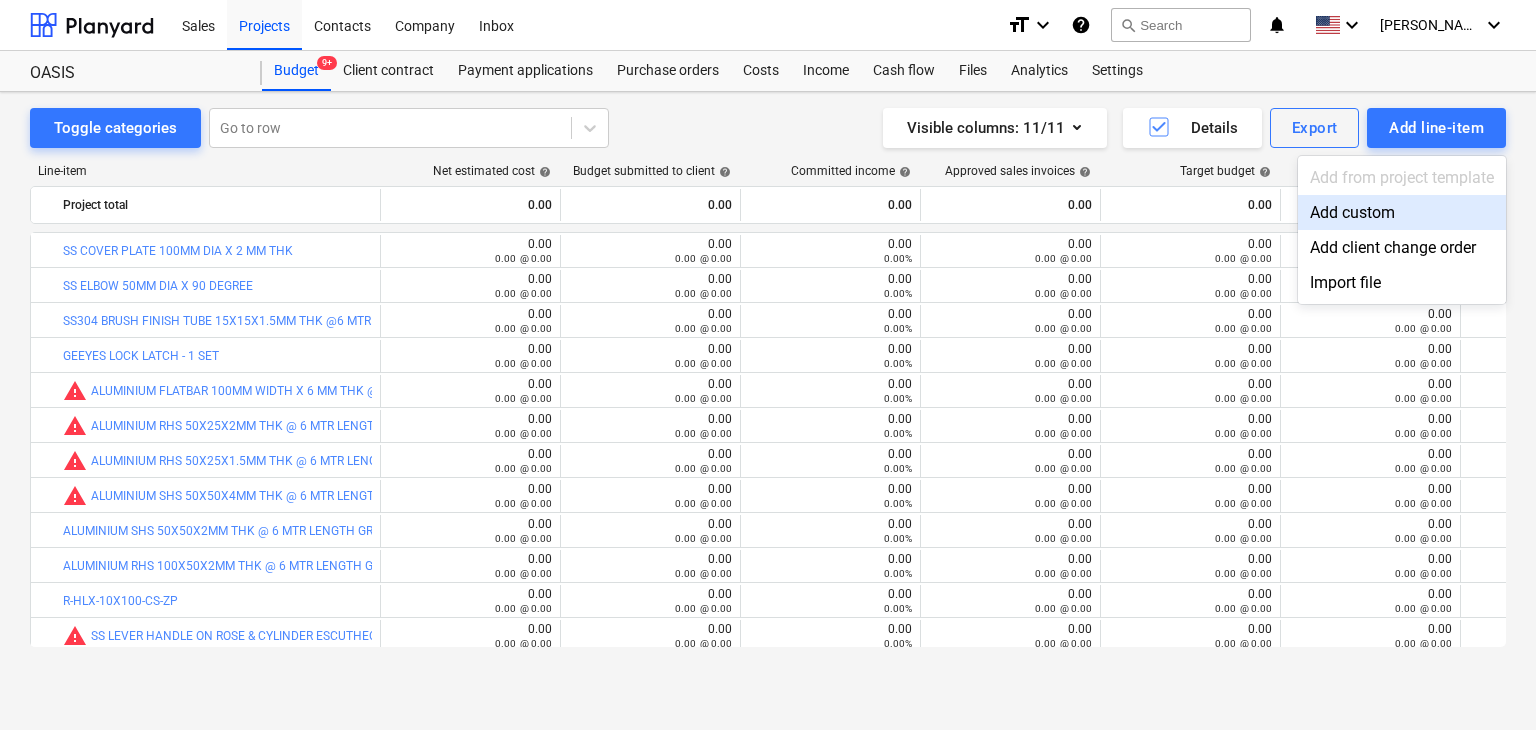 click on "Add custom" at bounding box center (1402, 212) 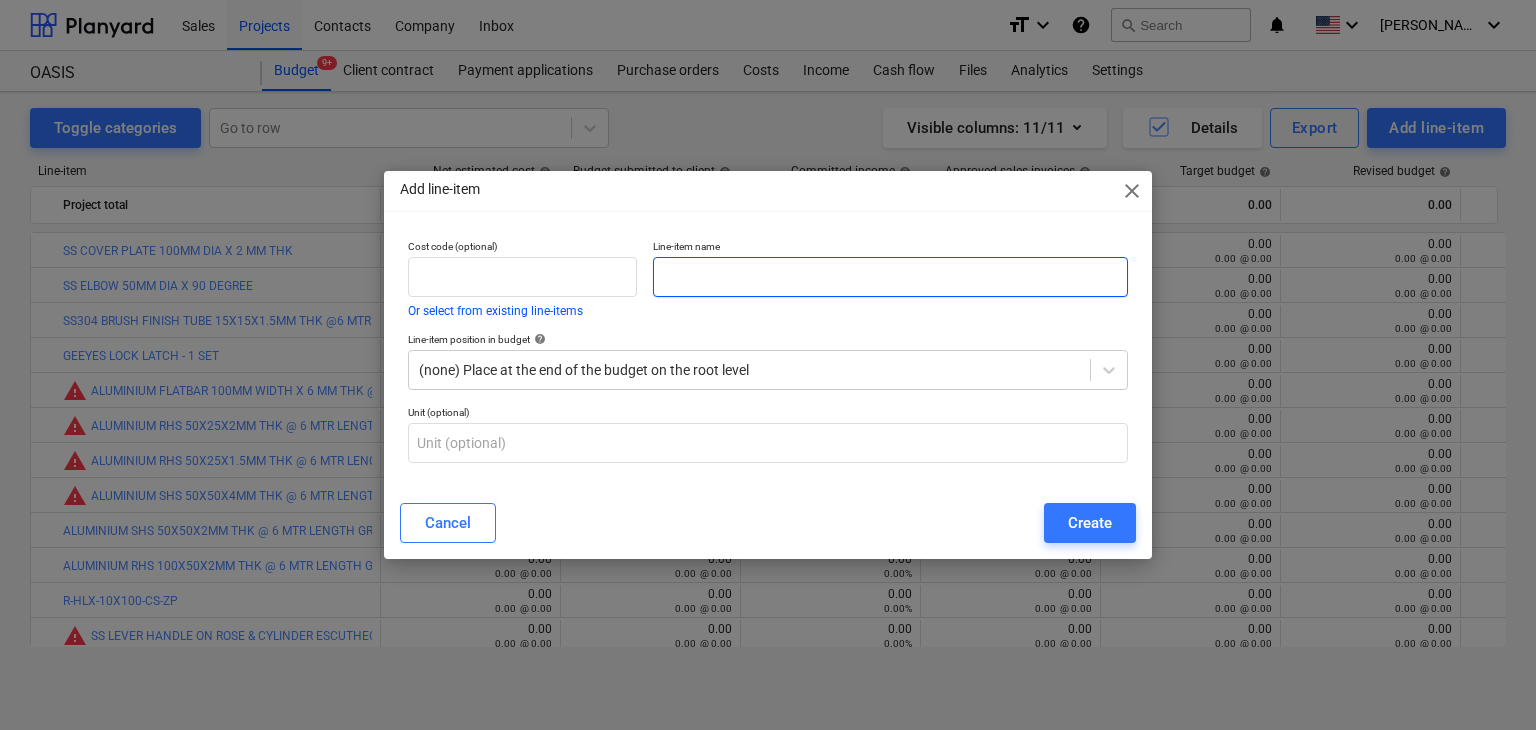 click at bounding box center (890, 277) 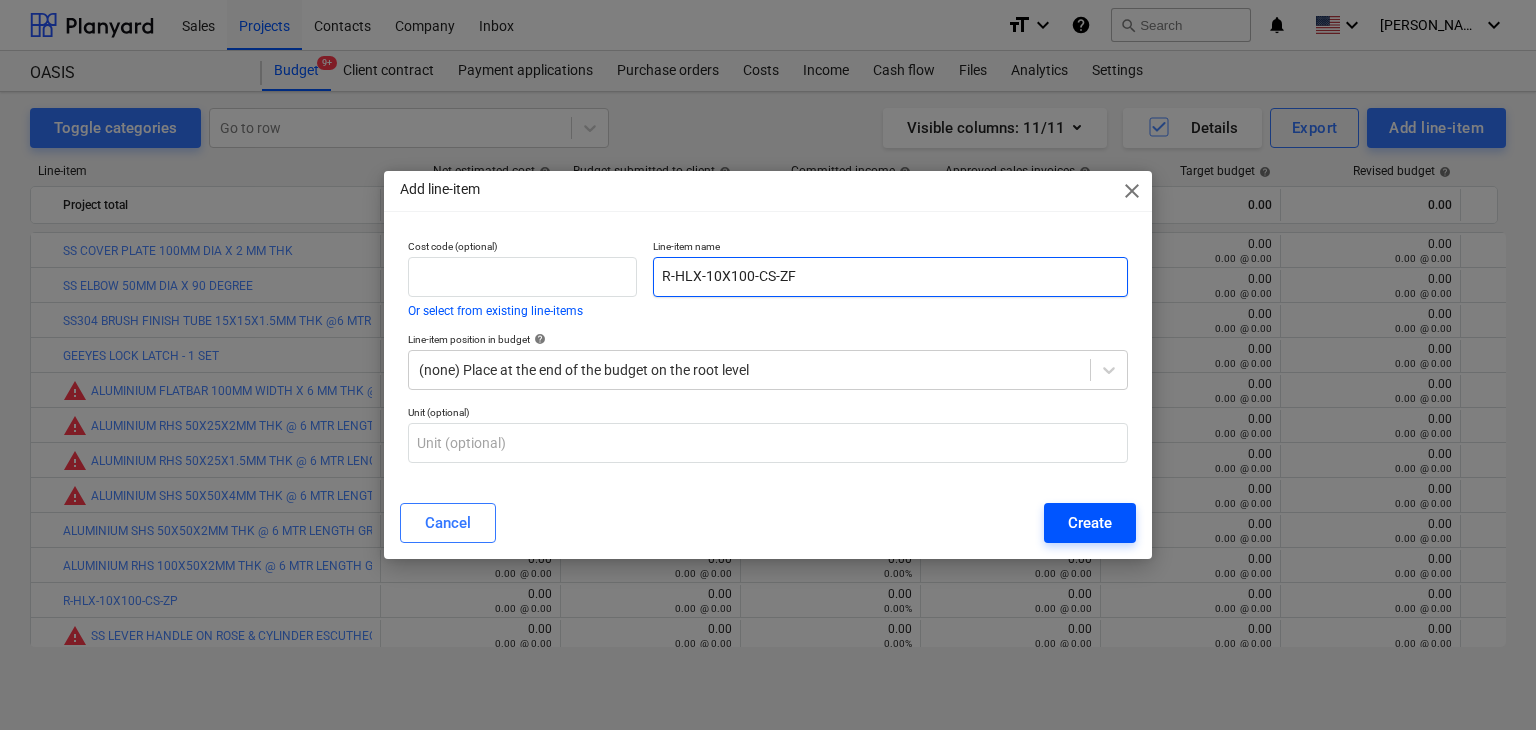 type on "R-HLX-10X100-CS-ZF" 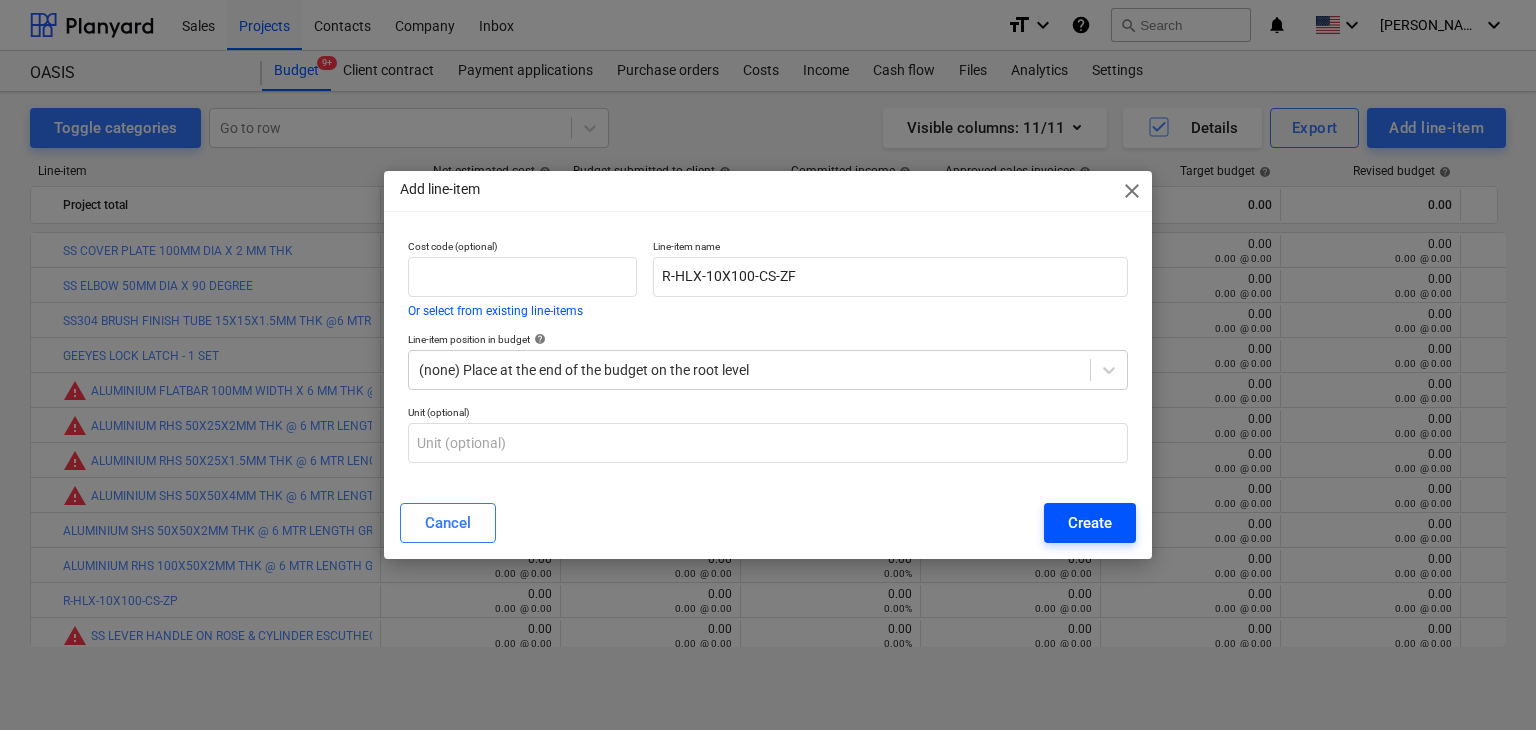 click on "Create" at bounding box center (1090, 523) 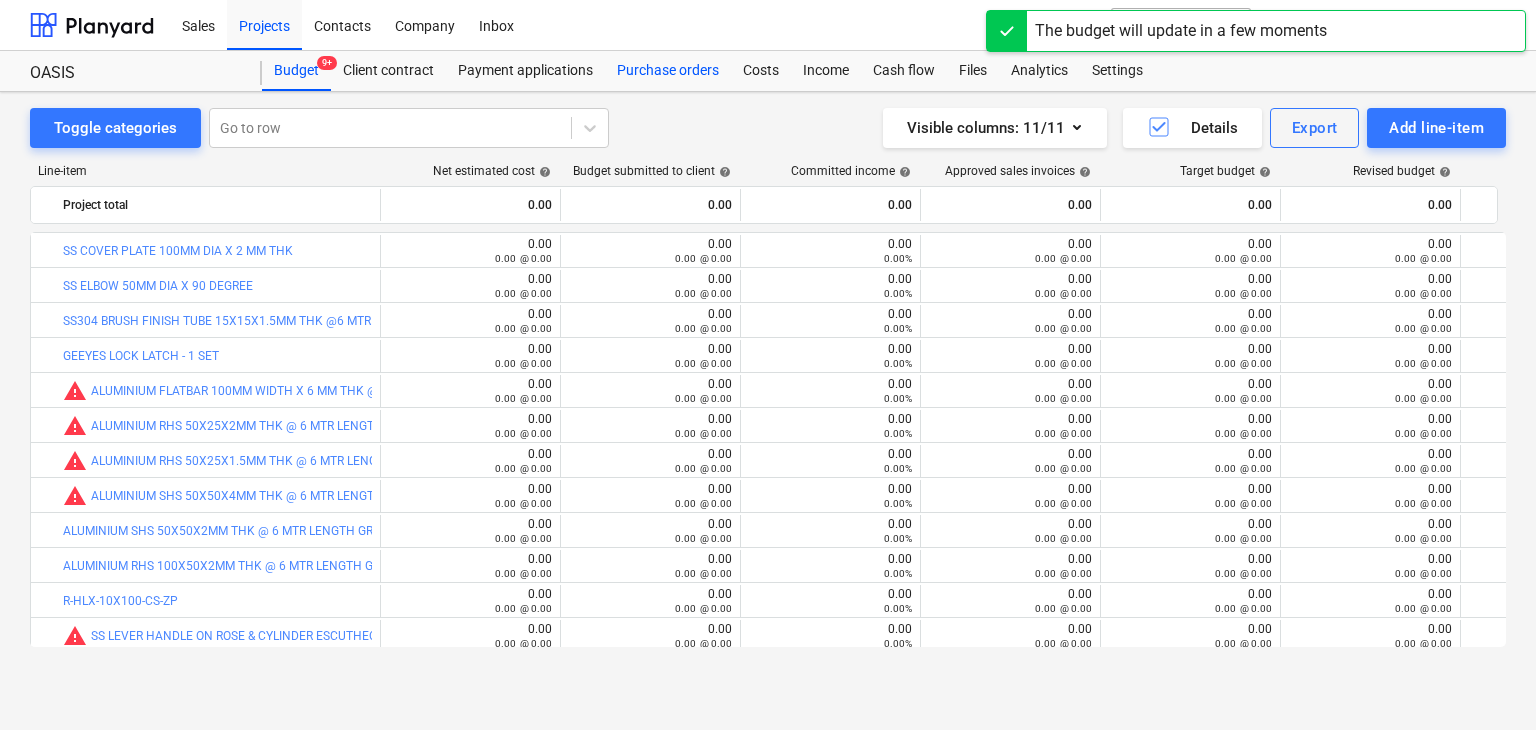 click on "Purchase orders" at bounding box center [668, 71] 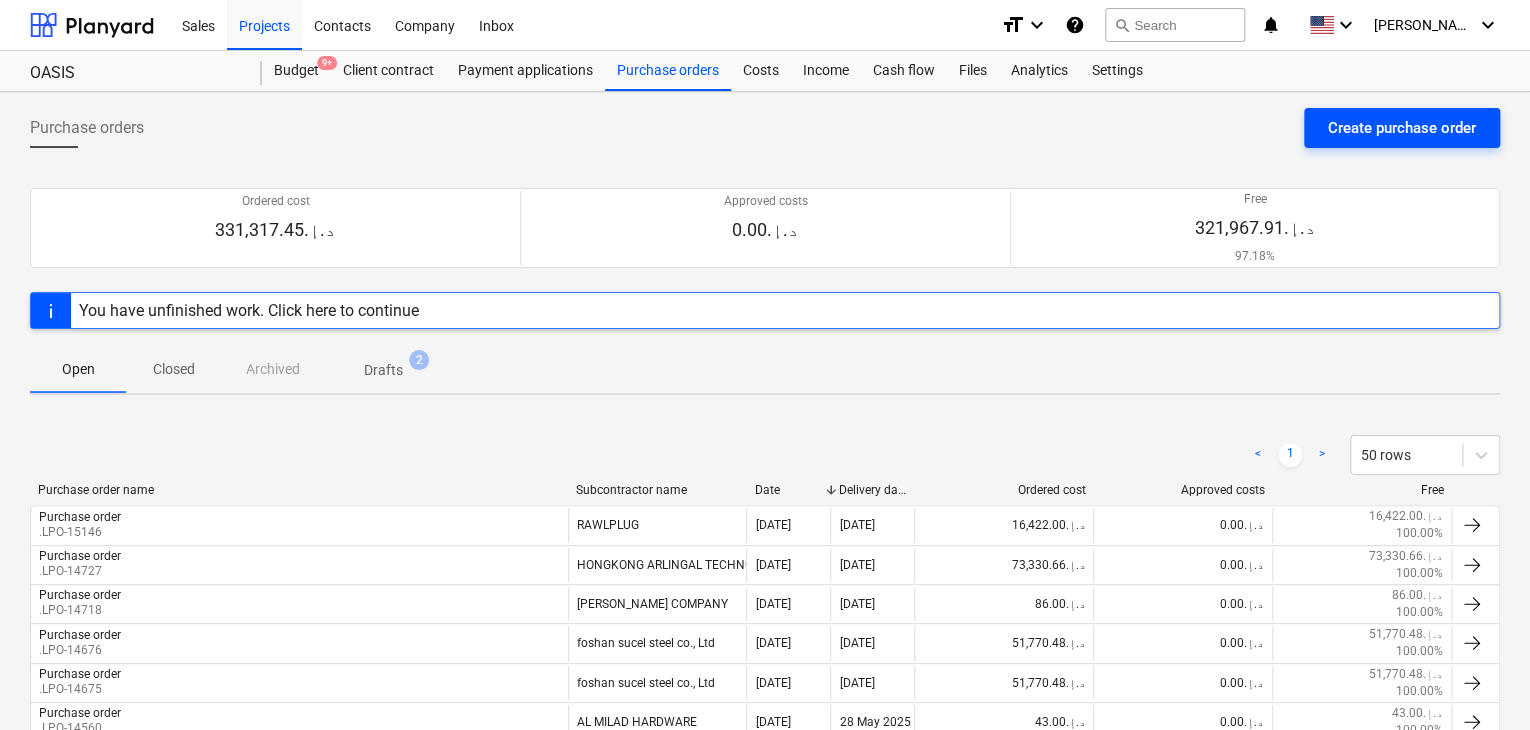 click on "Create purchase order" at bounding box center (1402, 128) 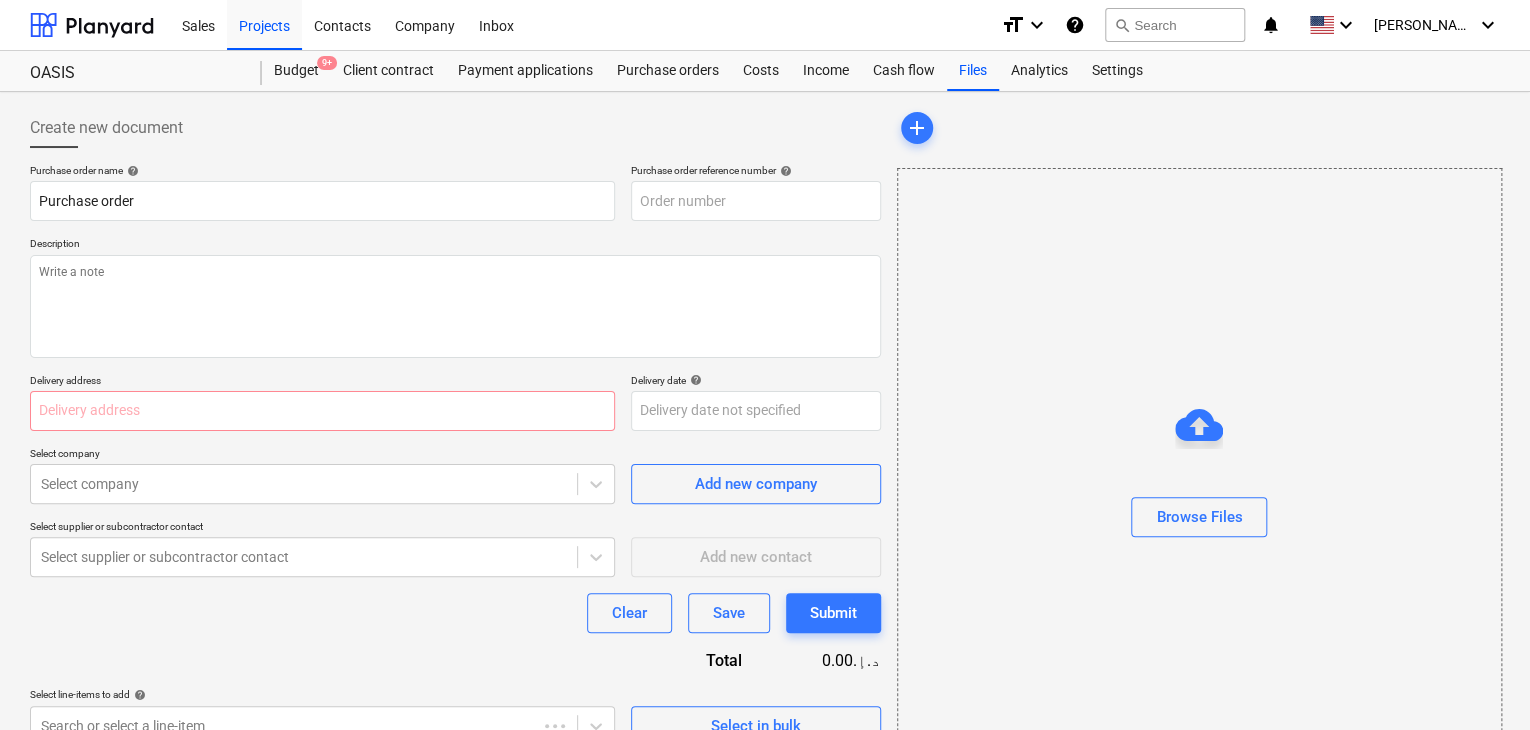 click on "Purchase order name help Purchase order Purchase order reference number help" at bounding box center (455, 192) 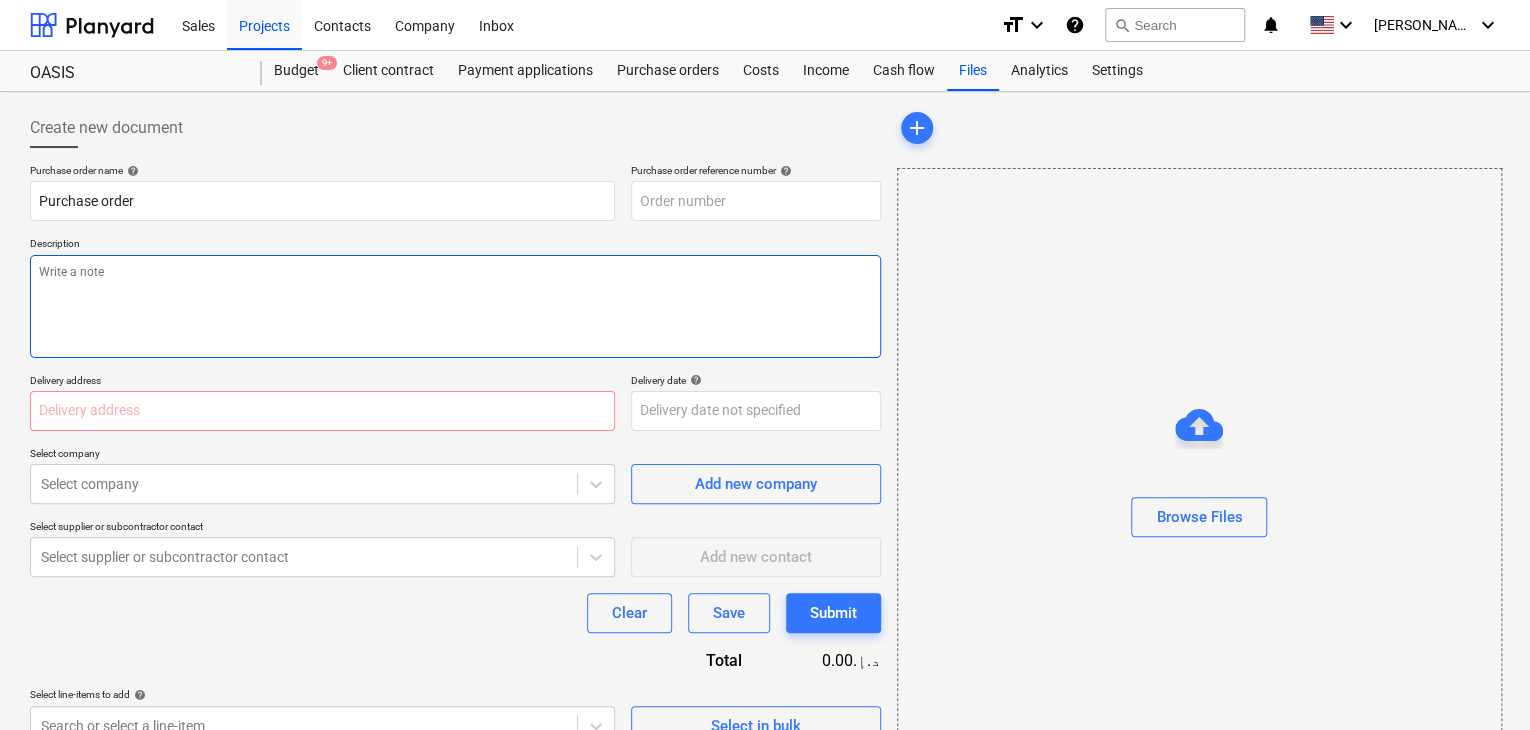 type on "x" 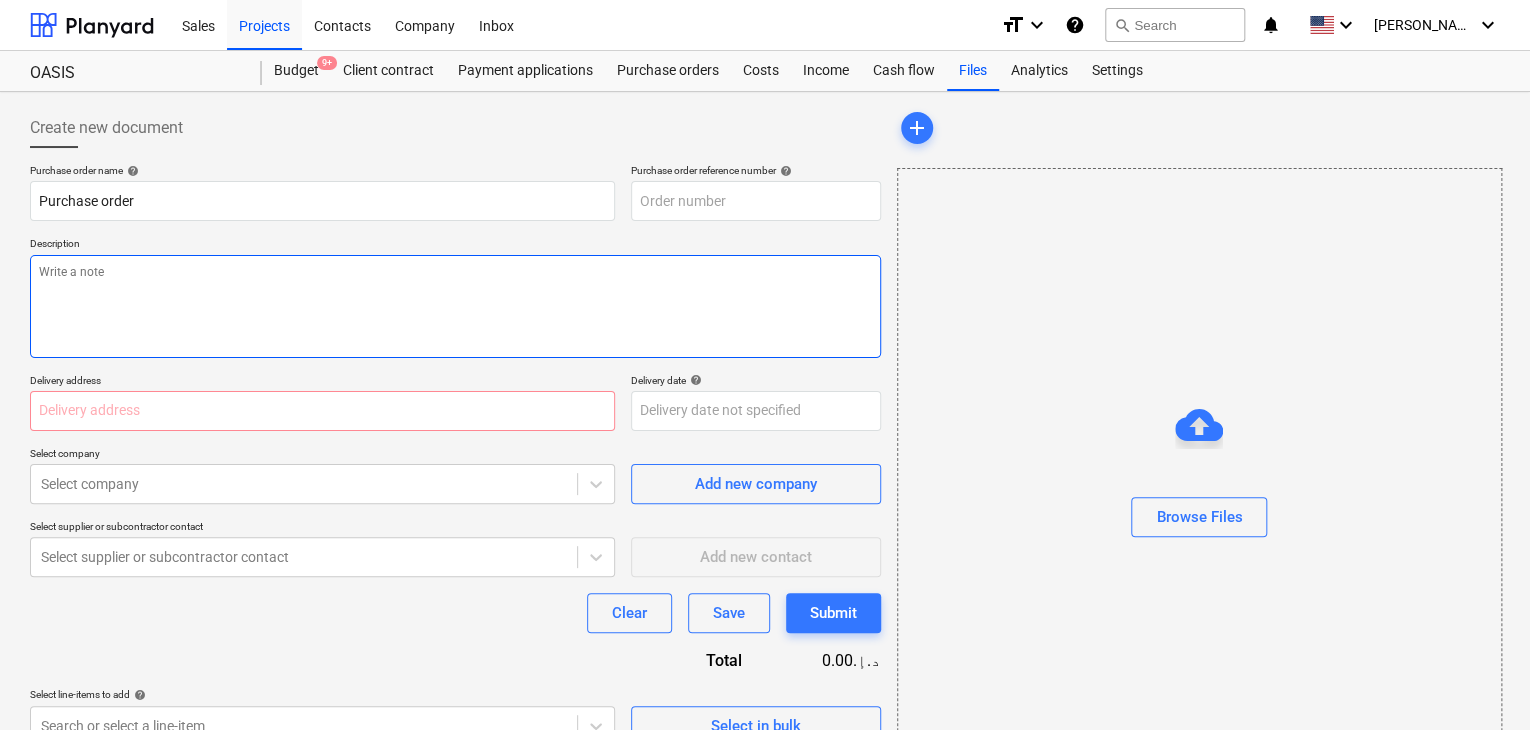 type on "MOCKUP1-PO-034" 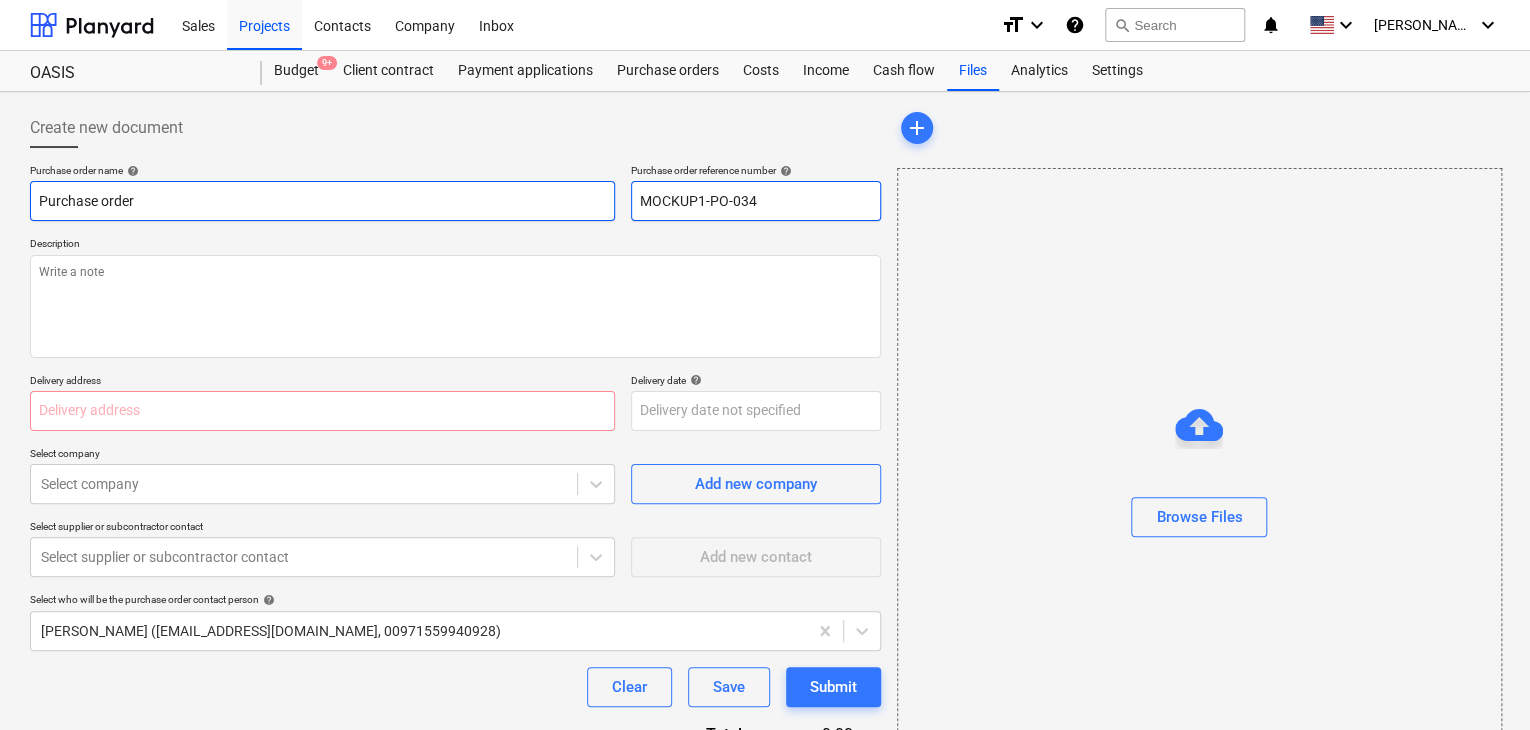 drag, startPoint x: 775, startPoint y: 204, endPoint x: 555, endPoint y: 196, distance: 220.1454 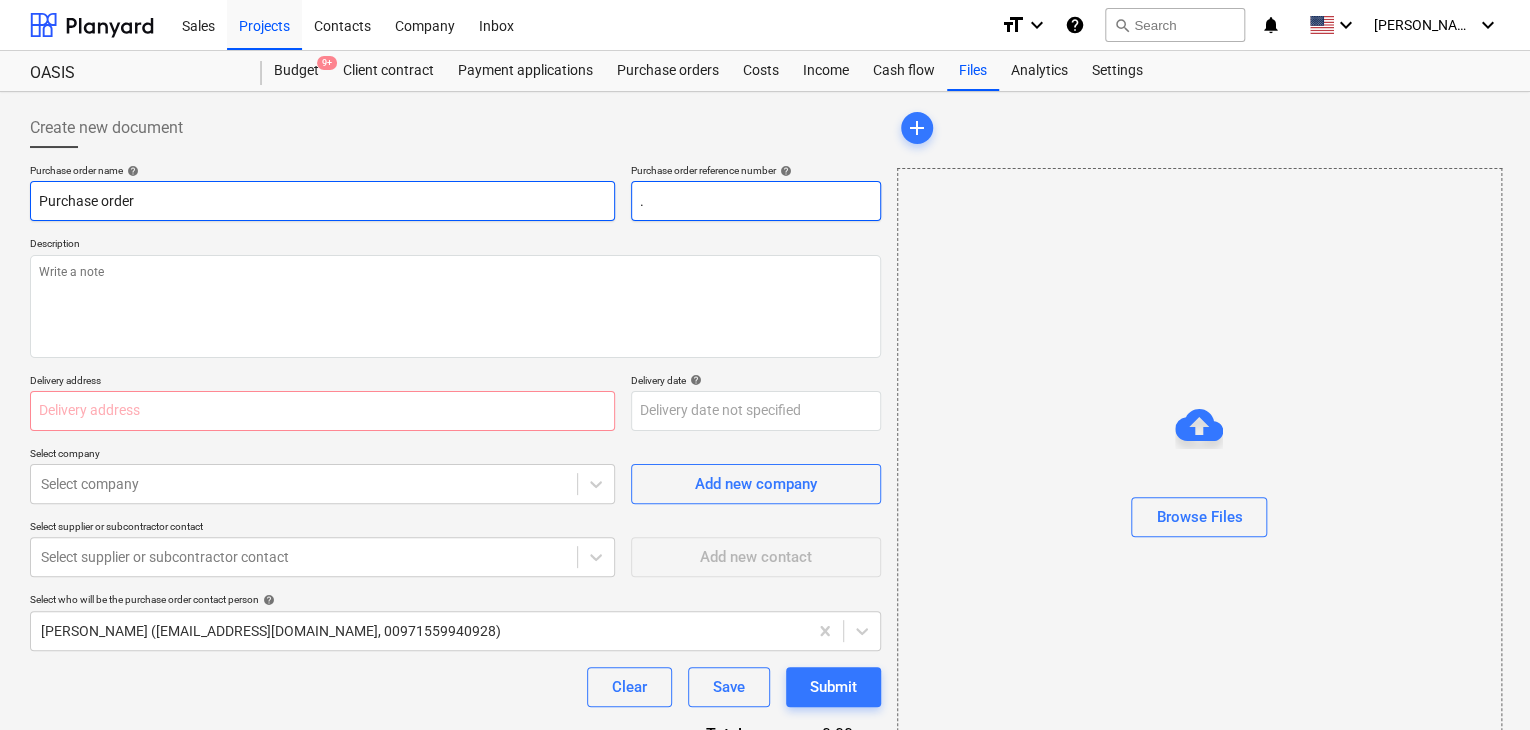 type on "x" 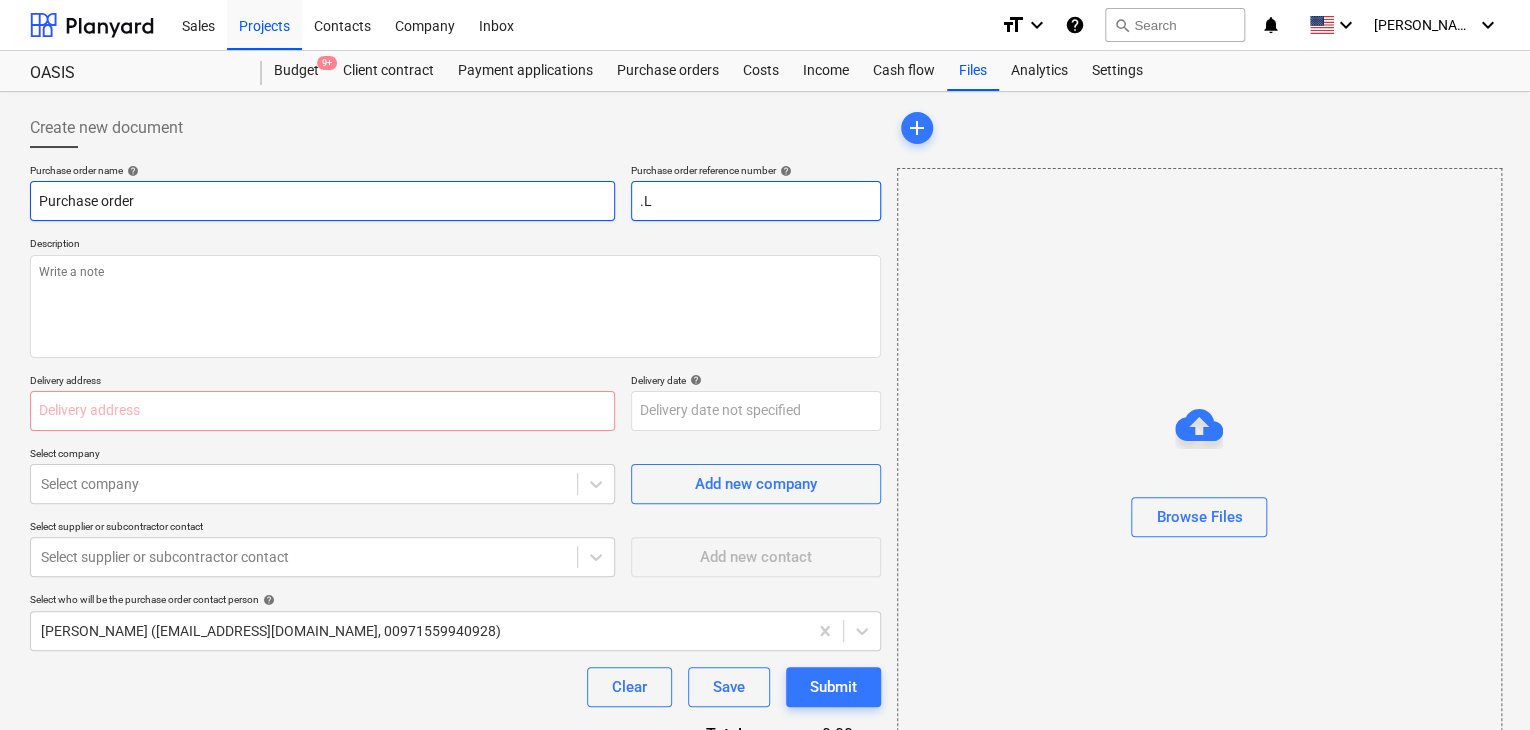 type on "x" 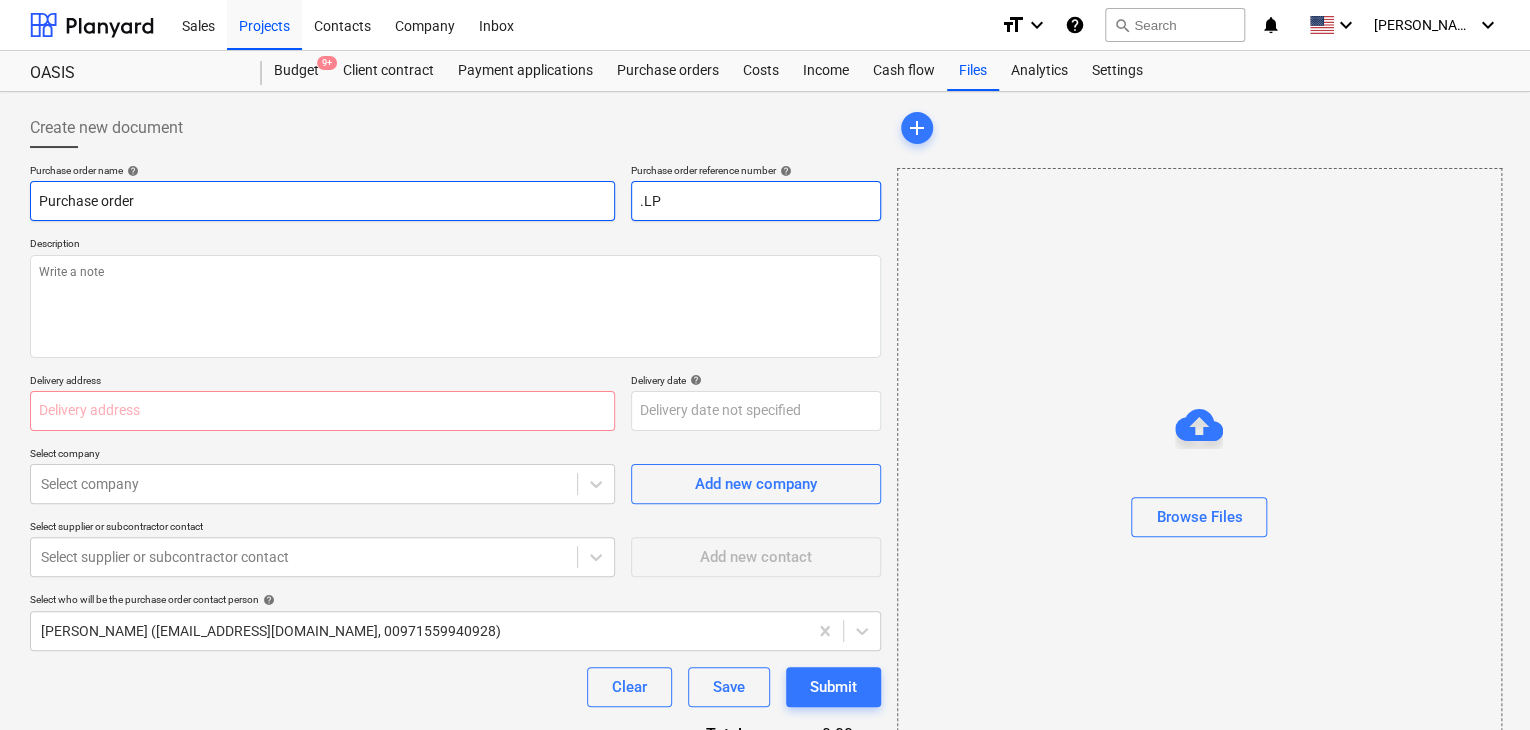 type on "x" 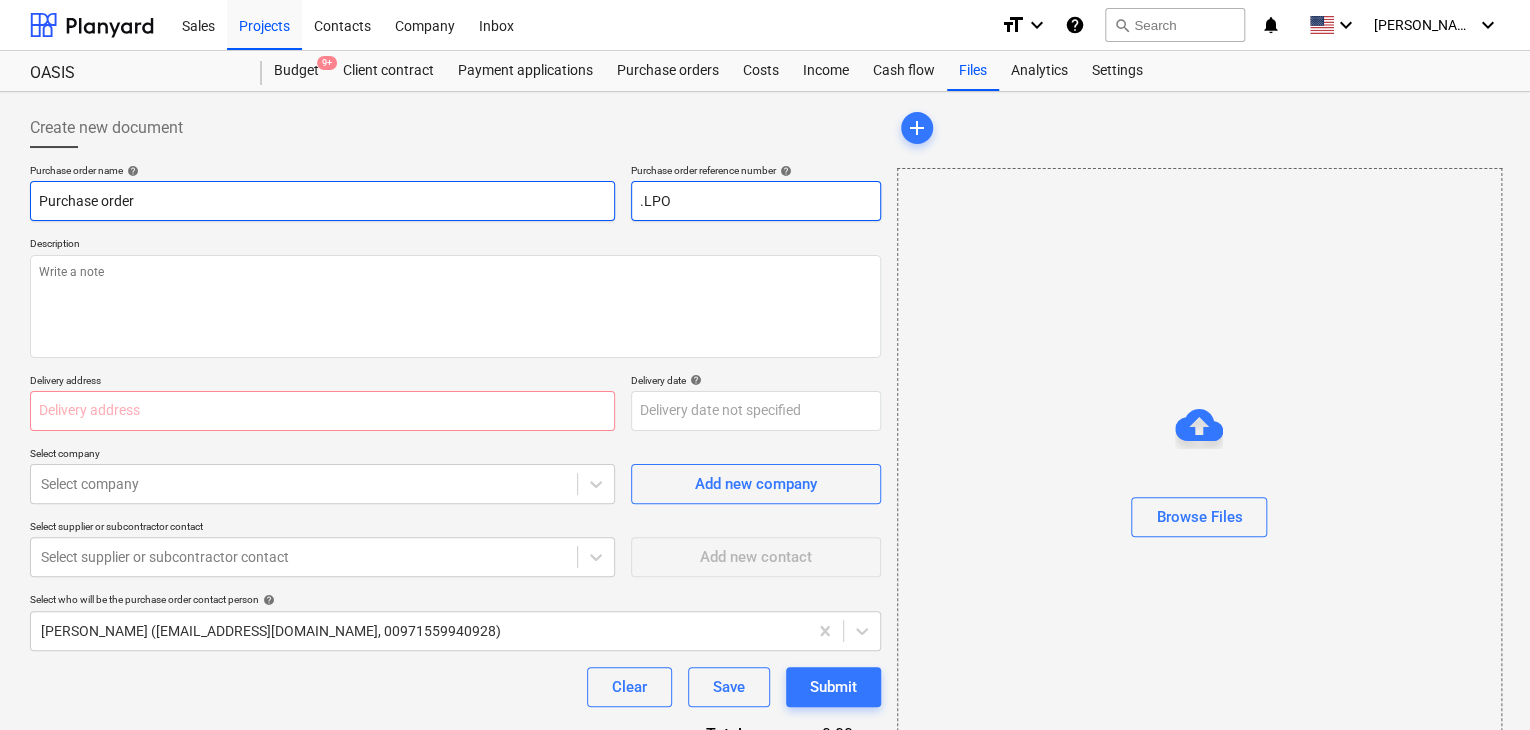 type on "x" 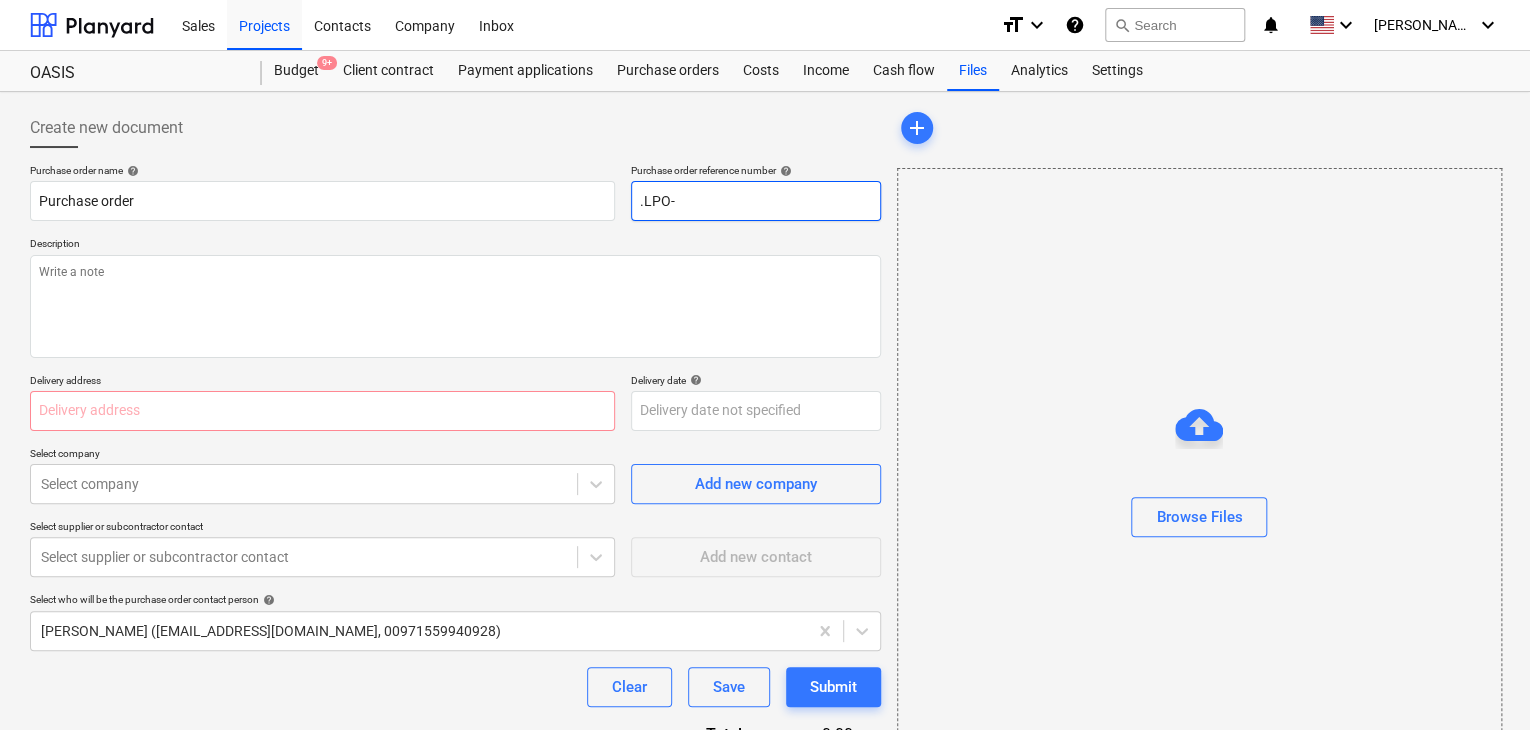 type on ".LPO-" 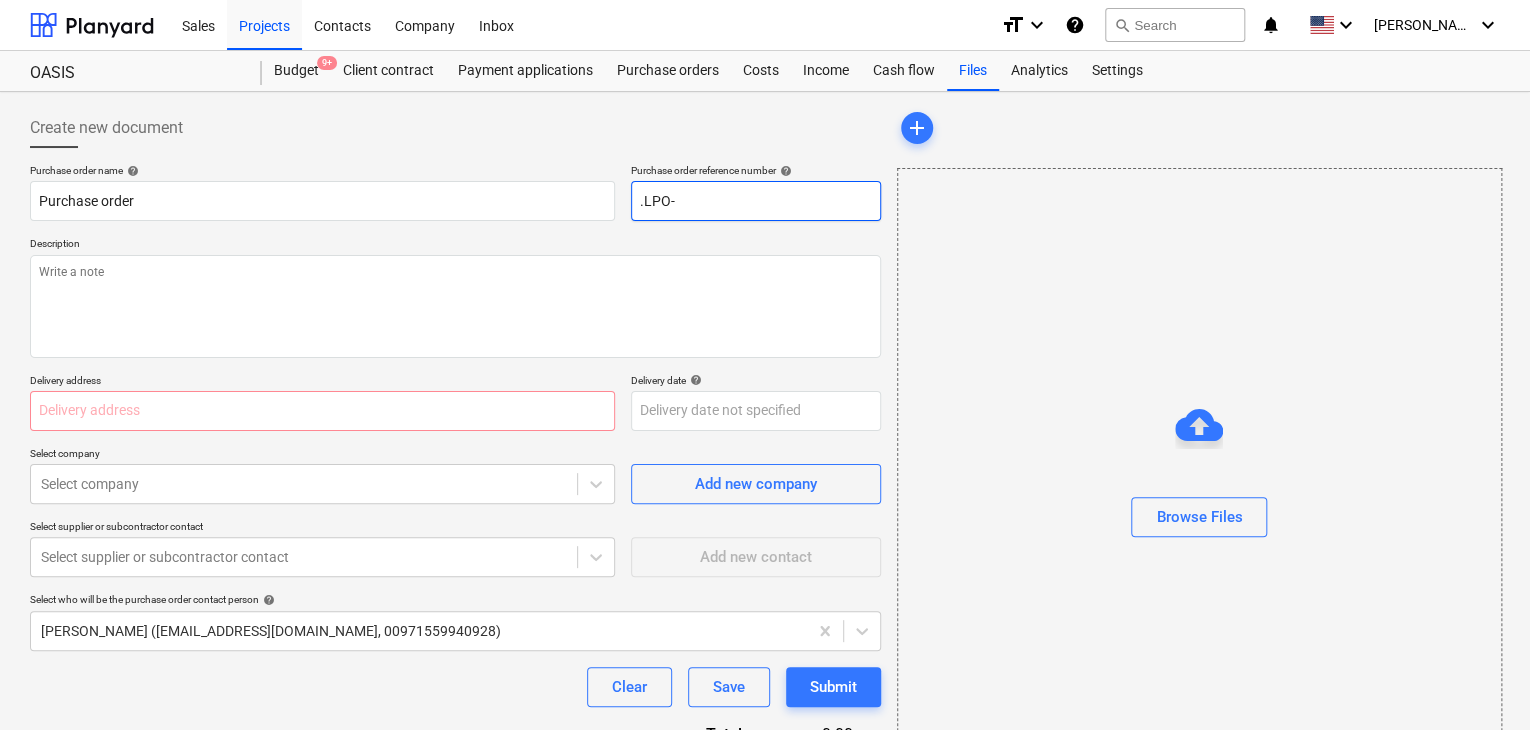 type on "x" 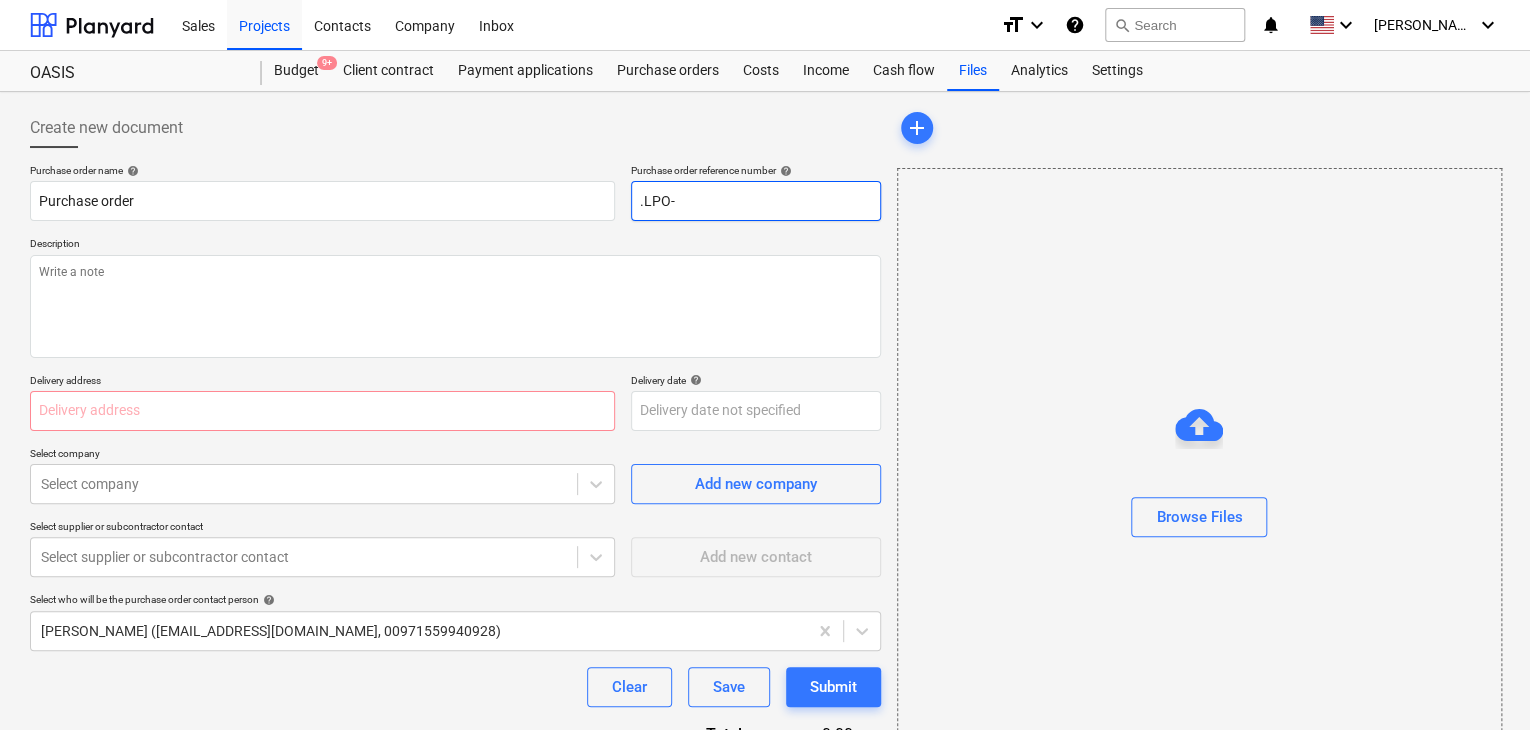 type on ".LPO-1" 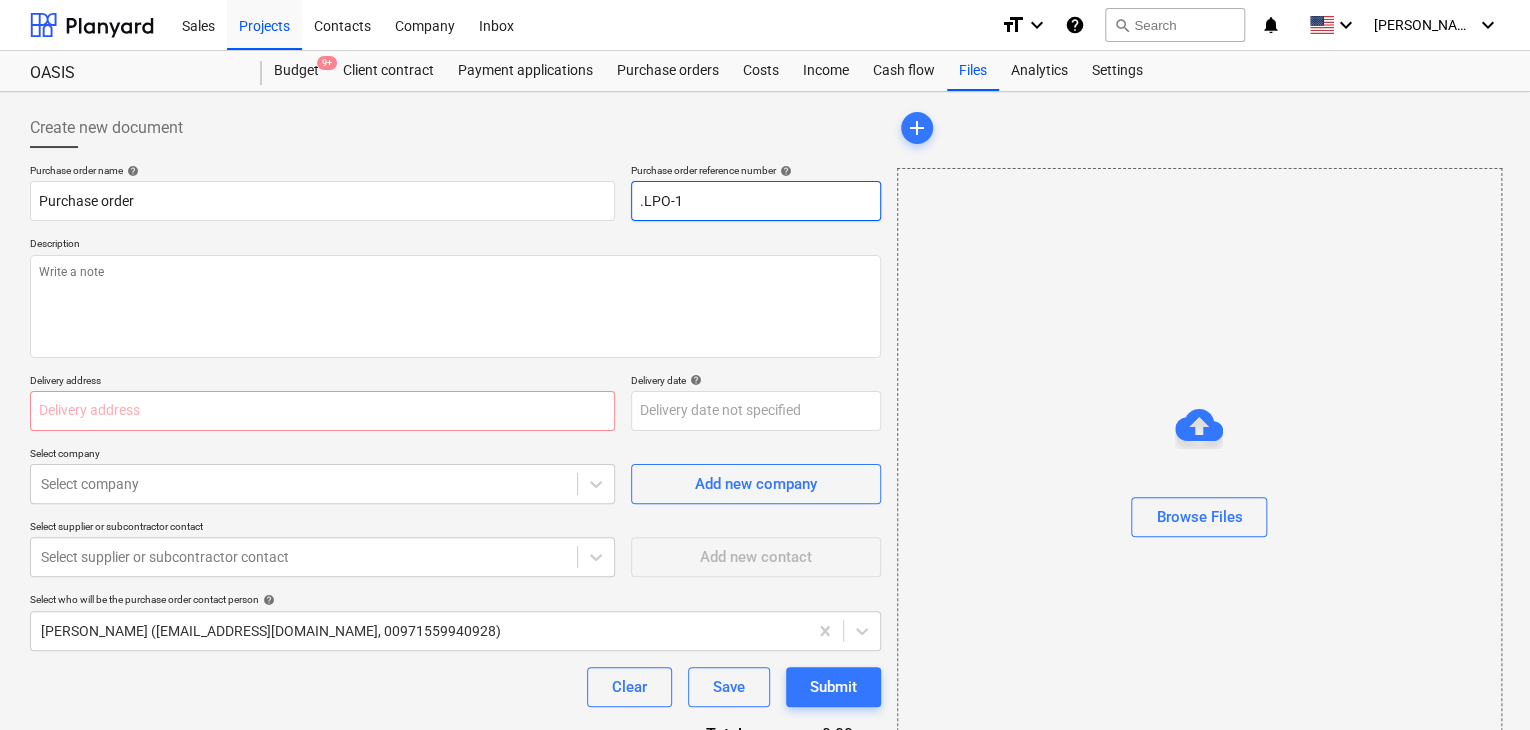 type on "x" 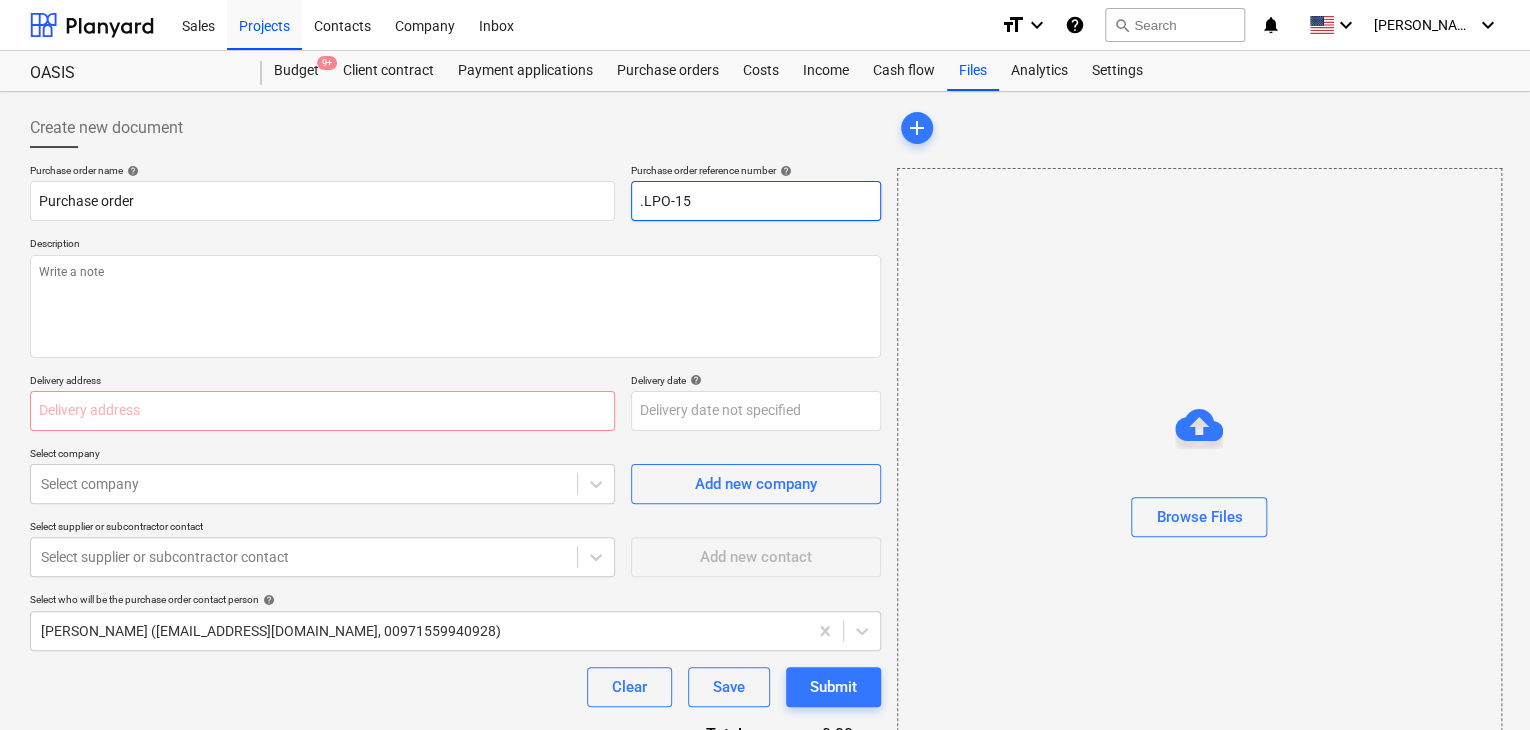 type on "x" 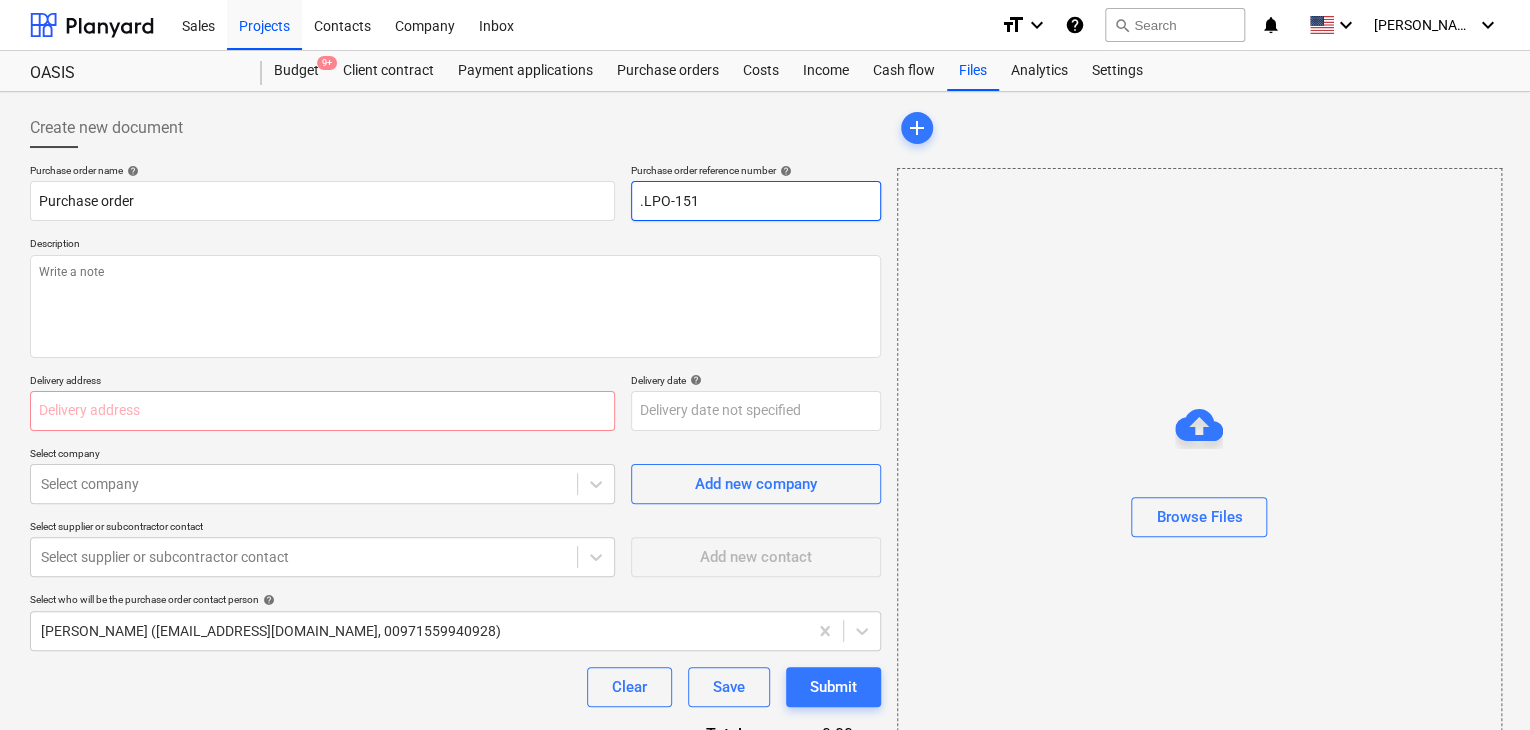 type on "x" 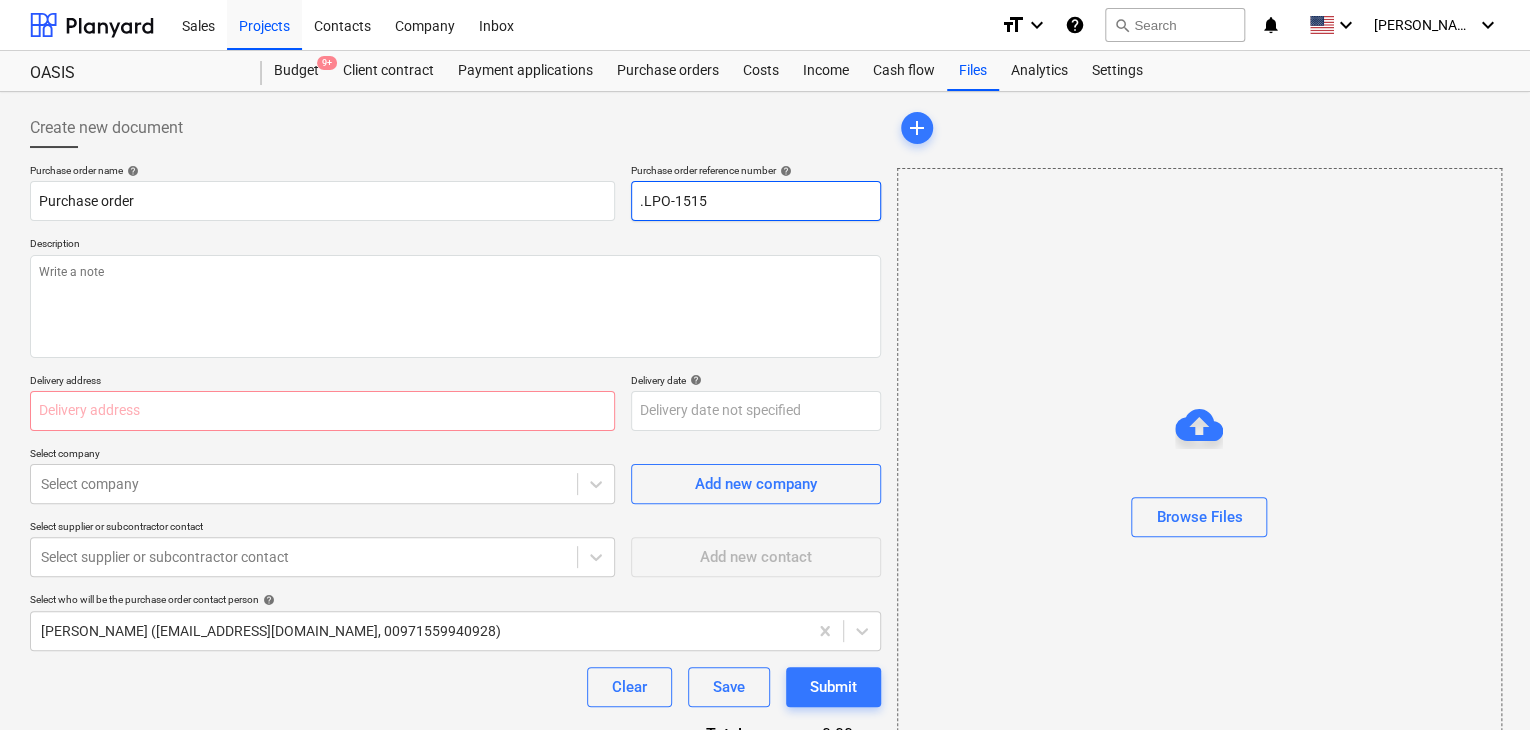 type on "x" 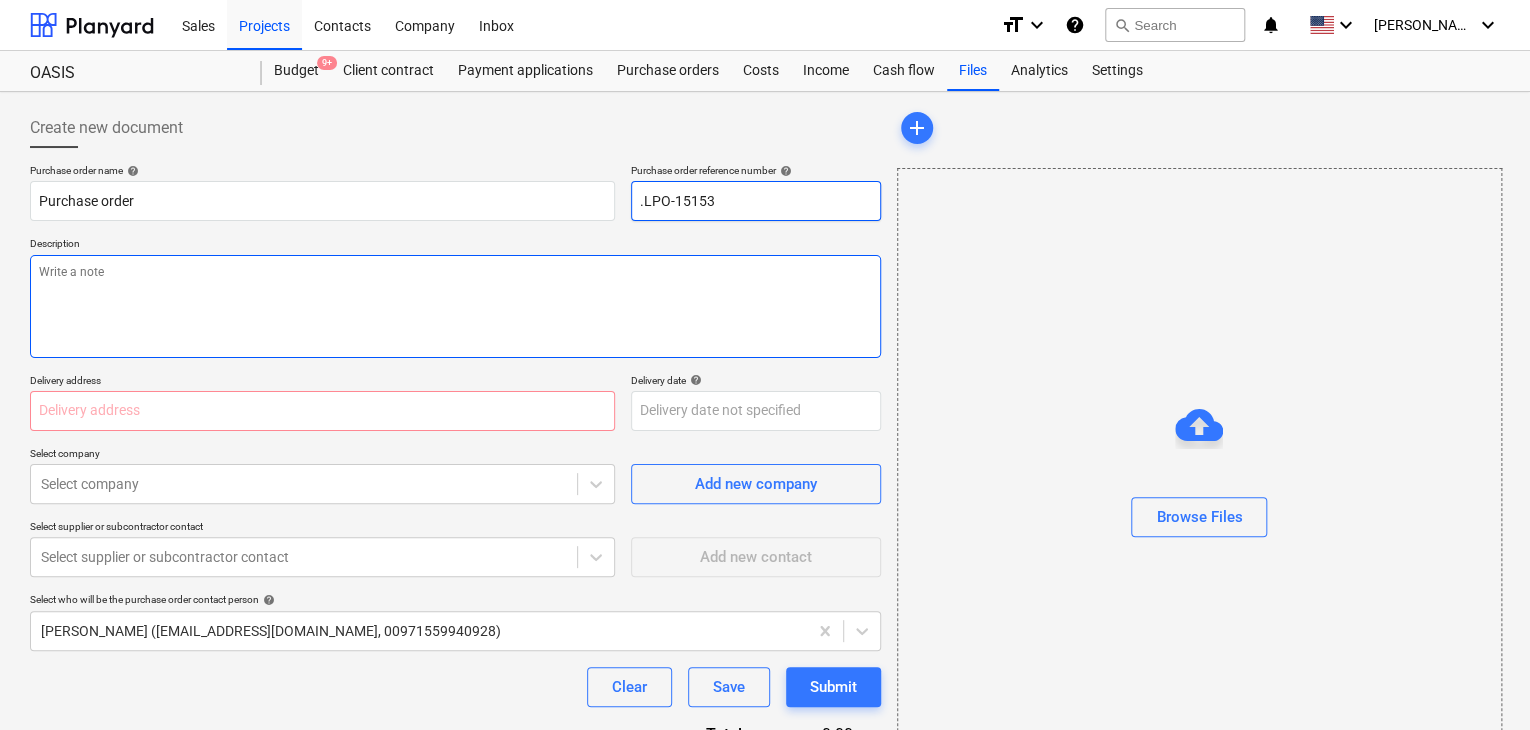 type on ".LPO-15153" 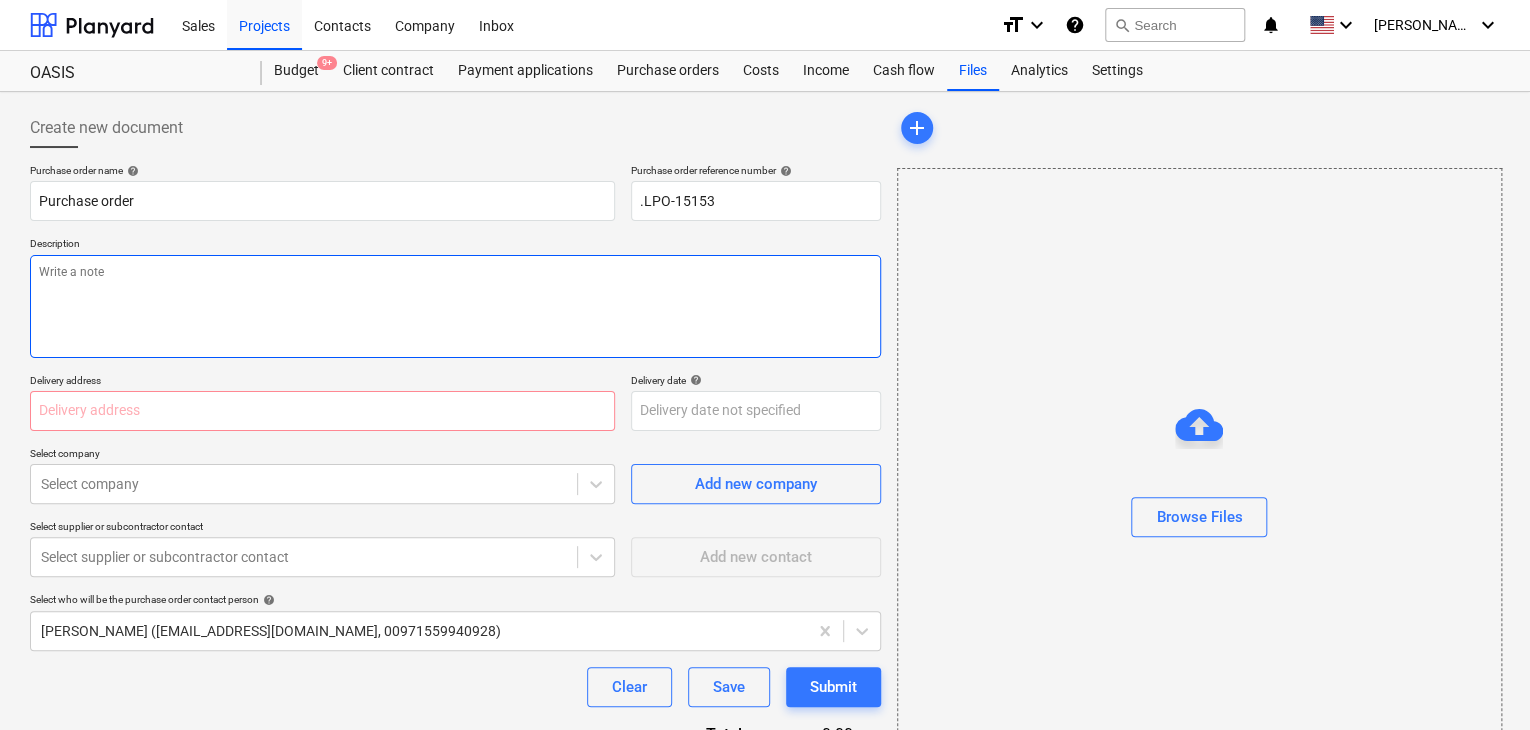 click at bounding box center [455, 306] 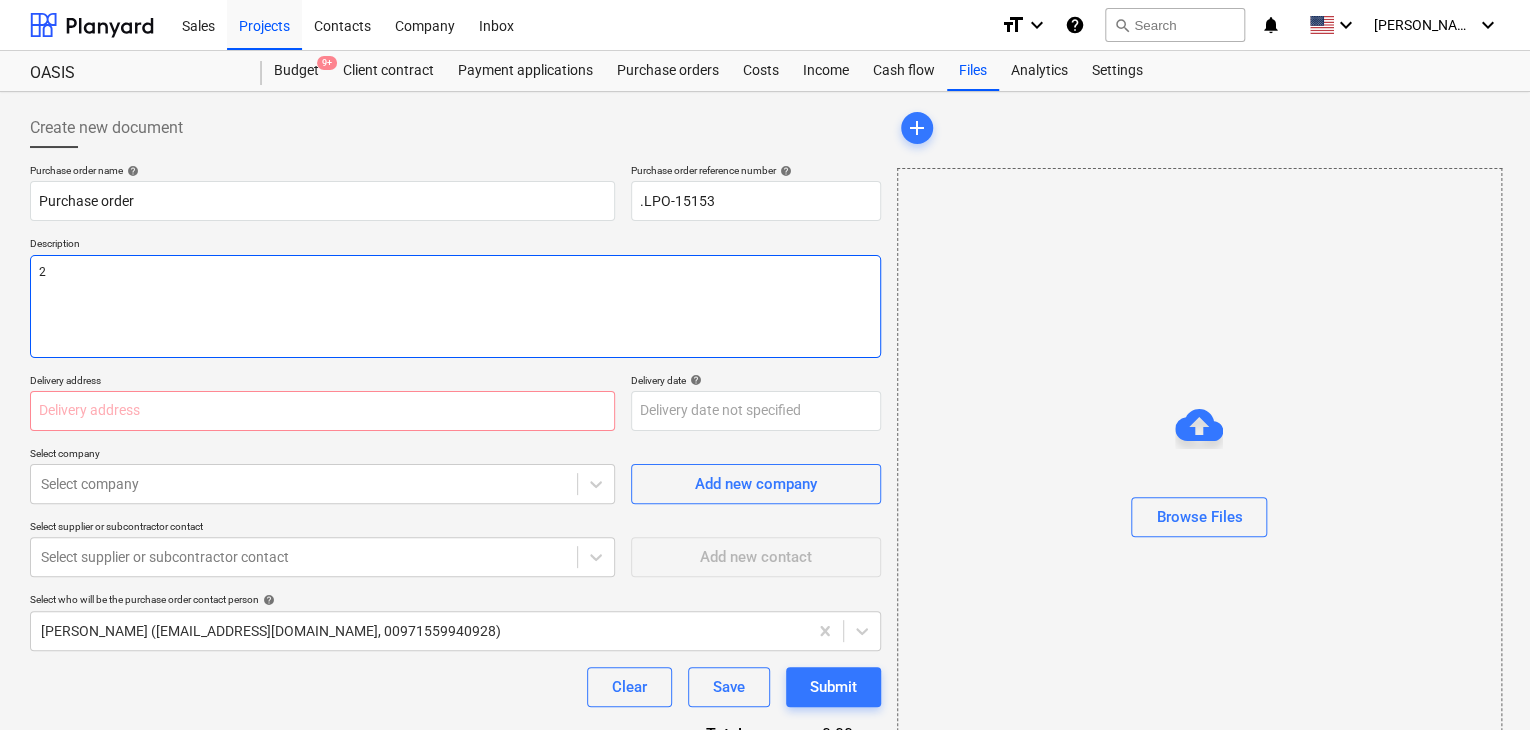 type on "x" 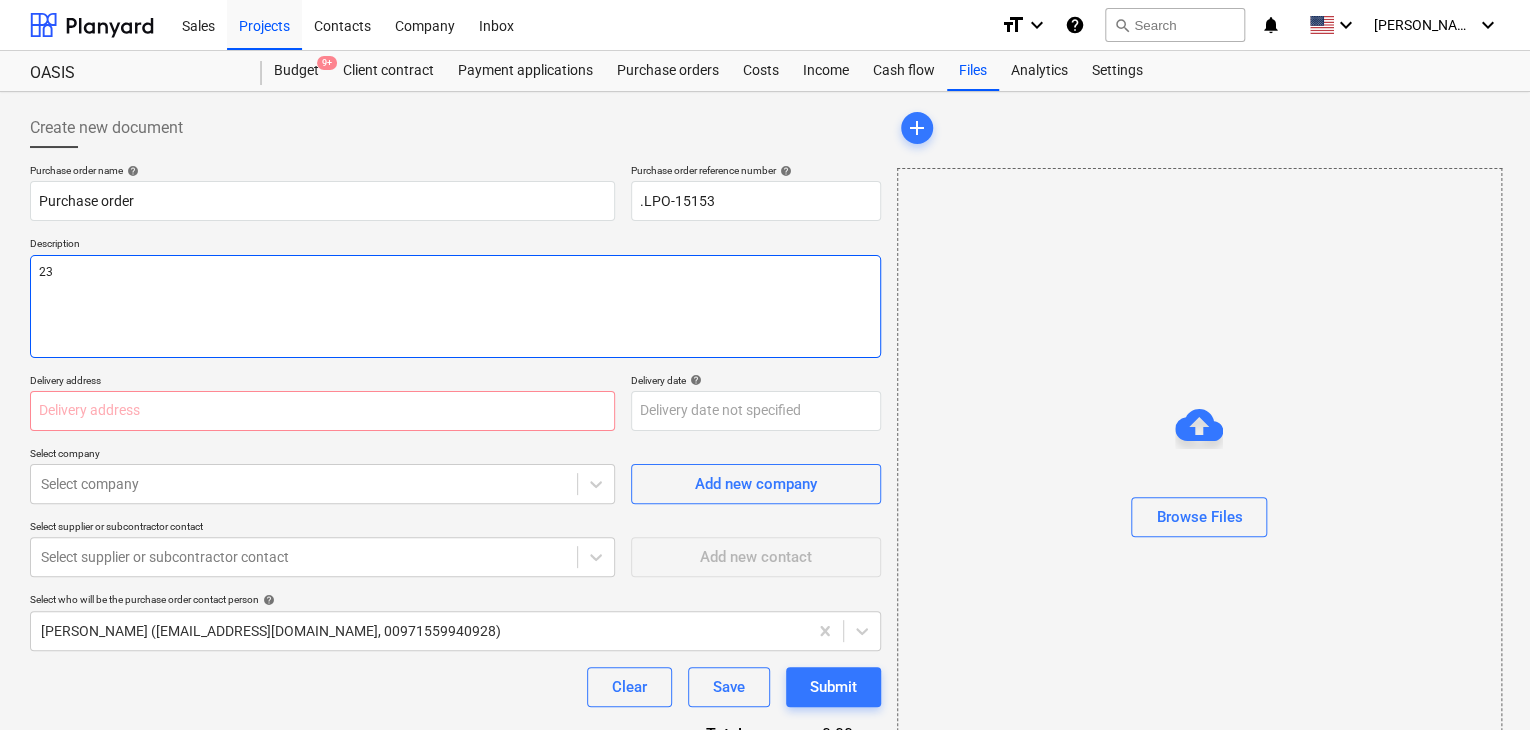 type on "x" 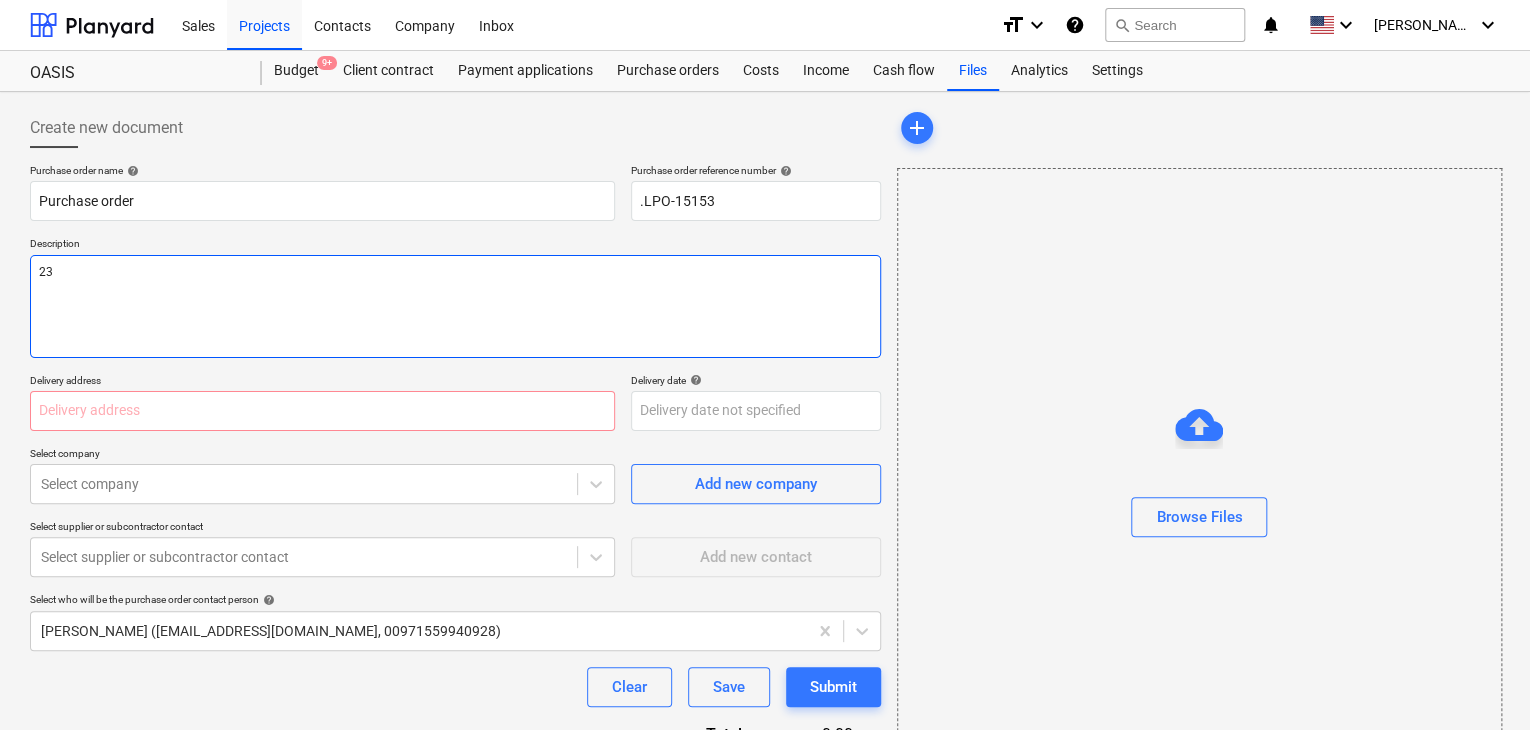type on "23/" 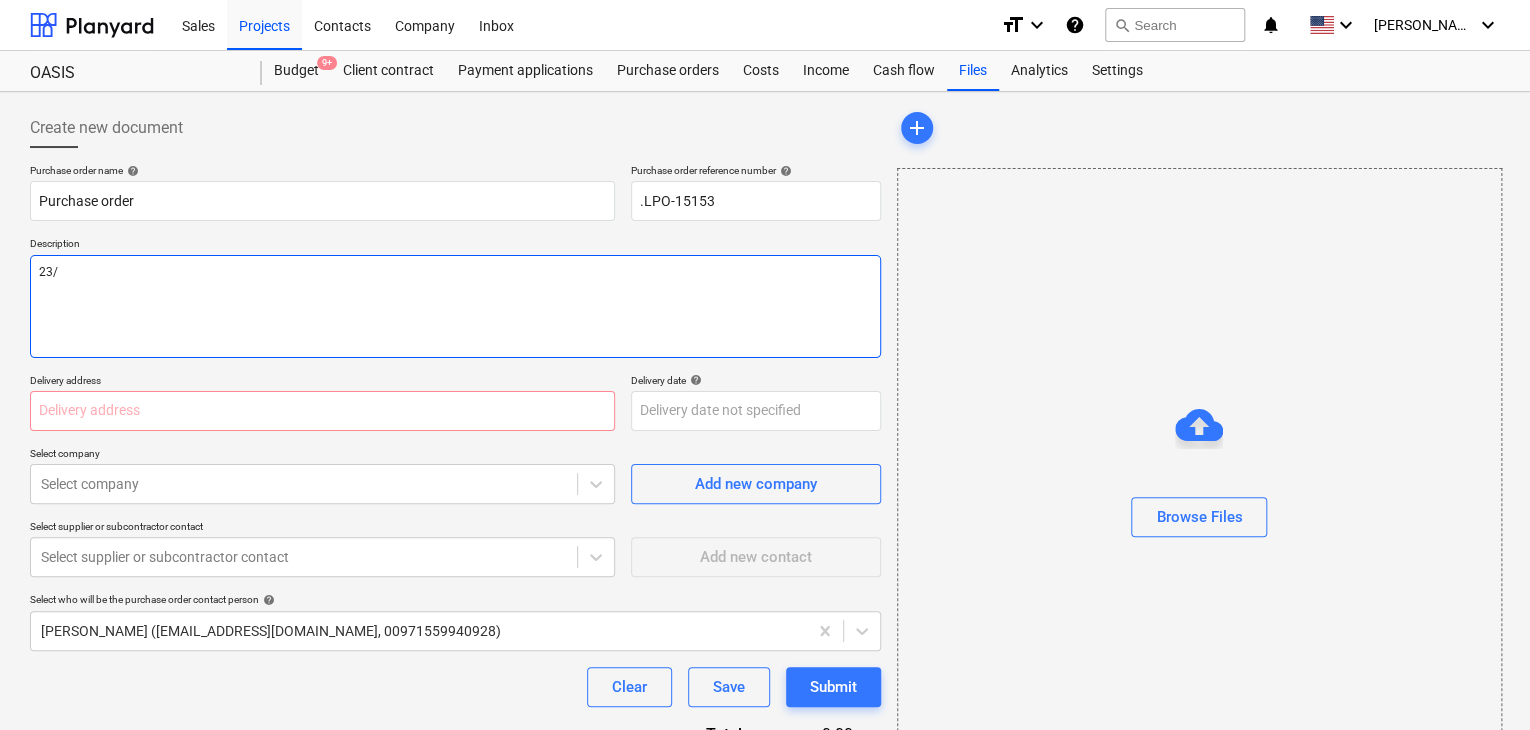 type on "x" 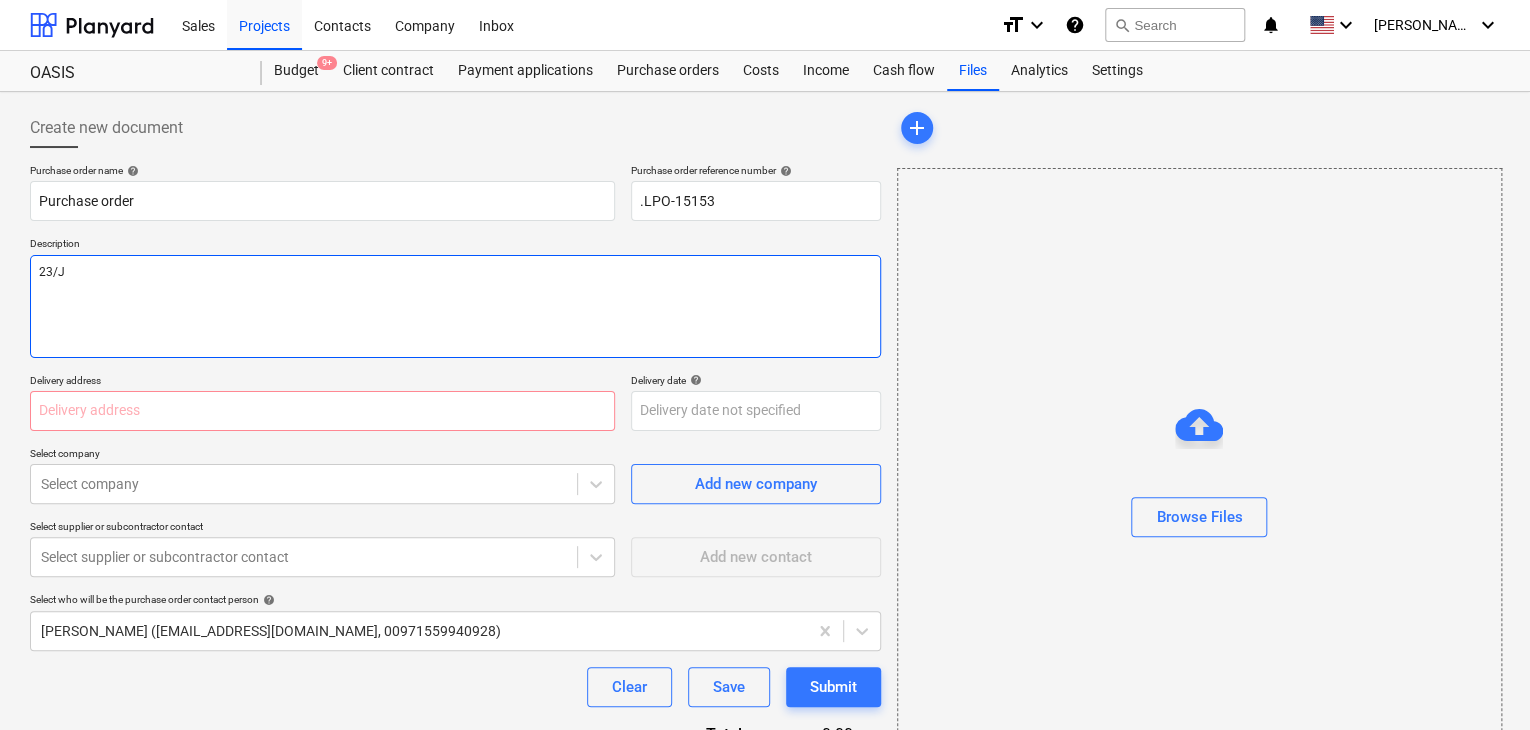type on "x" 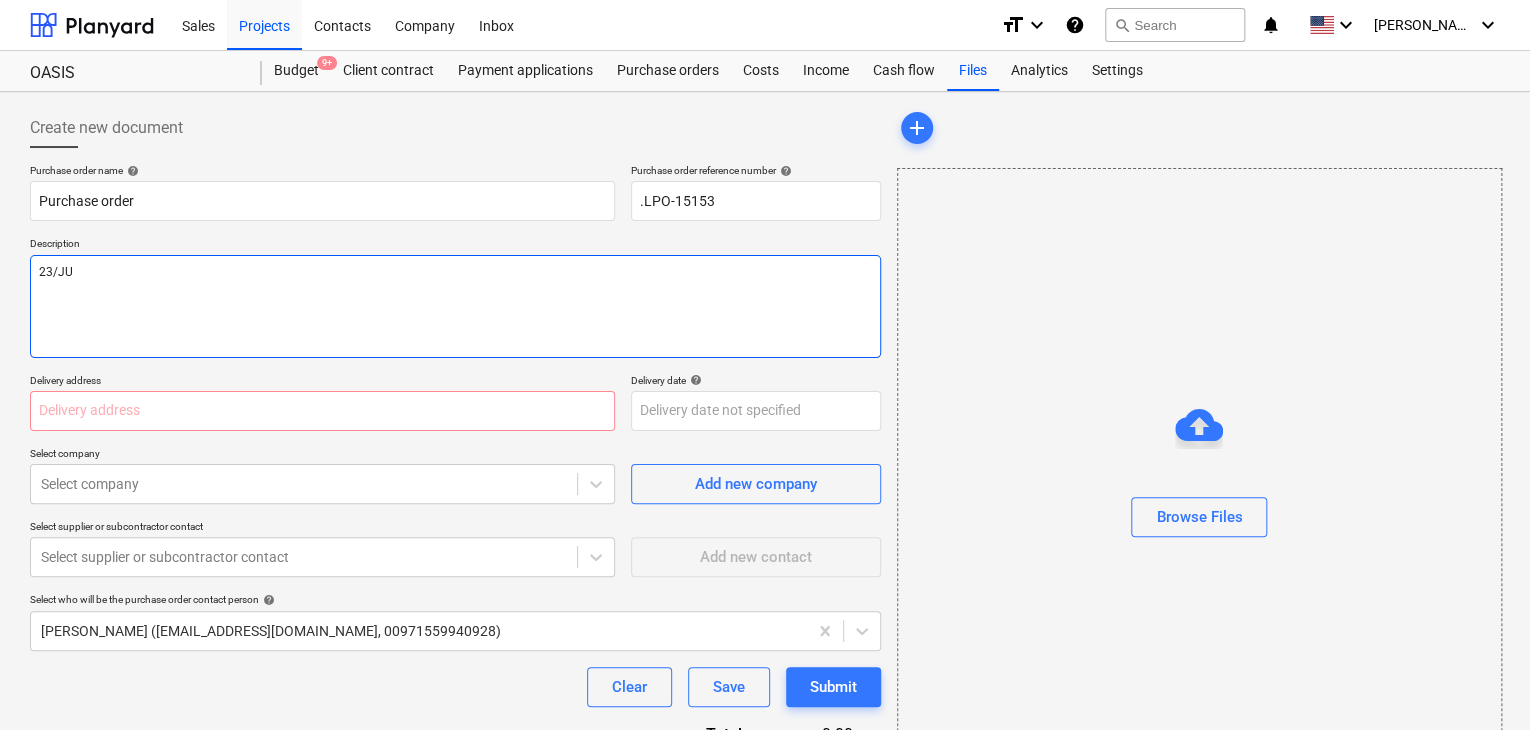 type on "x" 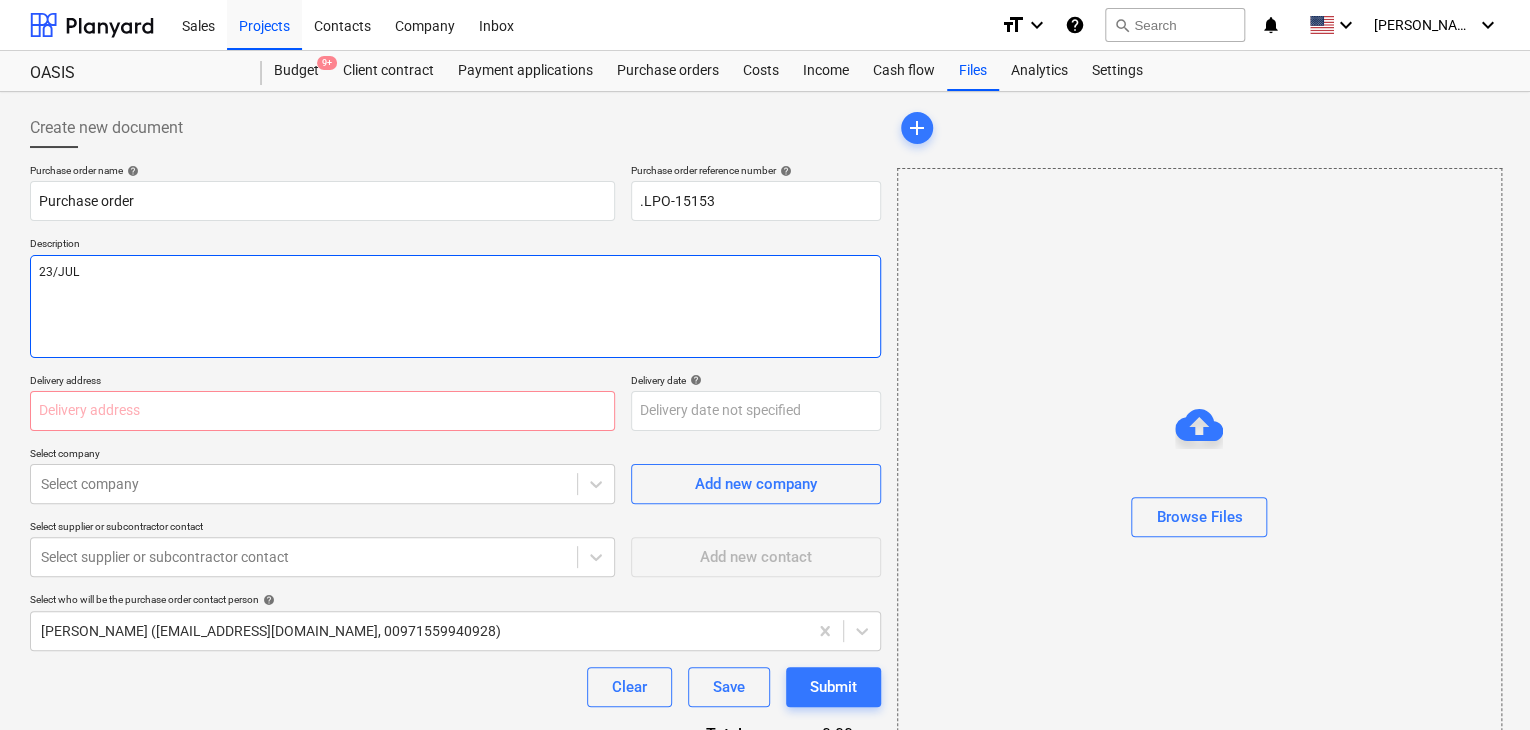 type on "x" 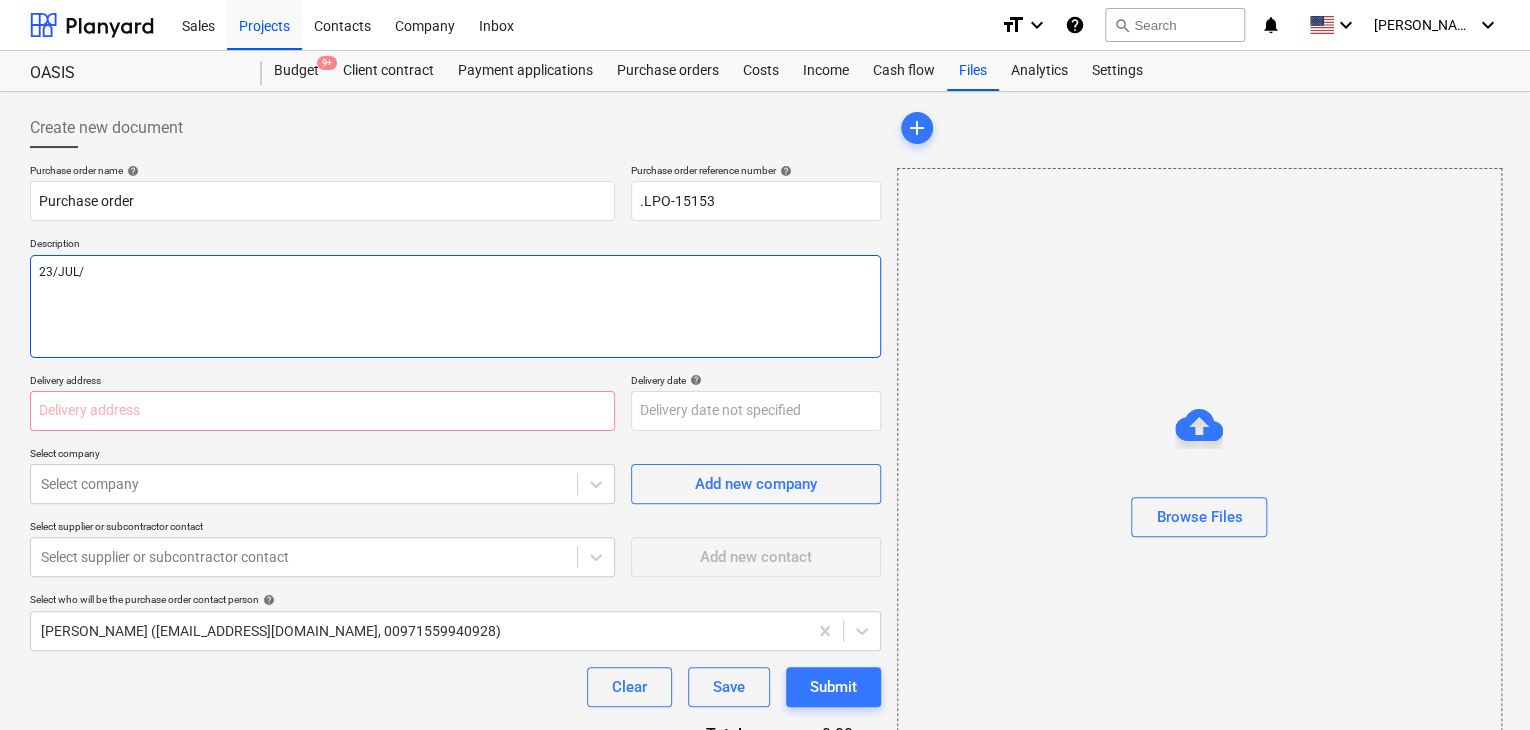 type on "x" 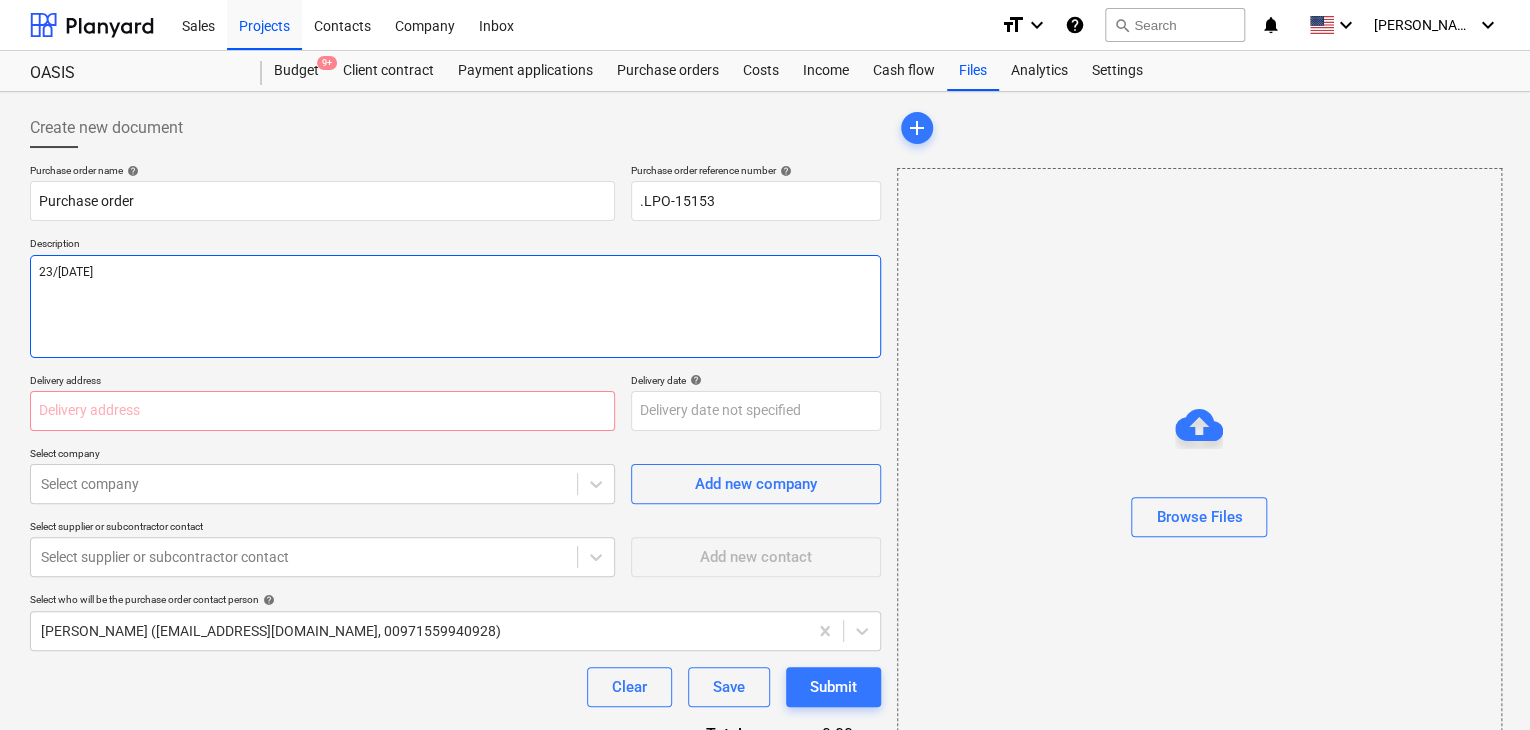 type on "x" 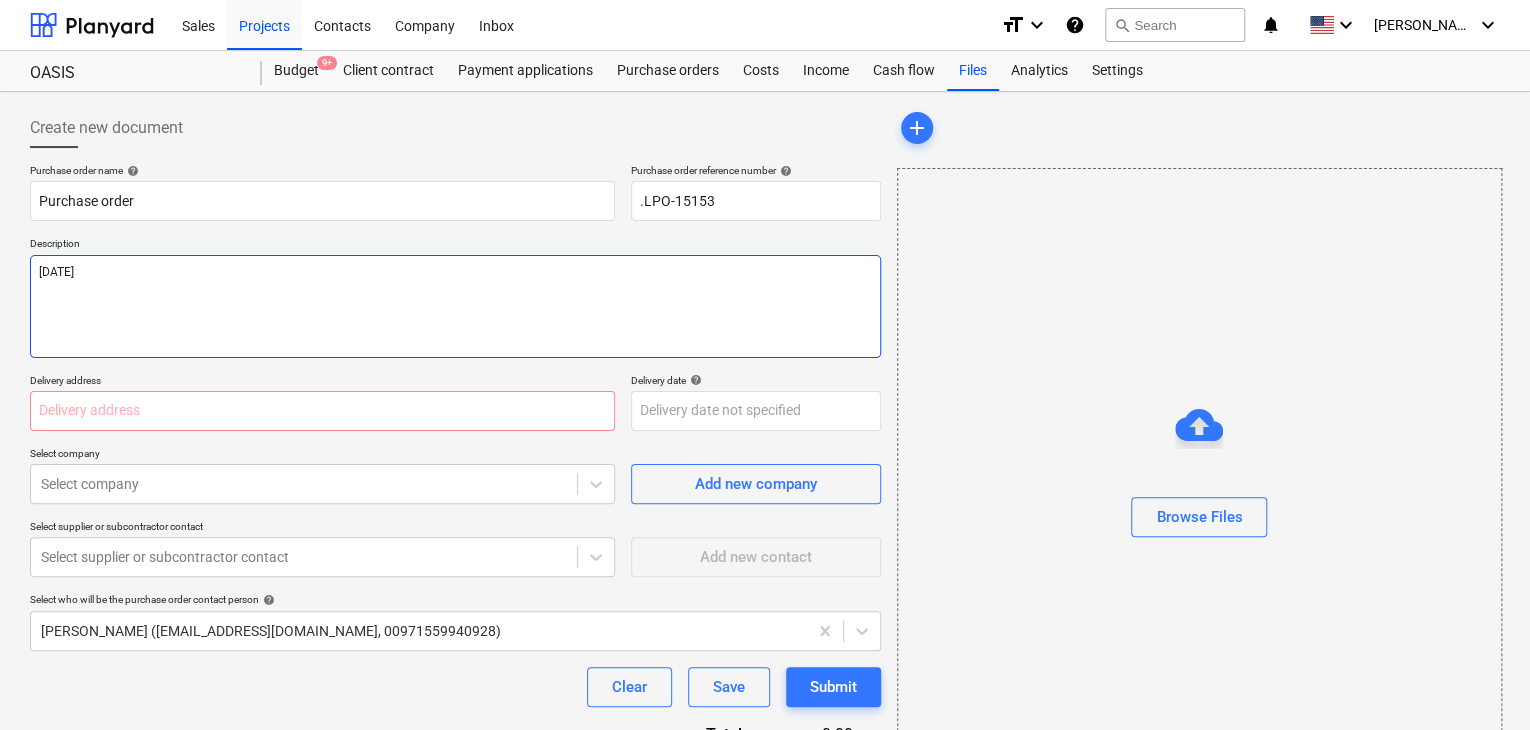 type on "x" 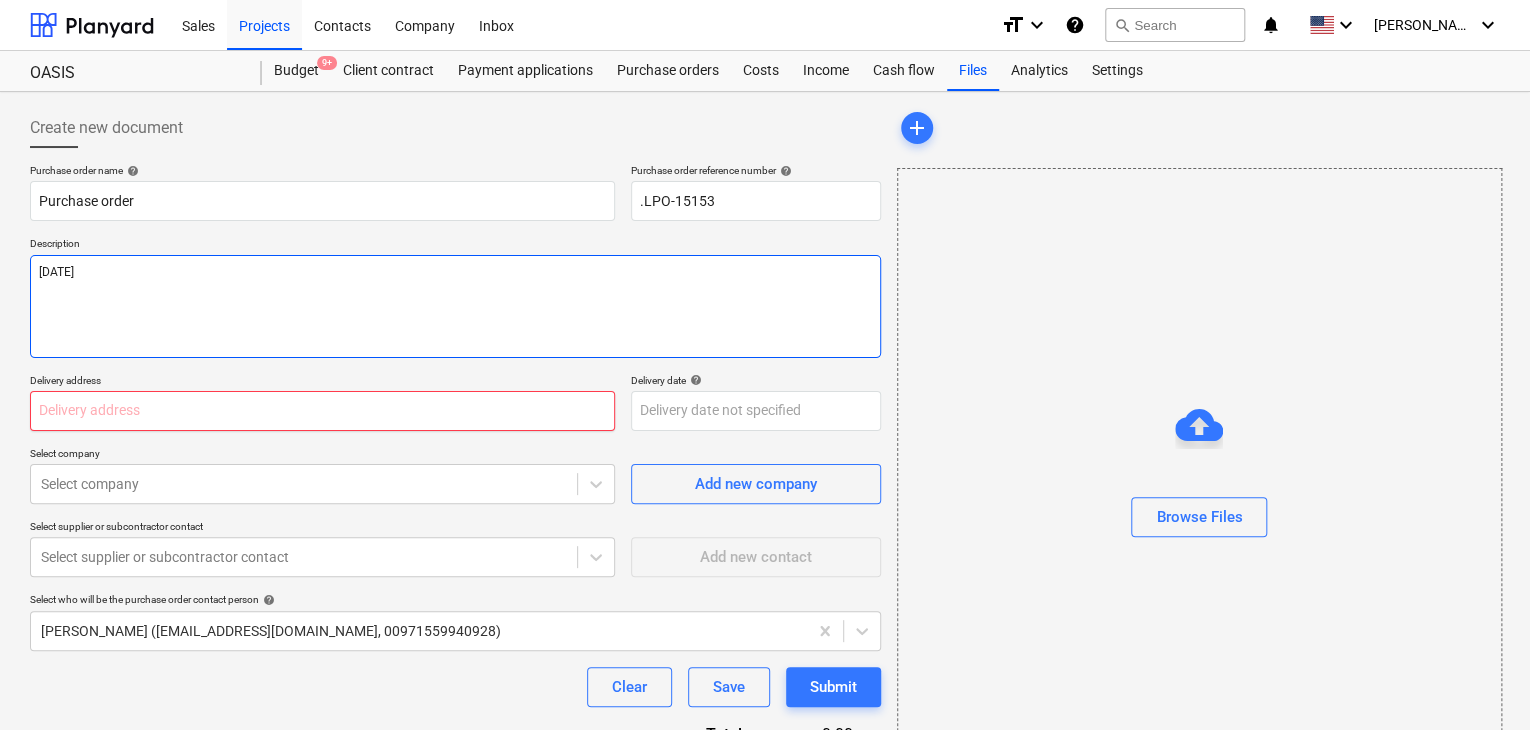 type on "[DATE]" 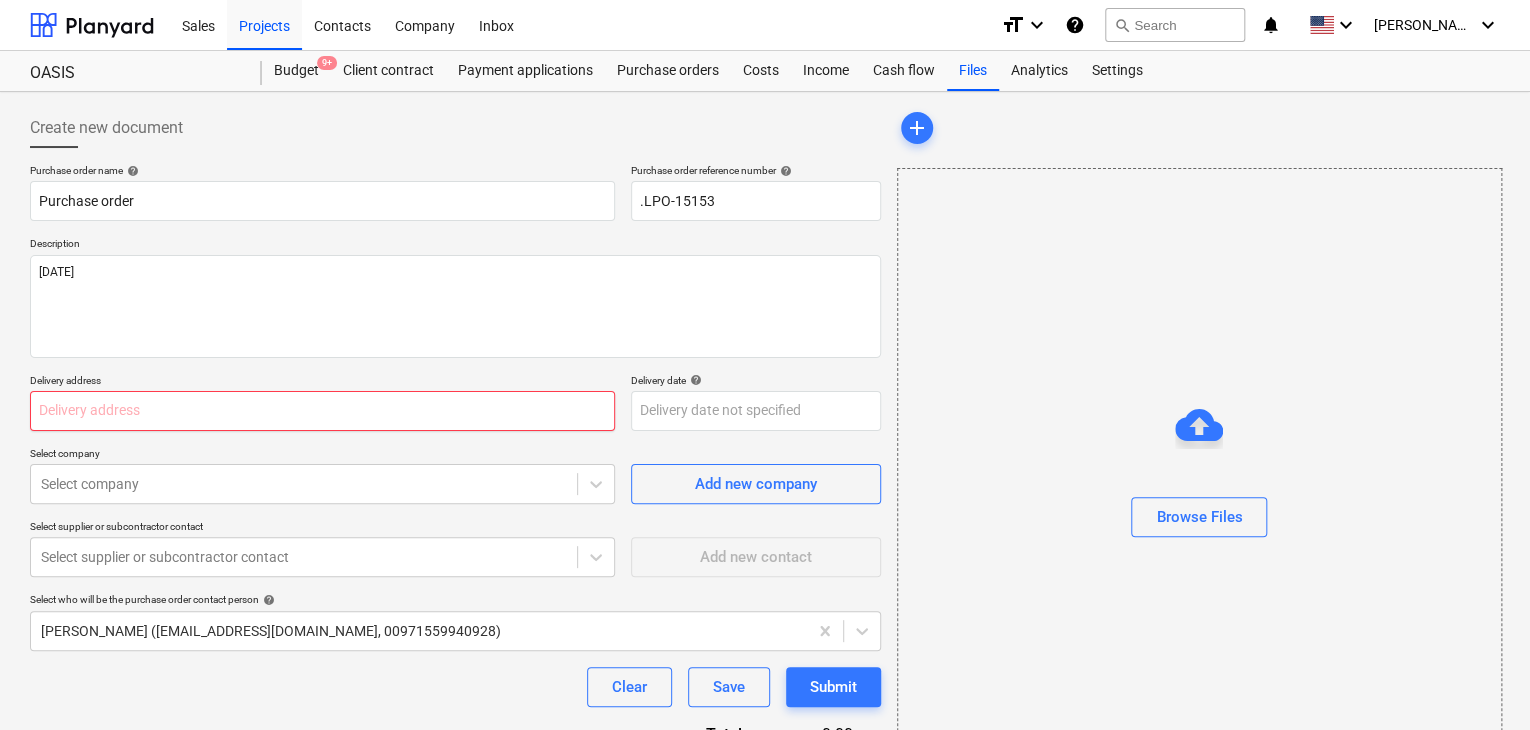 click at bounding box center (322, 411) 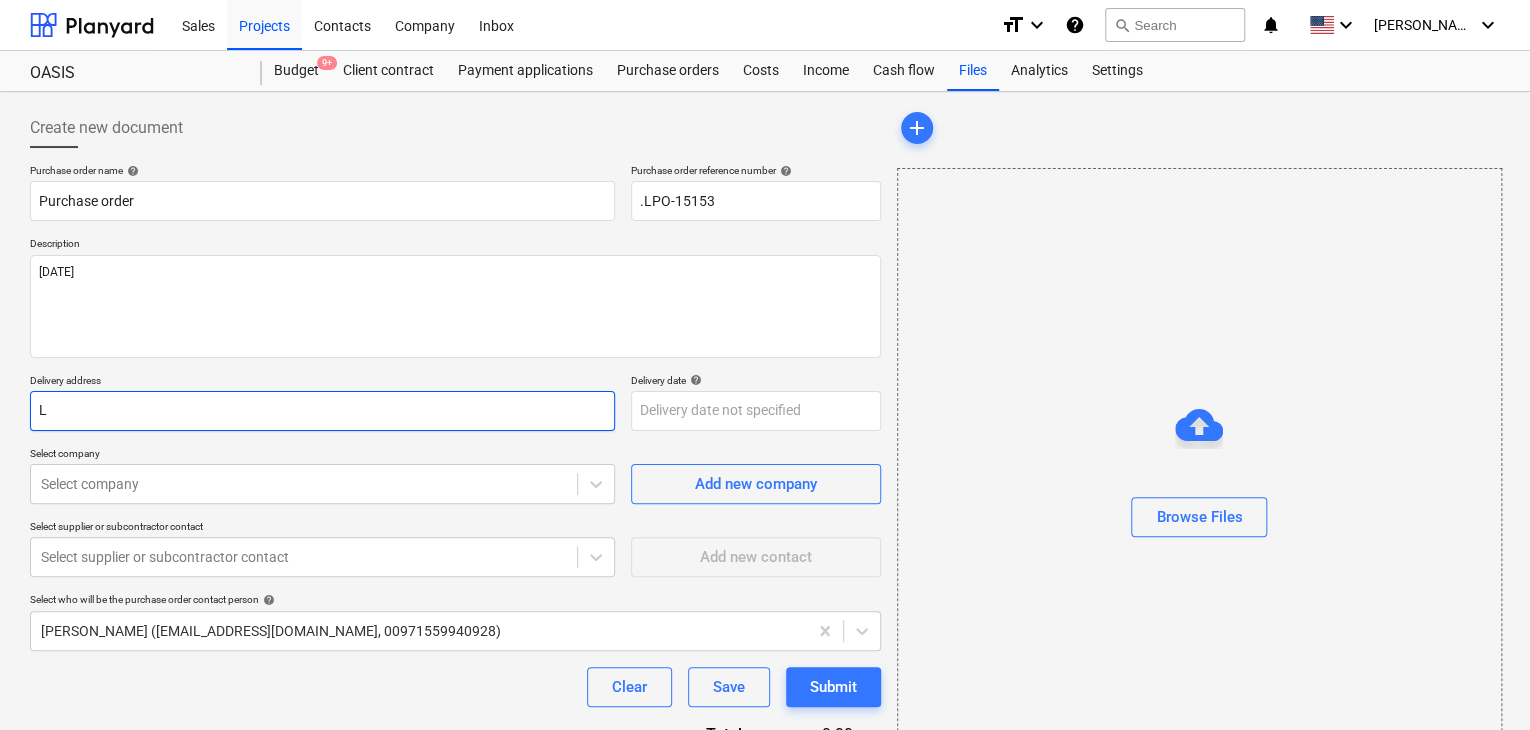 type on "x" 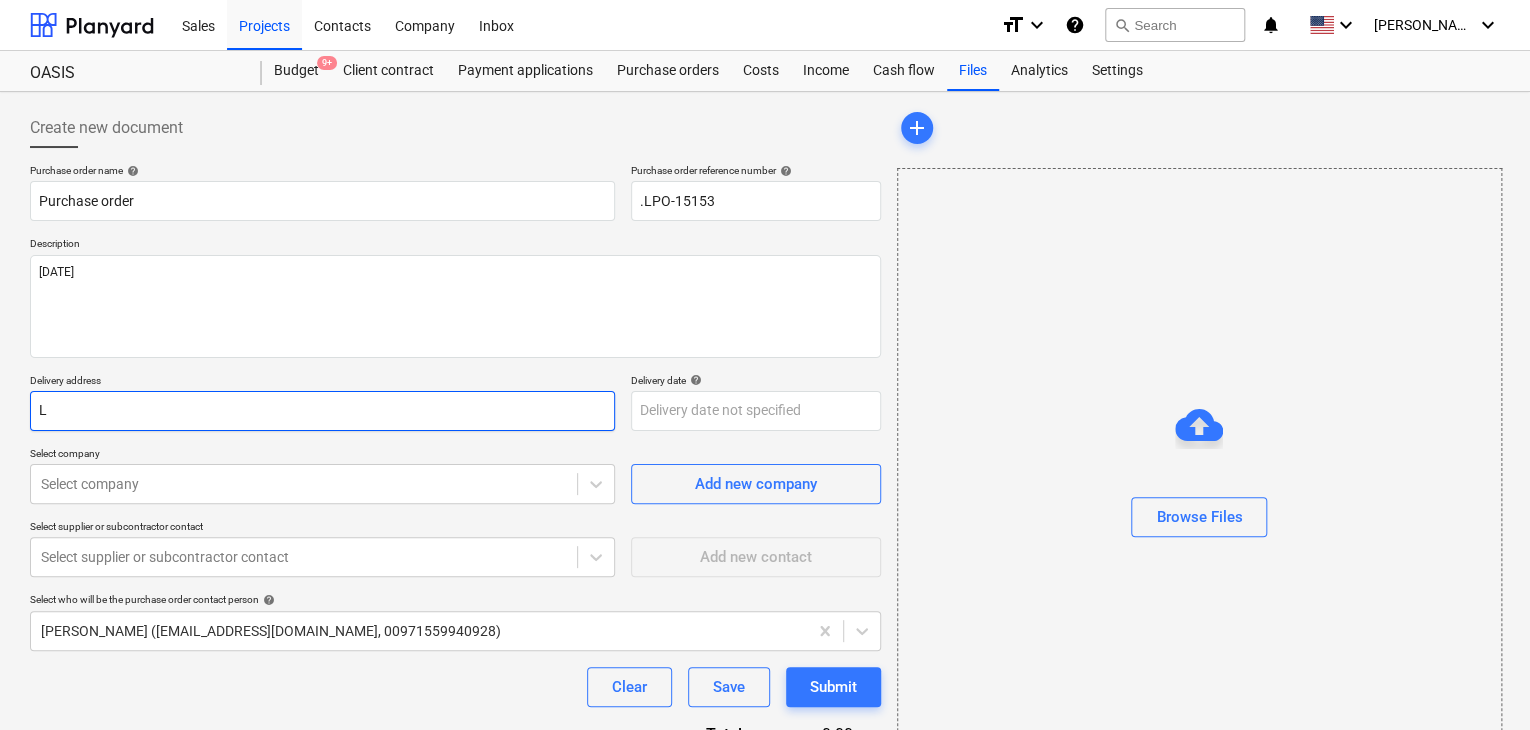 type on "LU" 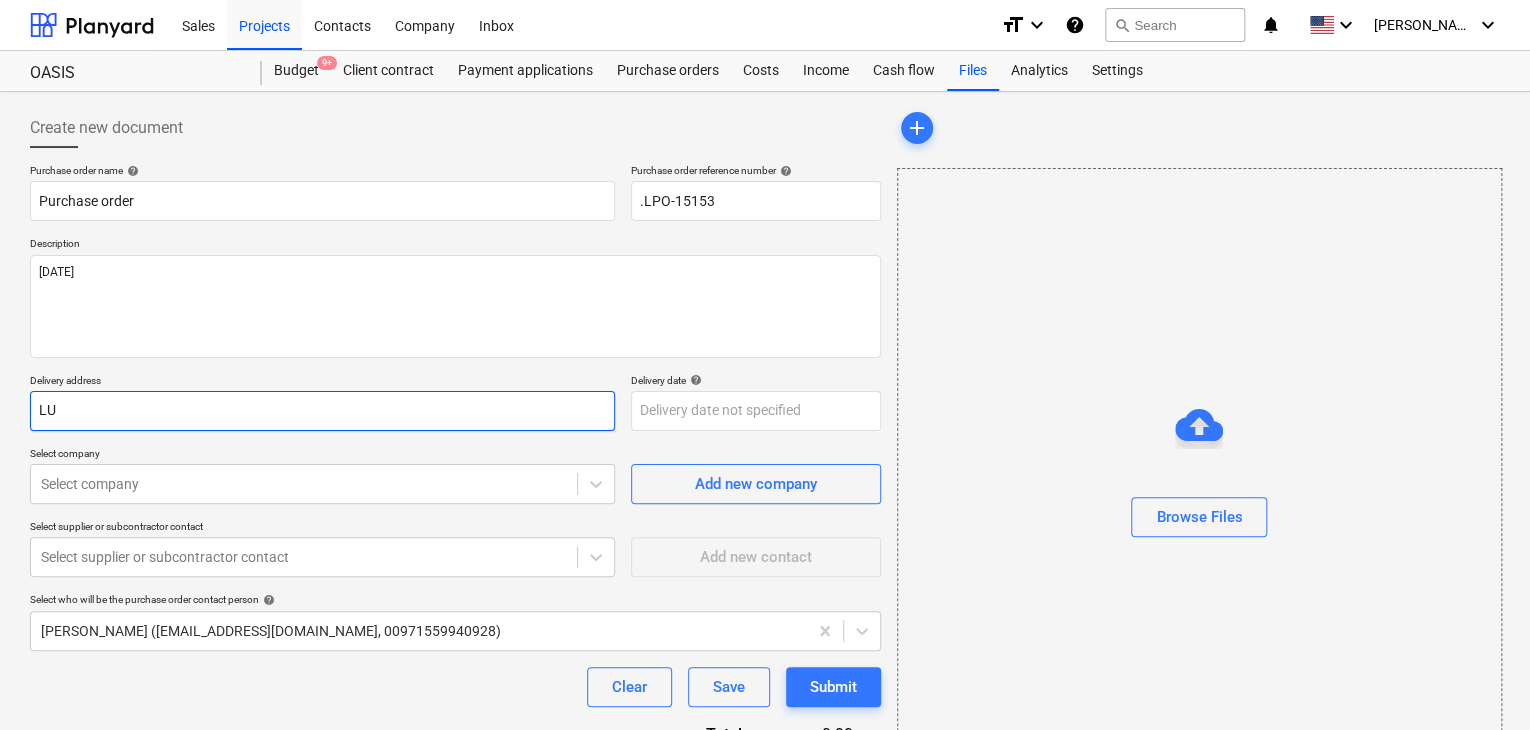 type on "x" 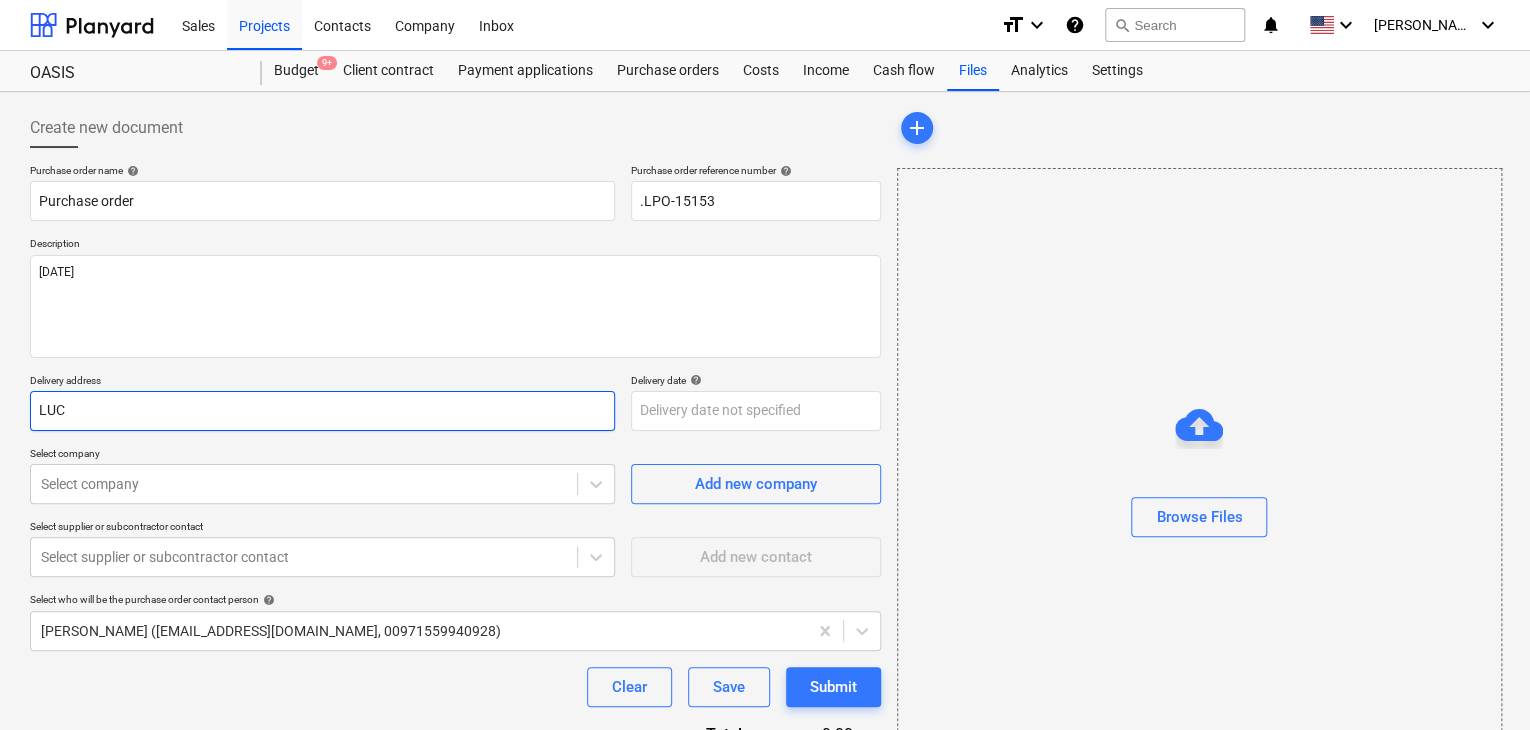 type on "x" 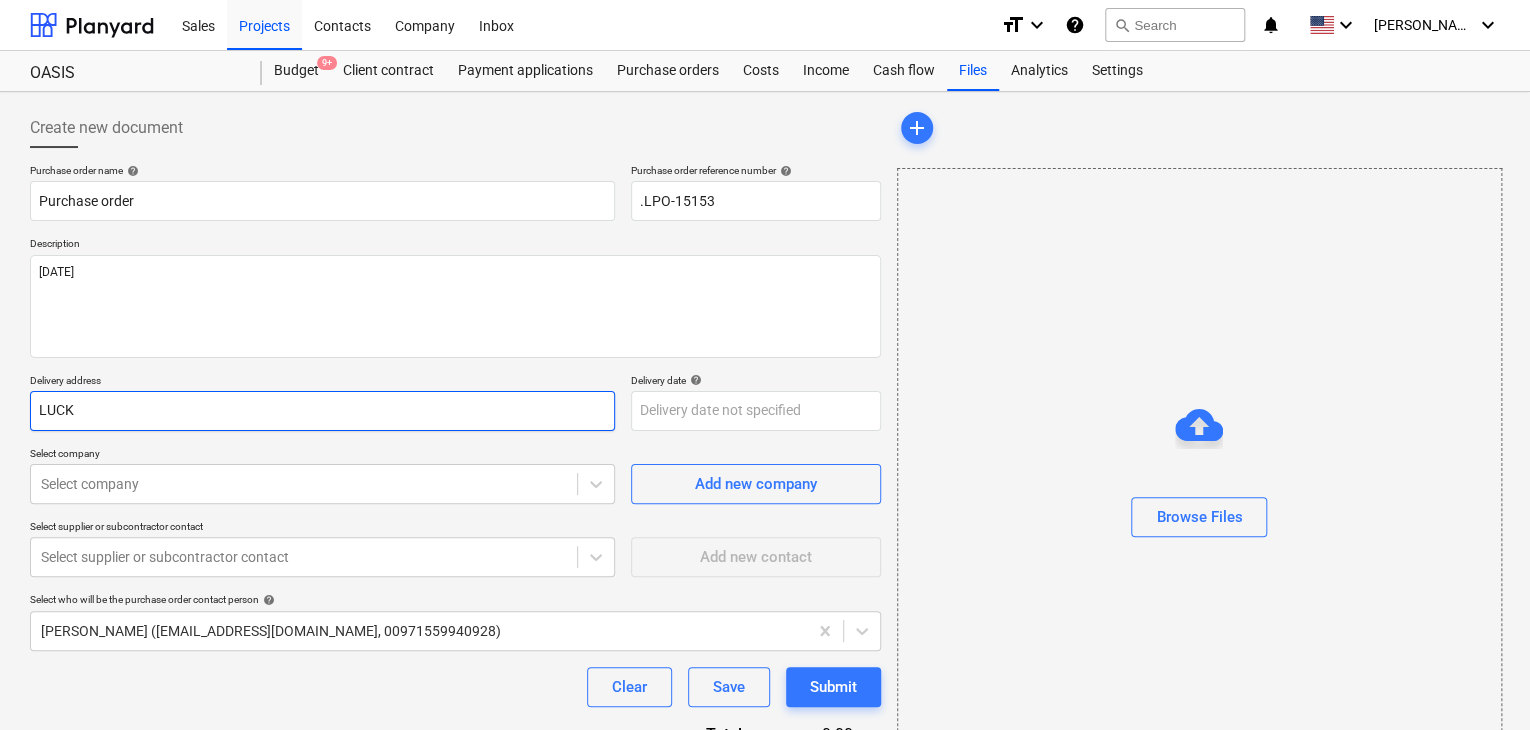 type on "x" 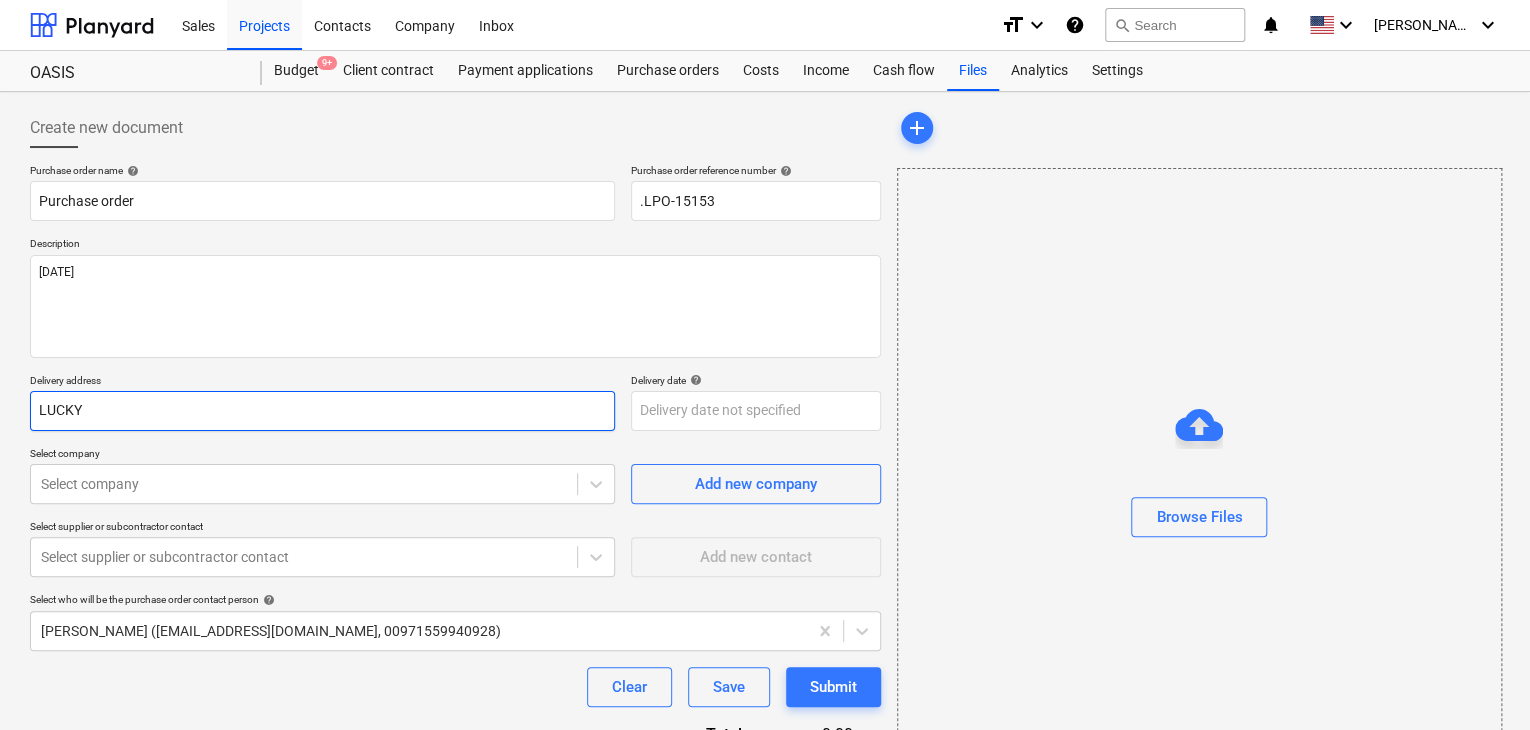 type on "x" 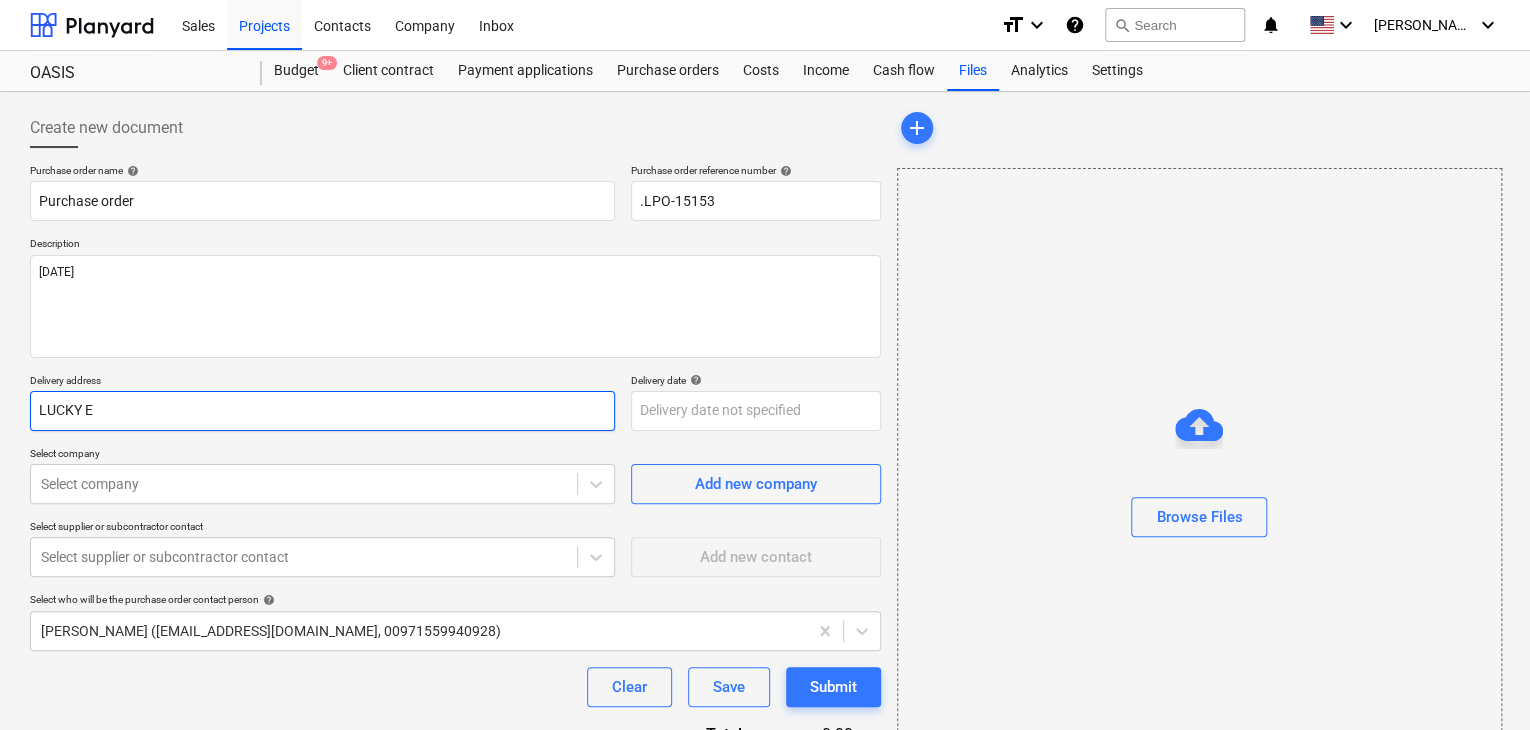type on "x" 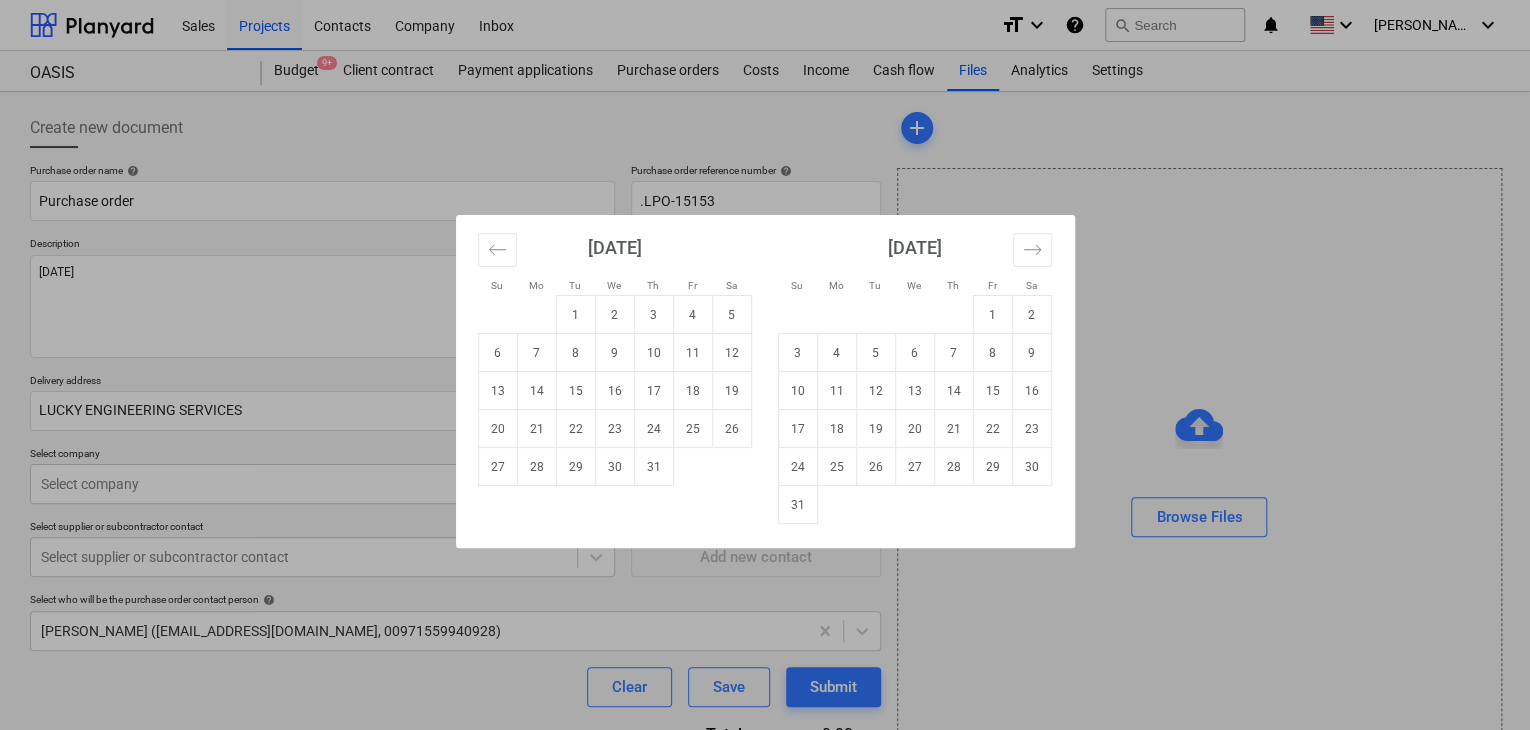 click on "Sales Projects Contacts Company Inbox format_size keyboard_arrow_down help search Search notifications 0 keyboard_arrow_down [PERSON_NAME] keyboard_arrow_down OASIS Budget 9+ Client contract Payment applications Purchase orders Costs Income Cash flow Files Analytics Settings Create new document Purchase order name help Purchase order Purchase order reference number help .LPO-15153 Description [DATE] Delivery address LUCKY ENGINEERING SERVICES Delivery date help Press the down arrow key to interact with the calendar and
select a date. Press the question mark key to get the keyboard shortcuts for changing dates. Select company Select company Add new company Select supplier or subcontractor contact Select supplier or subcontractor contact Add new contact Select who will be the purchase order contact person help [PERSON_NAME] ([EMAIL_ADDRESS][DOMAIN_NAME], 00971559940928) Clear Save Submit Total 0.00د.إ.‏ Select line-items to add help Search or select a line-item Select in bulk add Browse Files
x" at bounding box center [765, 365] 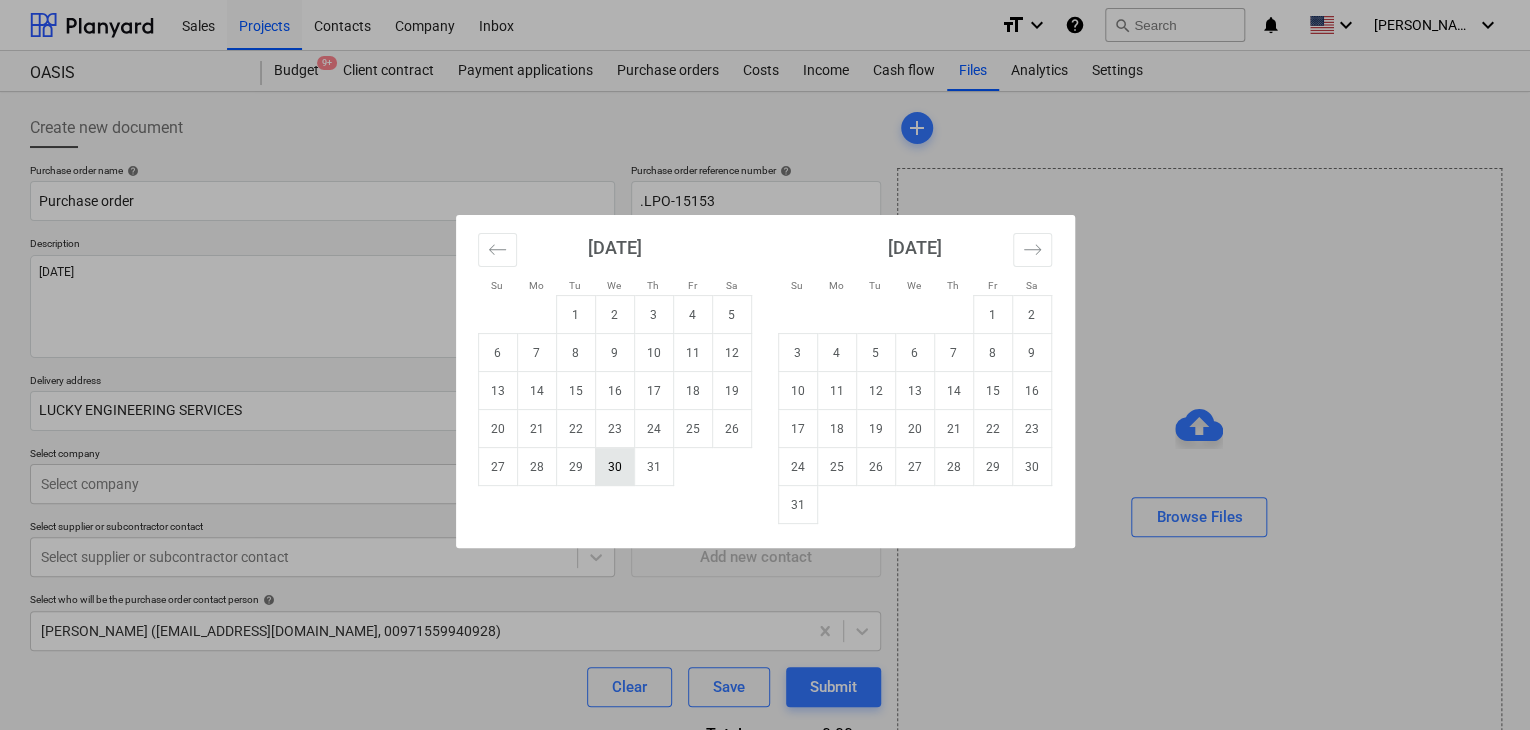 click on "30" at bounding box center (614, 467) 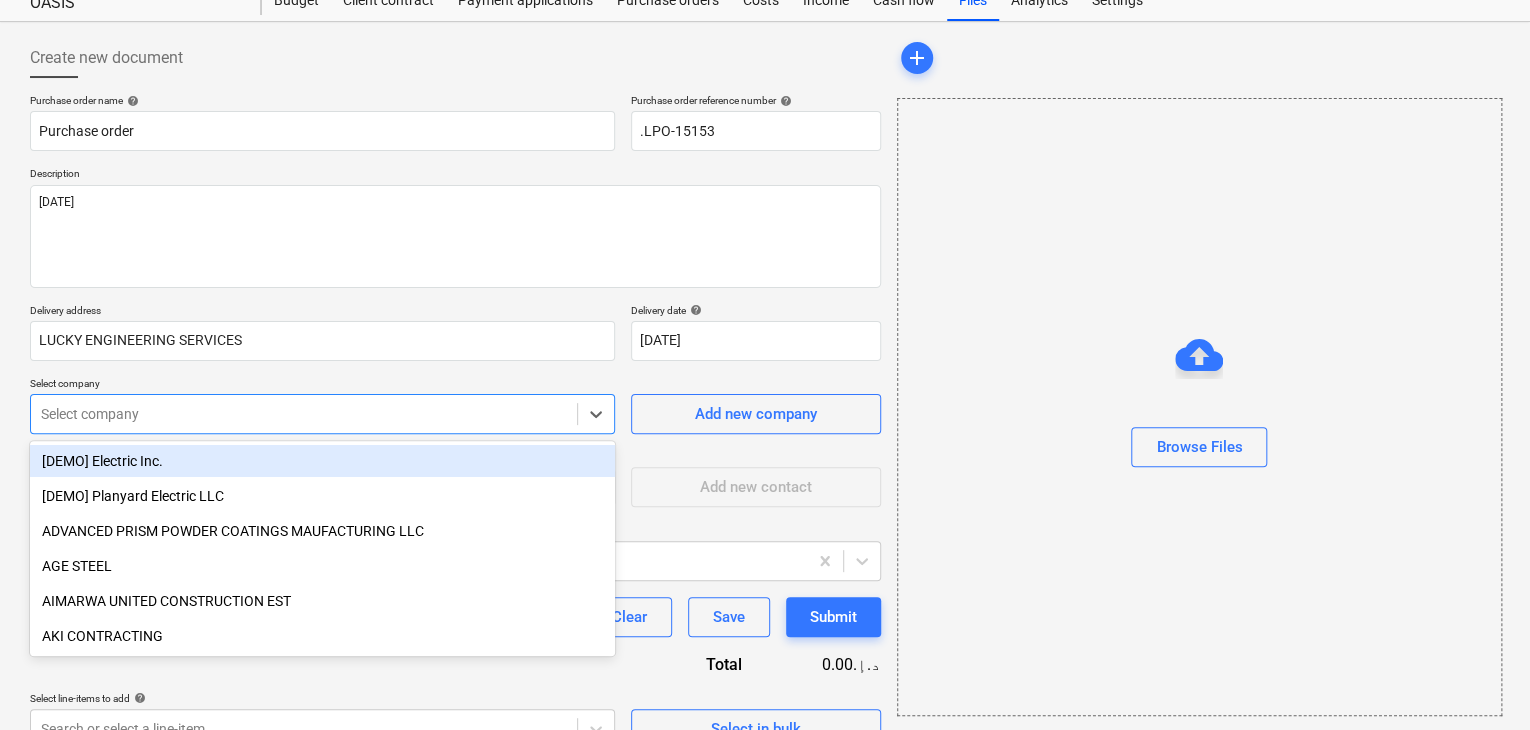 click on "Sales Projects Contacts Company Inbox format_size keyboard_arrow_down help search Search notifications 0 keyboard_arrow_down [PERSON_NAME] keyboard_arrow_down OASIS Budget 9+ Client contract Payment applications Purchase orders Costs Income Cash flow Files Analytics Settings Create new document Purchase order name help Purchase order Purchase order reference number help .LPO-15153 Description [DATE] Delivery address LUCKY ENGINEERING SERVICES Delivery date help [DATE] [DATE] Press the down arrow key to interact with the calendar and
select a date. Press the question mark key to get the keyboard shortcuts for changing dates. Select company option [DEMO] Electric Inc.   focused, 1 of 203. 203 results available. Use Up and Down to choose options, press Enter to select the currently focused option, press Escape to exit the menu, press Tab to select the option and exit the menu. Select company Add new company Select supplier or subcontractor contact Select supplier or subcontractor contact help" at bounding box center [765, 295] 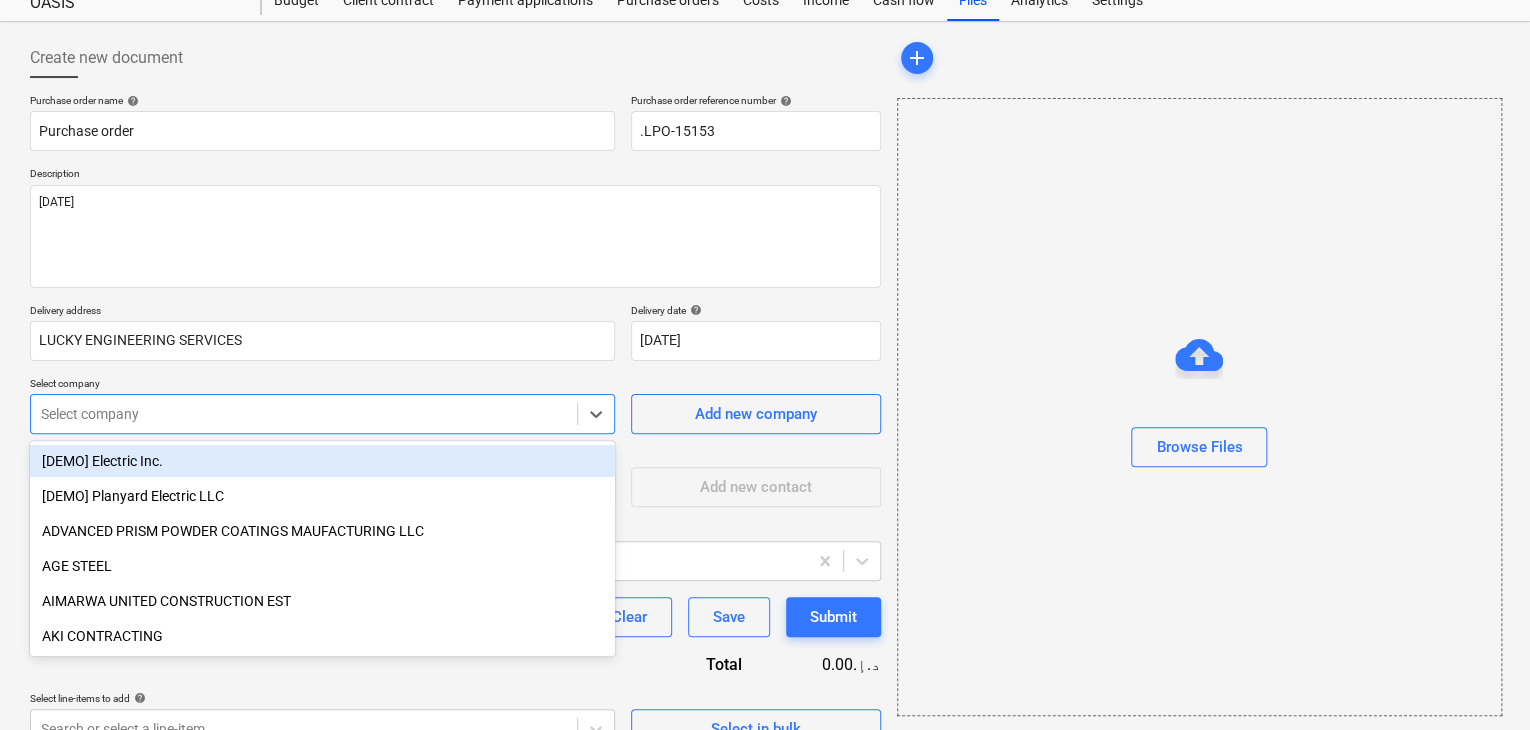 scroll, scrollTop: 93, scrollLeft: 0, axis: vertical 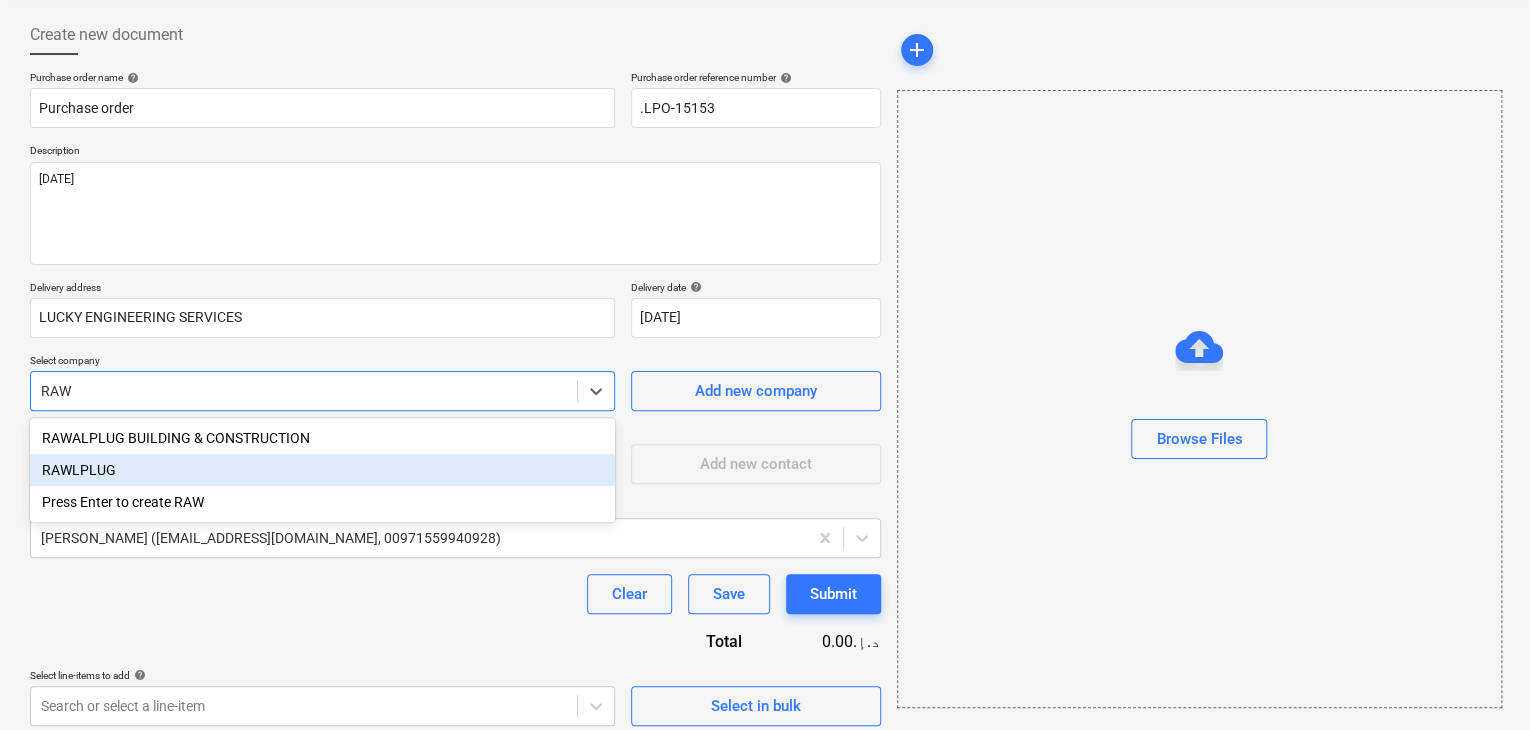 click on "RAWLPLUG" at bounding box center [322, 470] 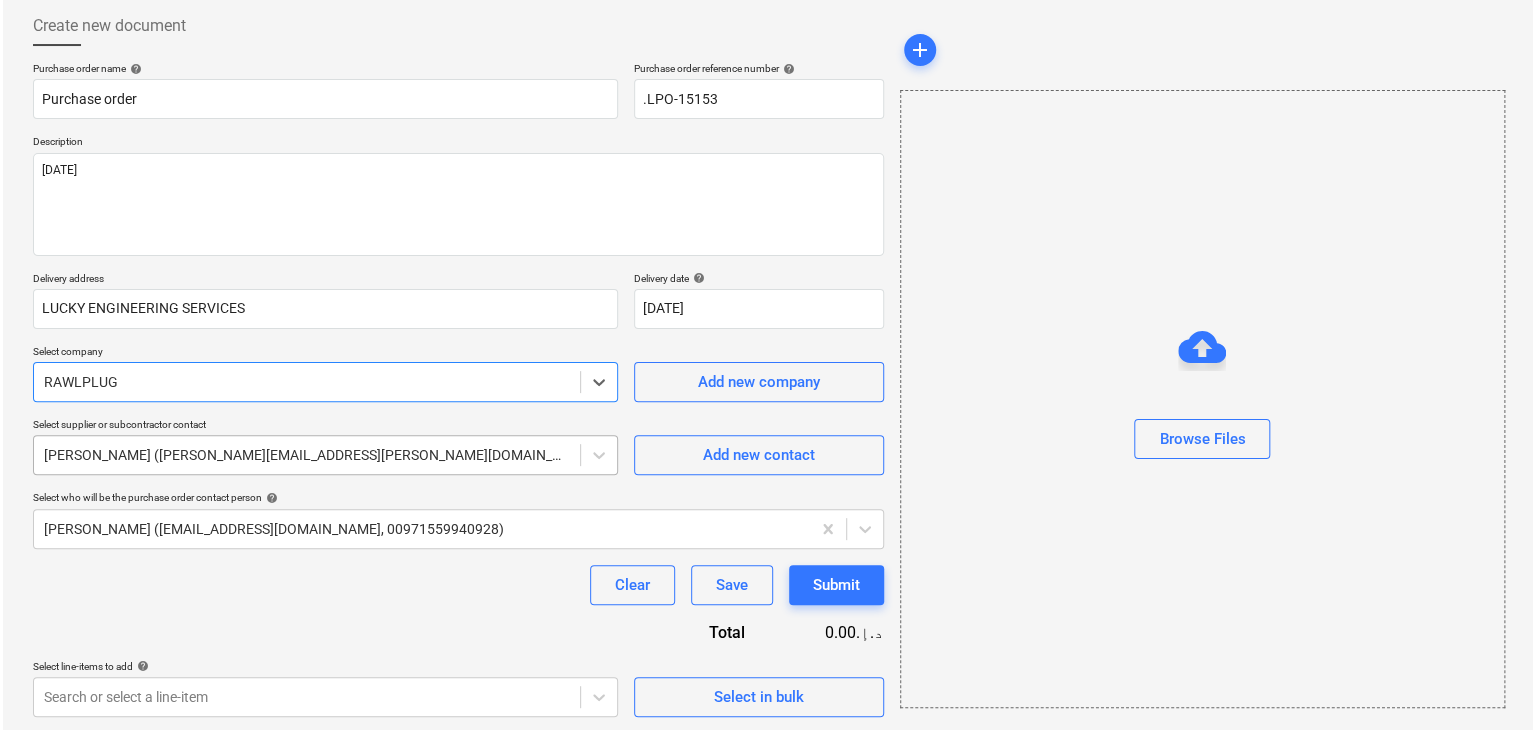 scroll, scrollTop: 104, scrollLeft: 0, axis: vertical 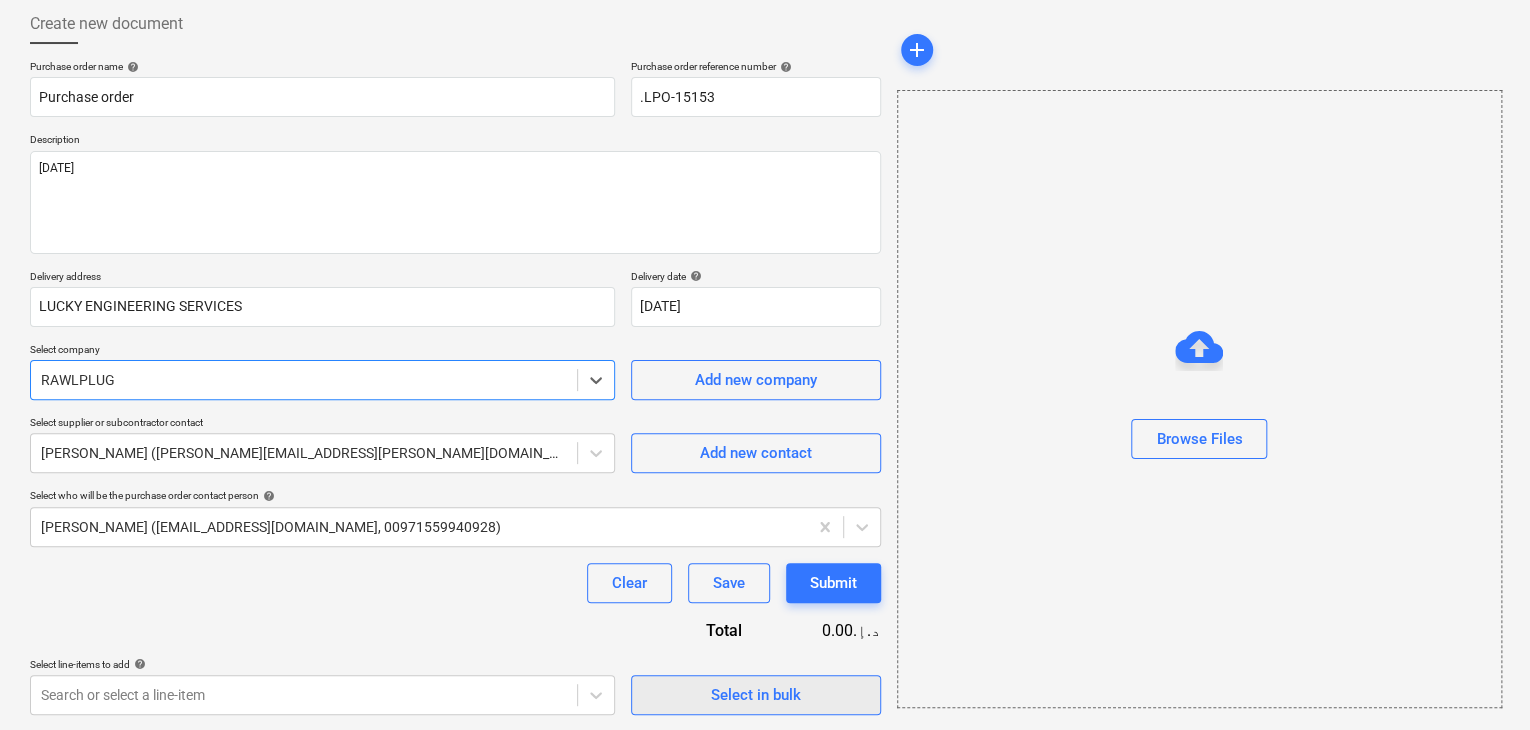 click on "Select in bulk" at bounding box center [756, 695] 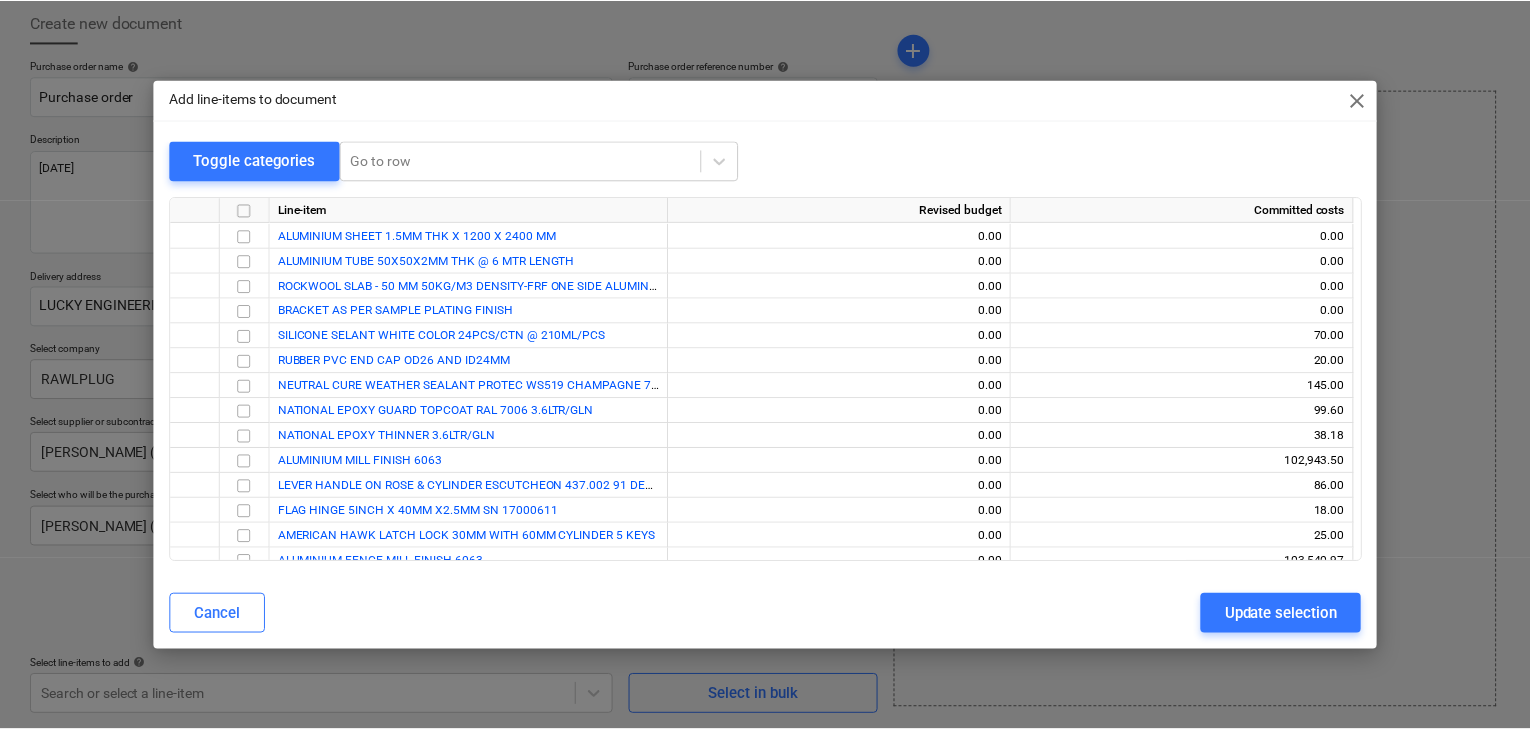 scroll, scrollTop: 636, scrollLeft: 0, axis: vertical 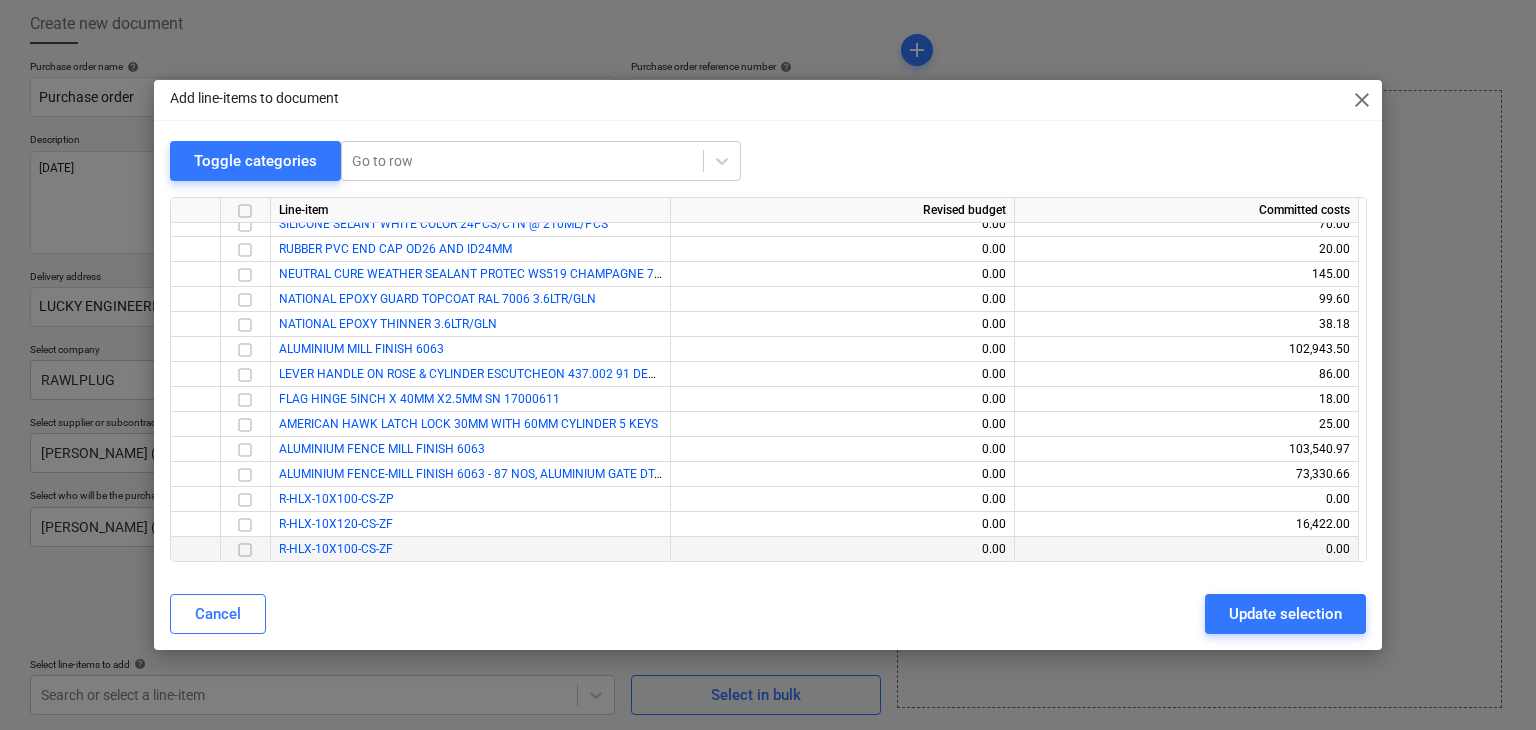 click at bounding box center [246, 549] 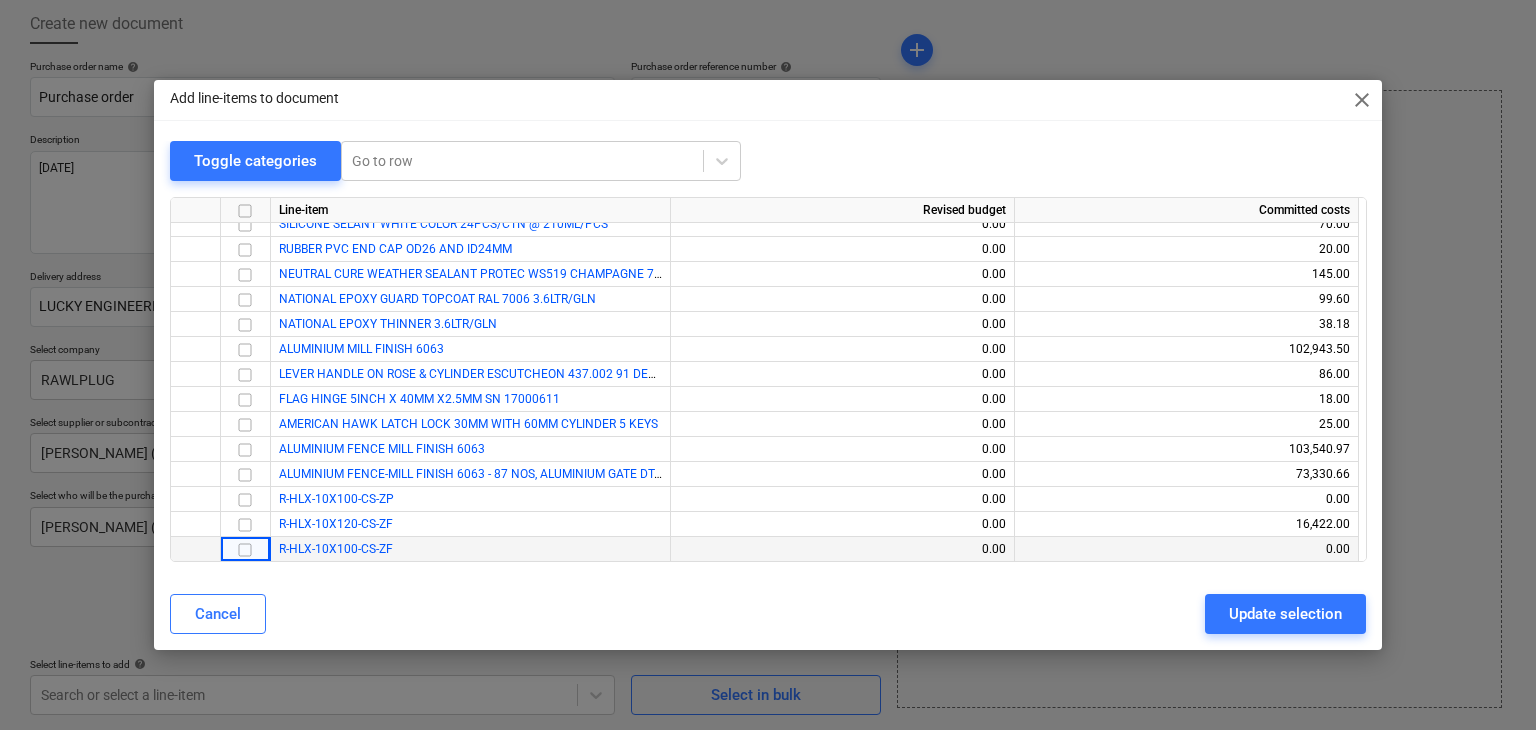 click at bounding box center (245, 550) 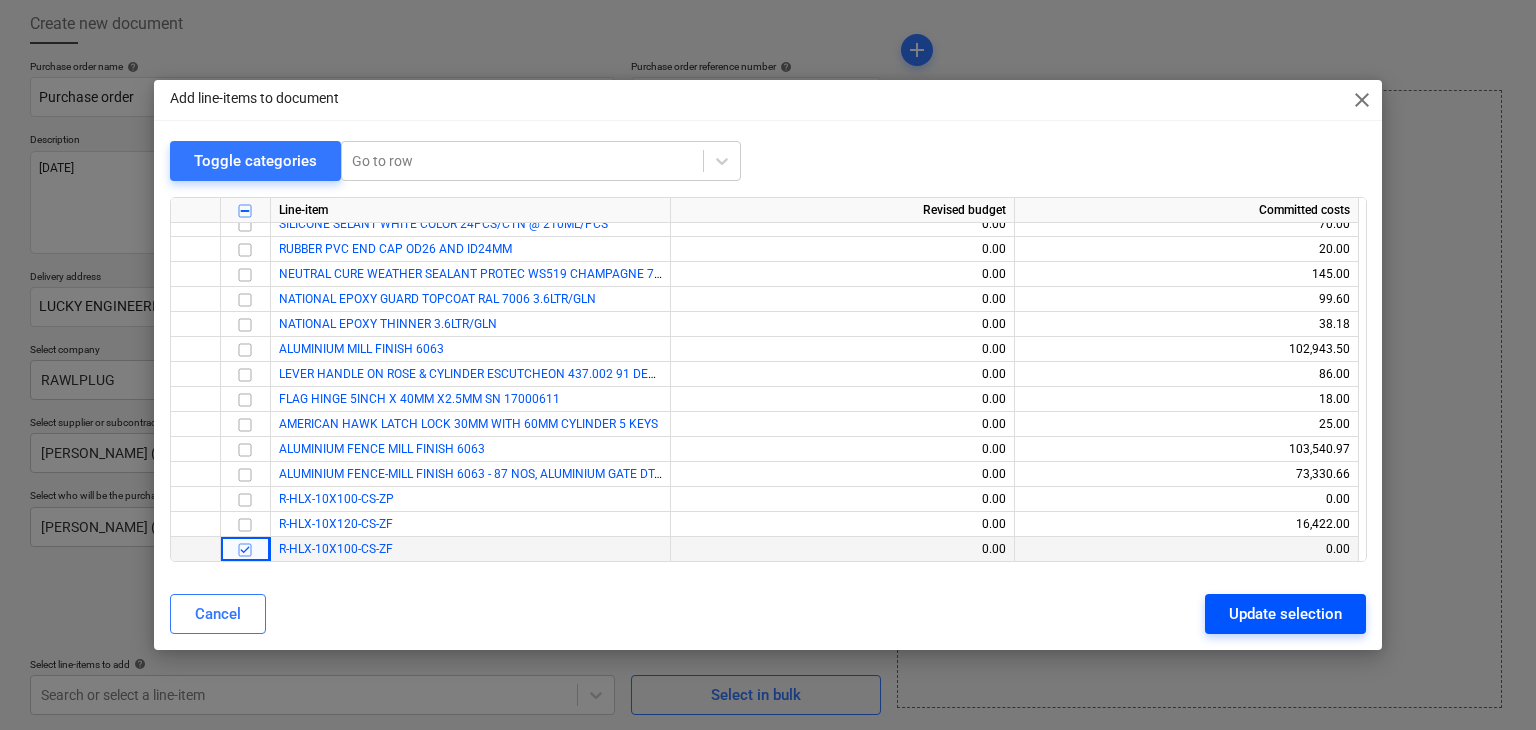 click on "Update selection" at bounding box center [1285, 614] 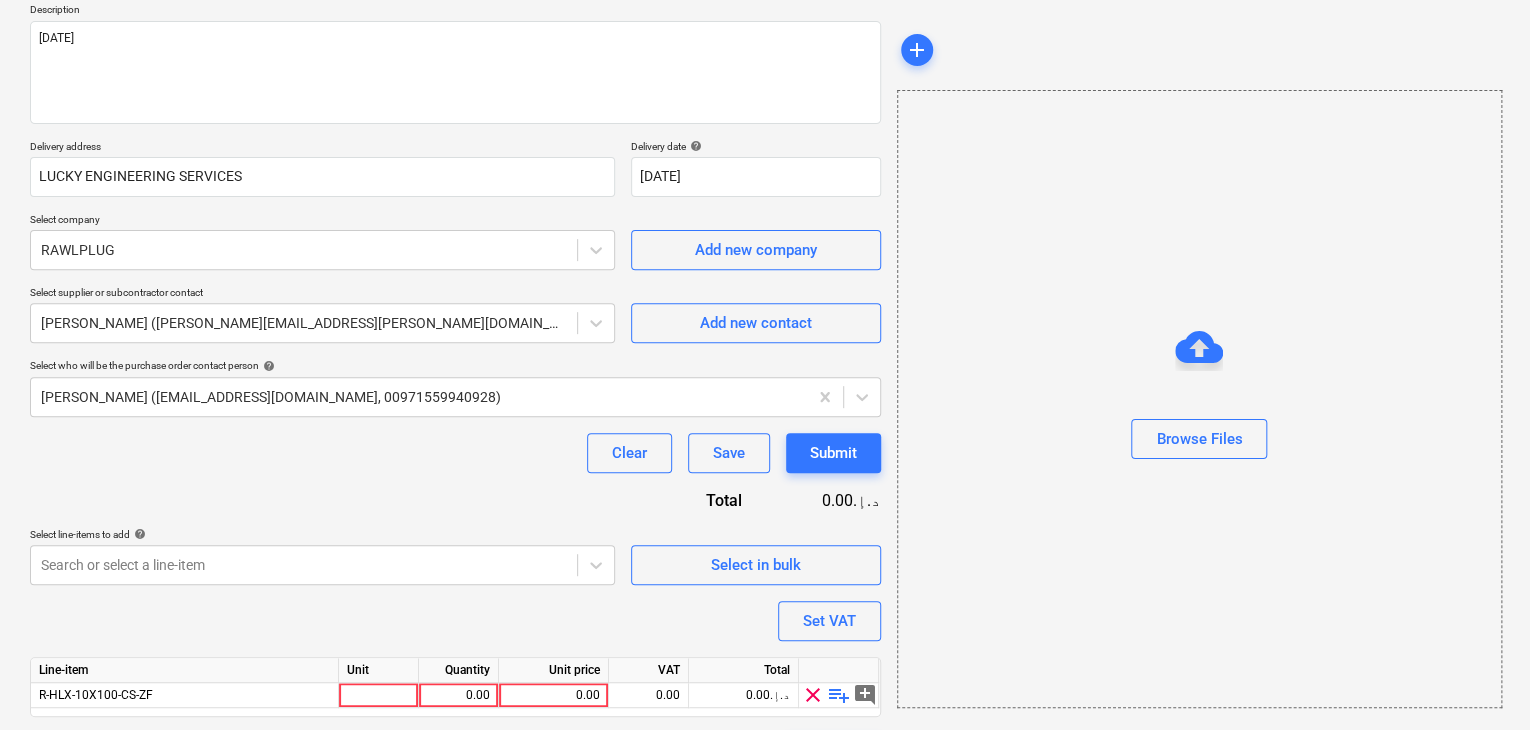 scroll, scrollTop: 292, scrollLeft: 0, axis: vertical 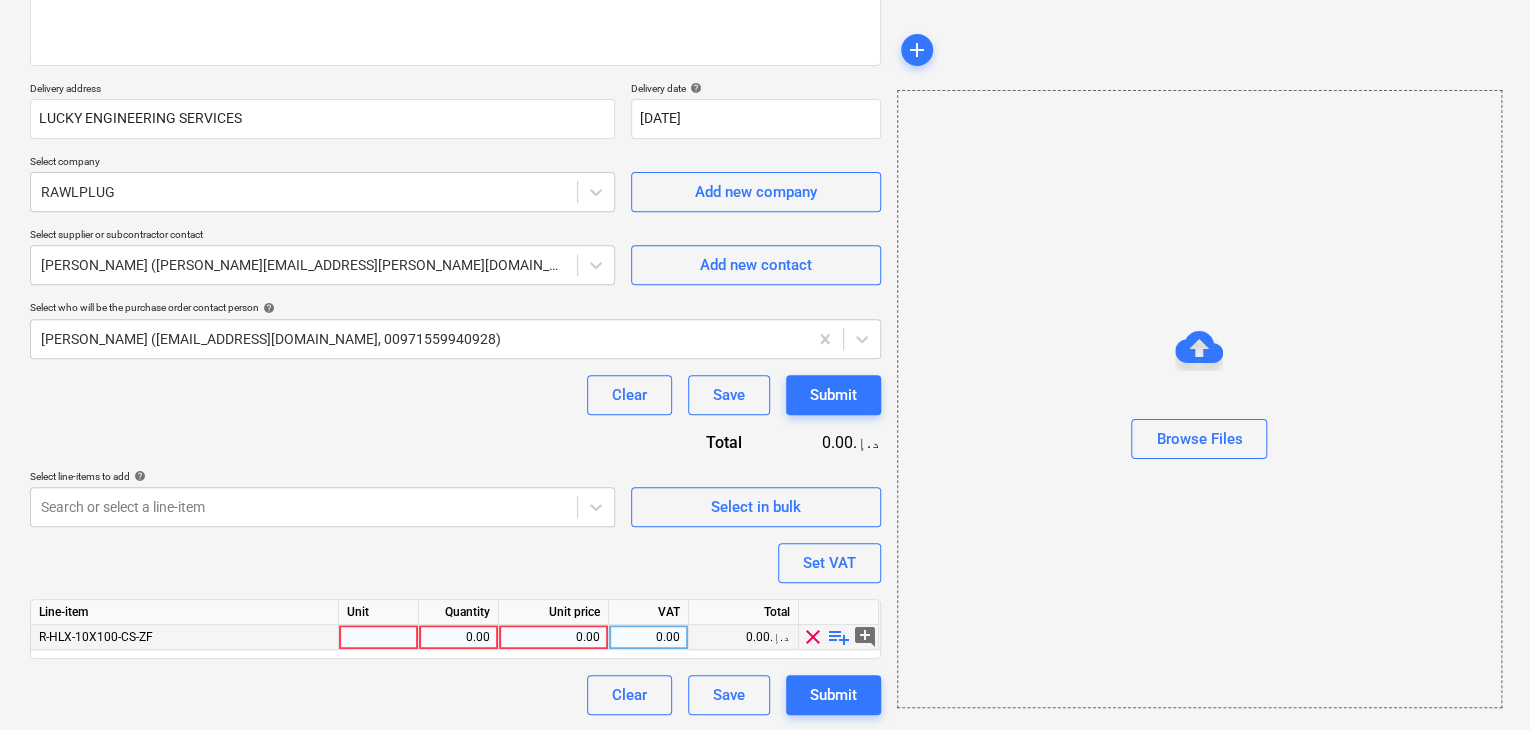 click at bounding box center [379, 637] 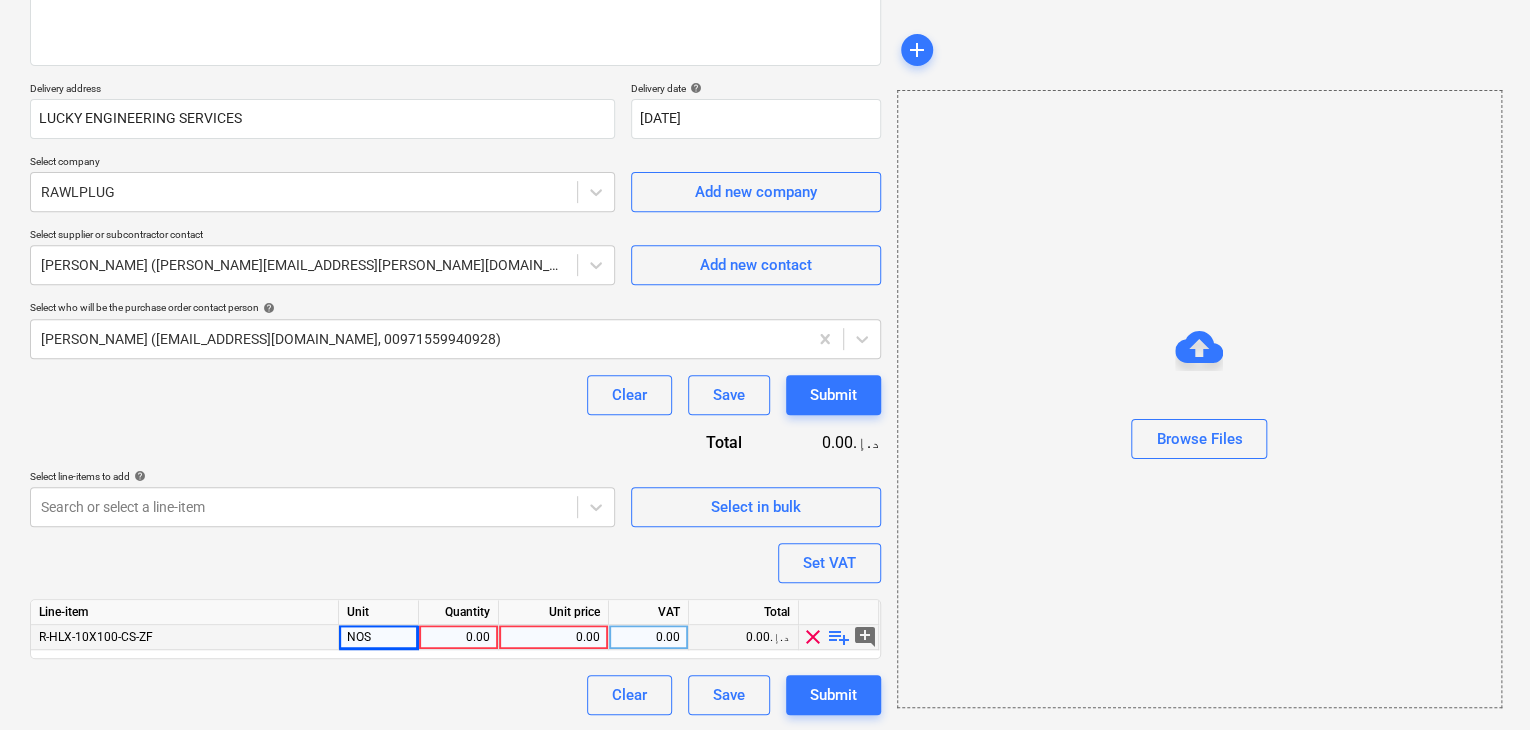 click on "0.00" at bounding box center (458, 637) 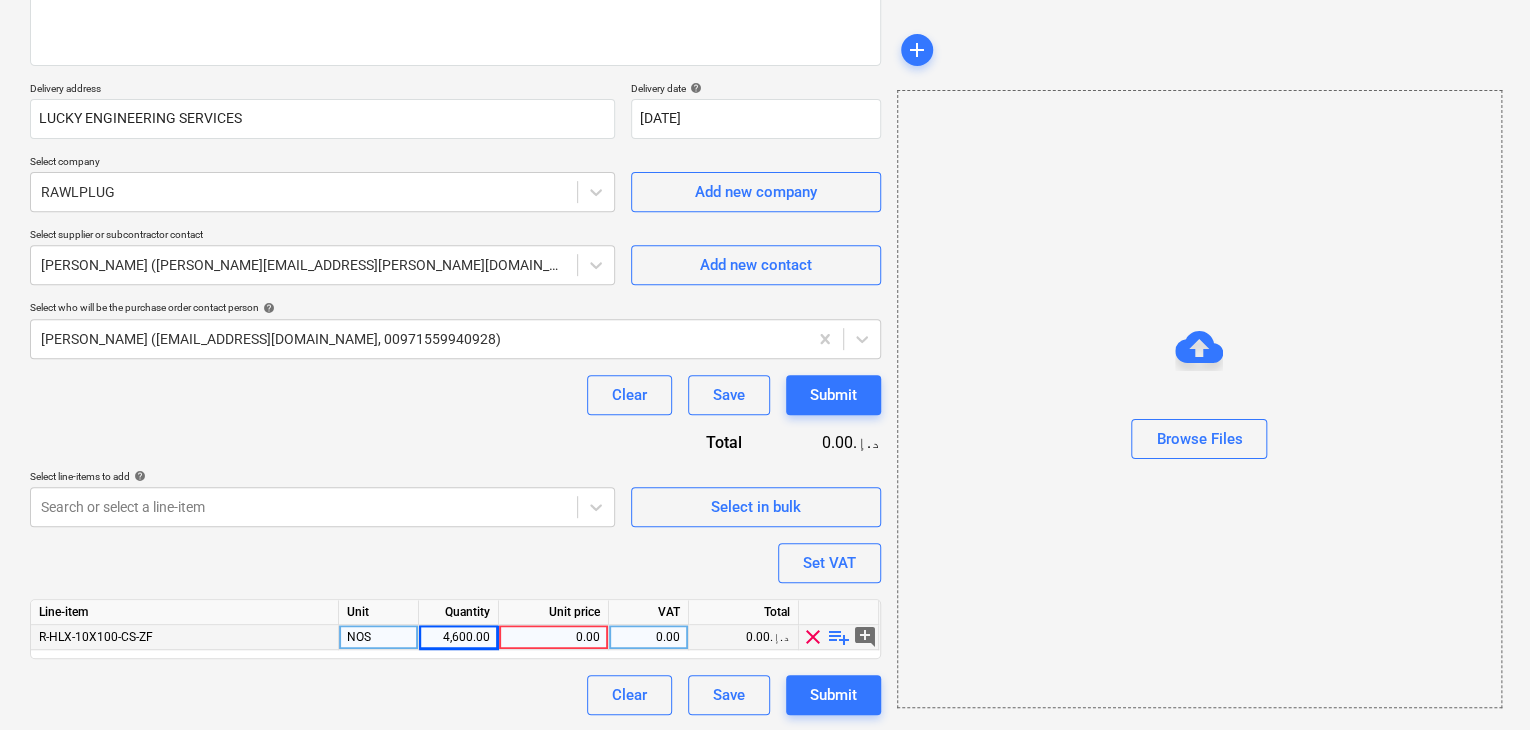 click on "0.00" at bounding box center [553, 637] 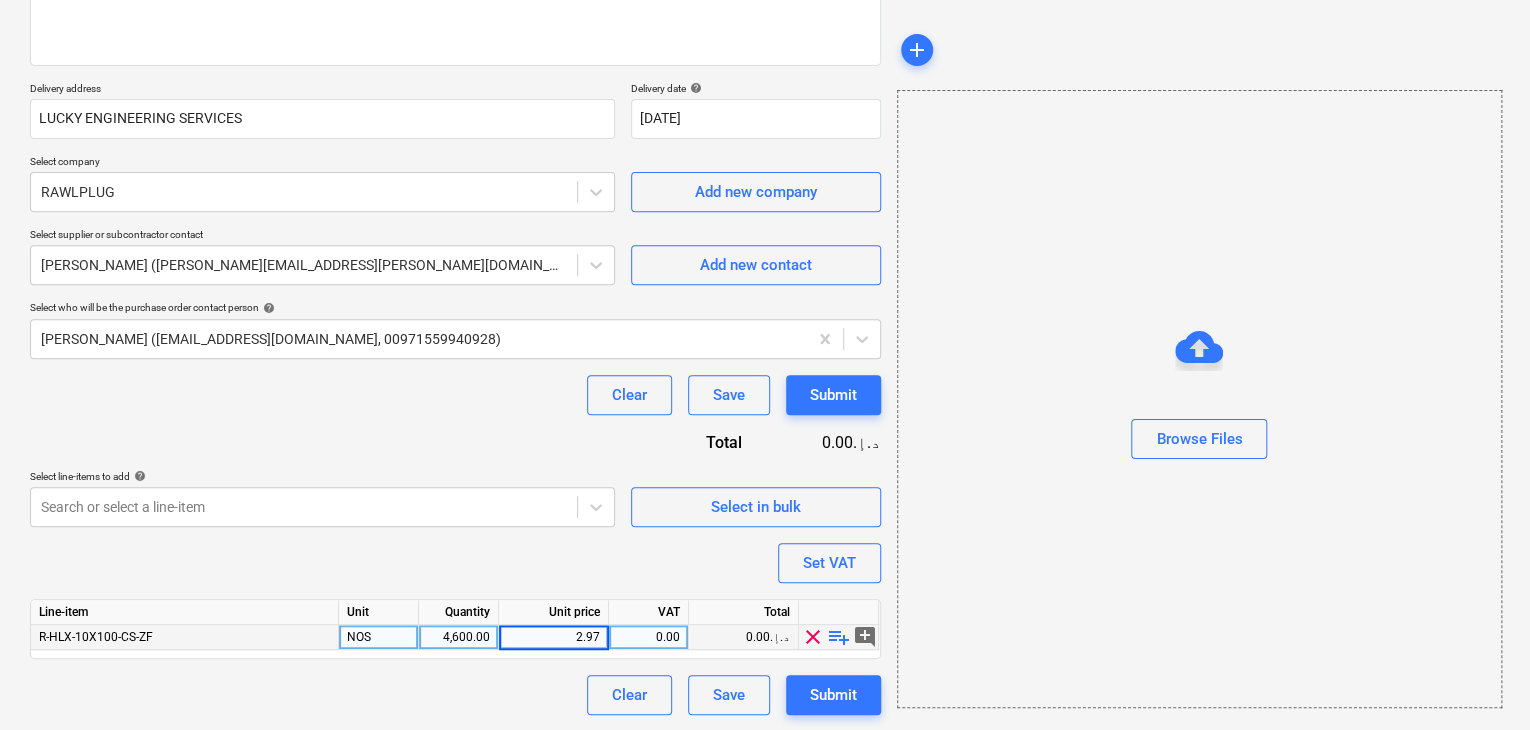 click on "Browse Files" at bounding box center (1199, 399) 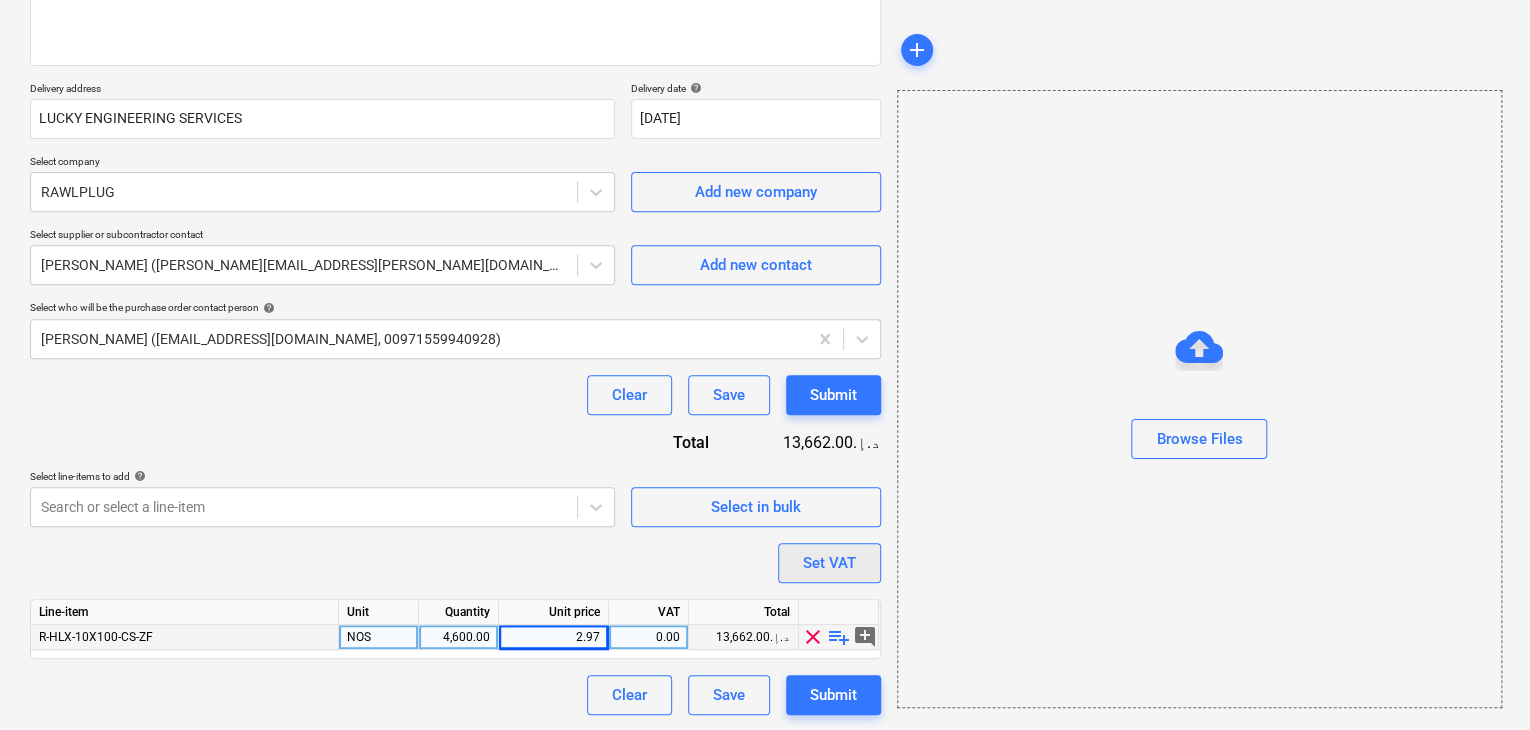 click on "Set VAT" at bounding box center [829, 563] 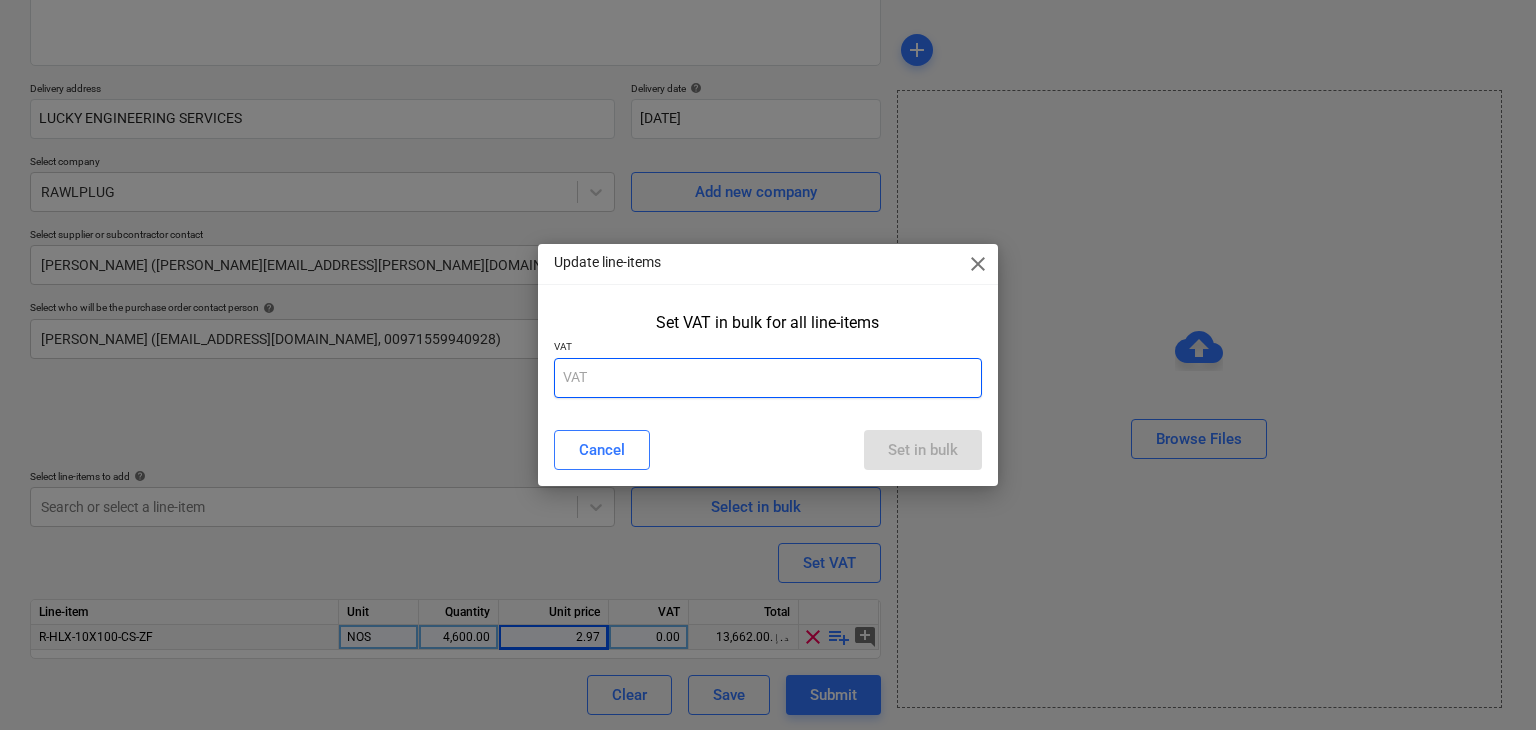 click at bounding box center [768, 378] 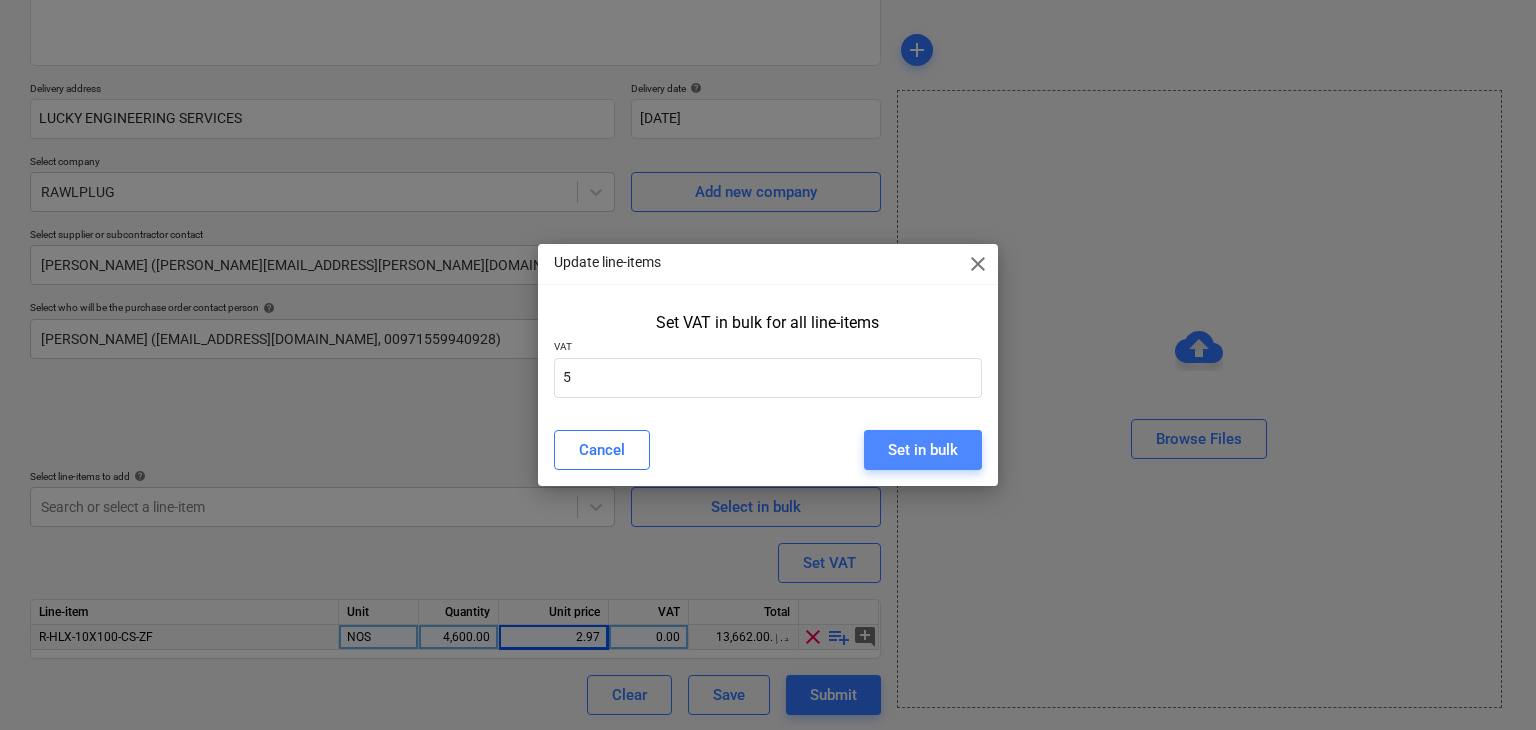 click on "Set in bulk" at bounding box center [923, 450] 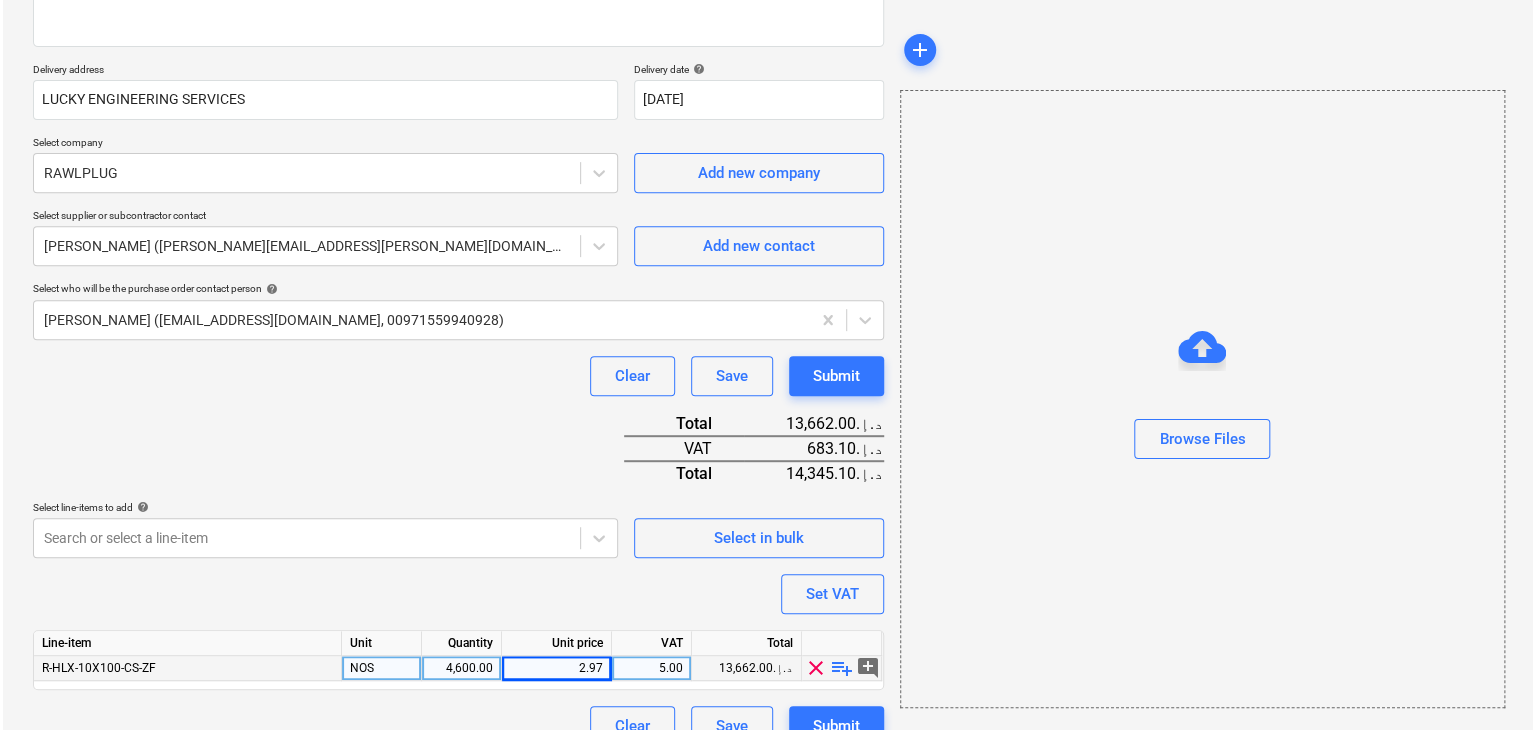 scroll, scrollTop: 342, scrollLeft: 0, axis: vertical 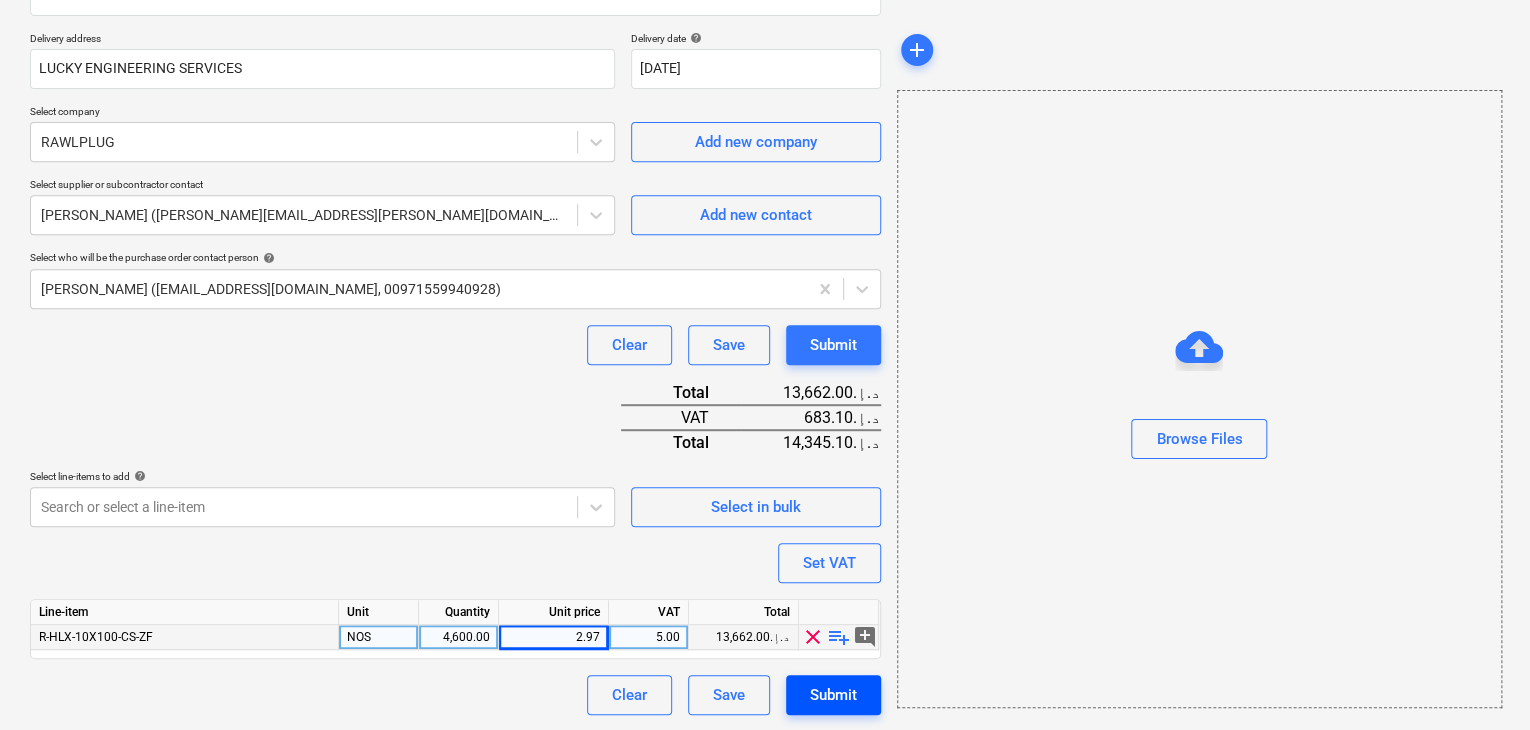 click on "Submit" at bounding box center (833, 695) 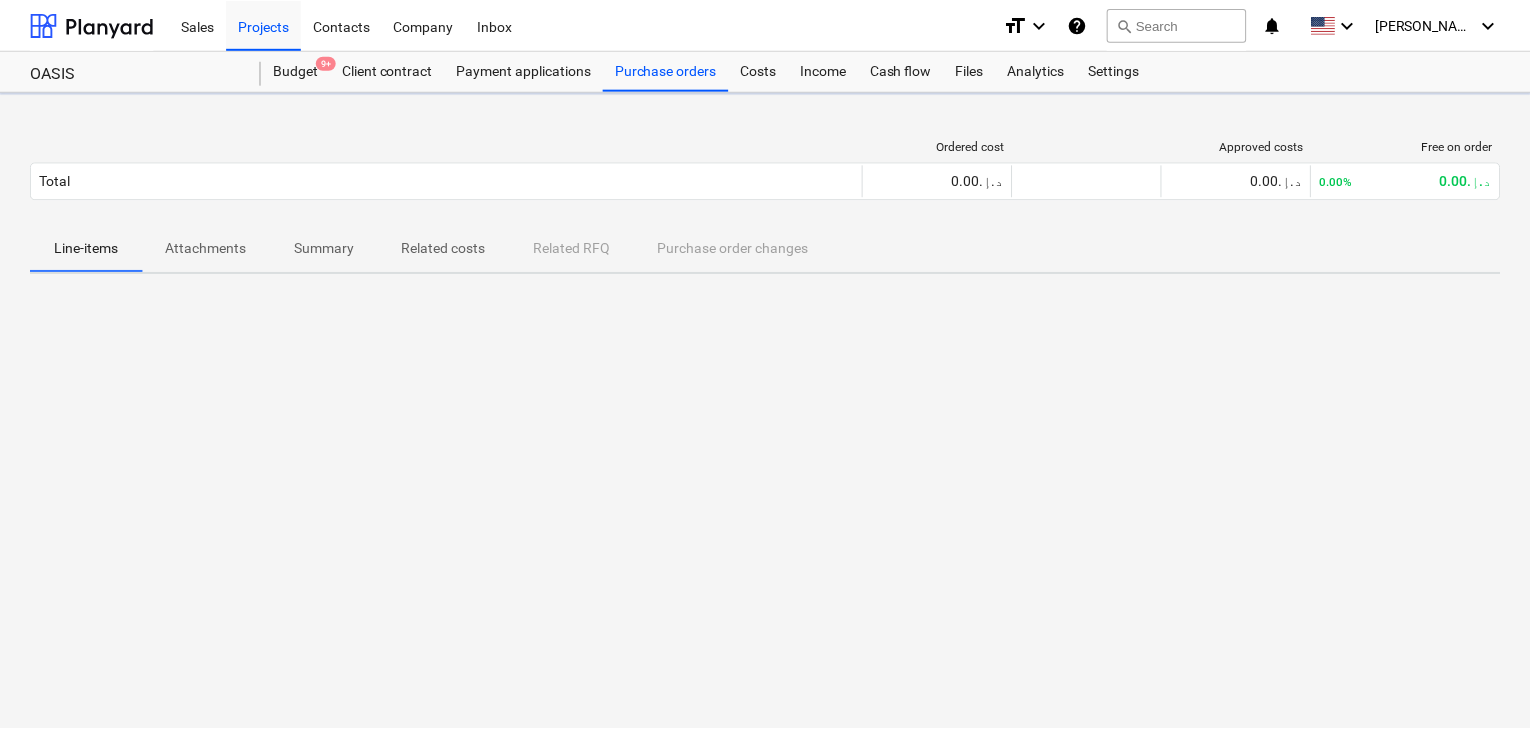 scroll, scrollTop: 0, scrollLeft: 0, axis: both 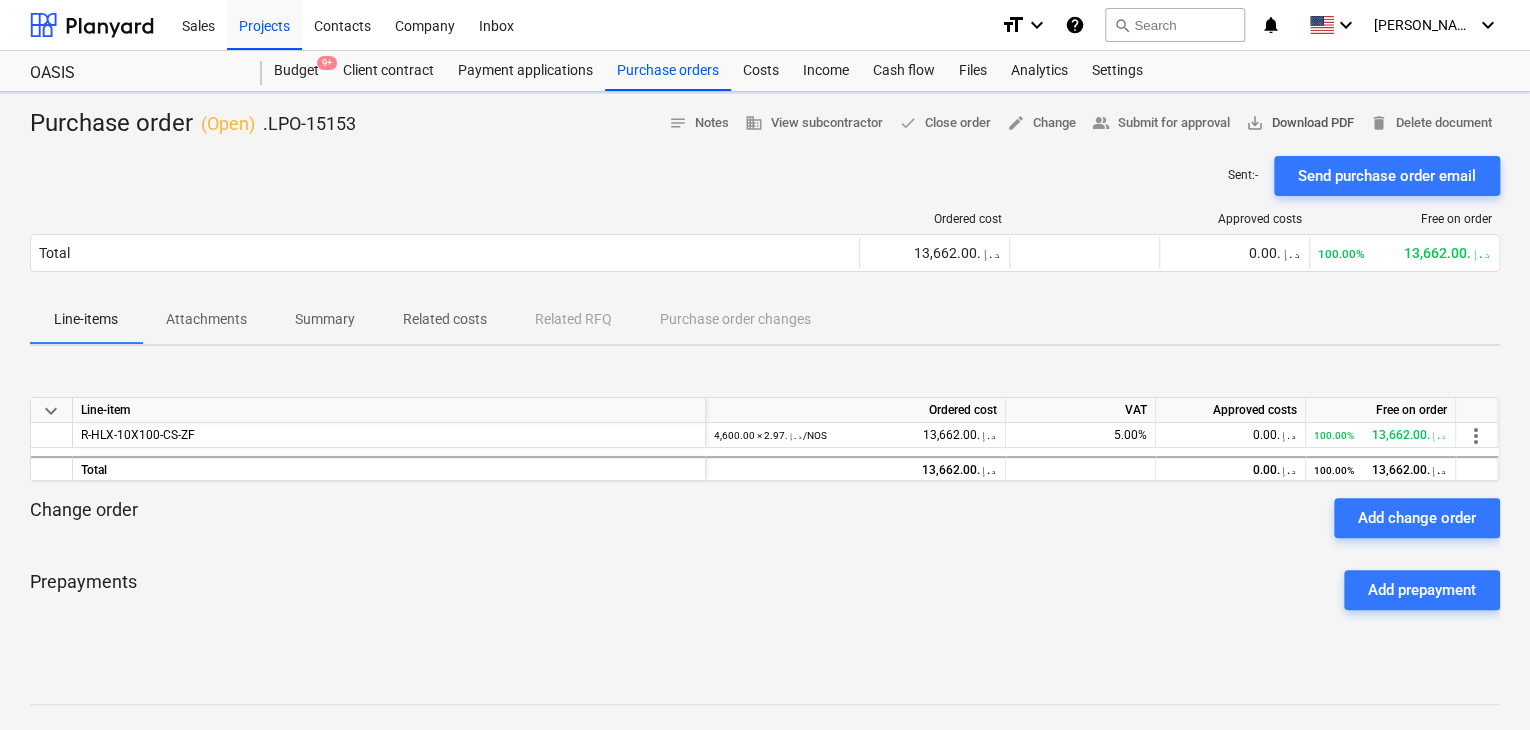 click on "save_alt Download PDF" at bounding box center (1300, 123) 